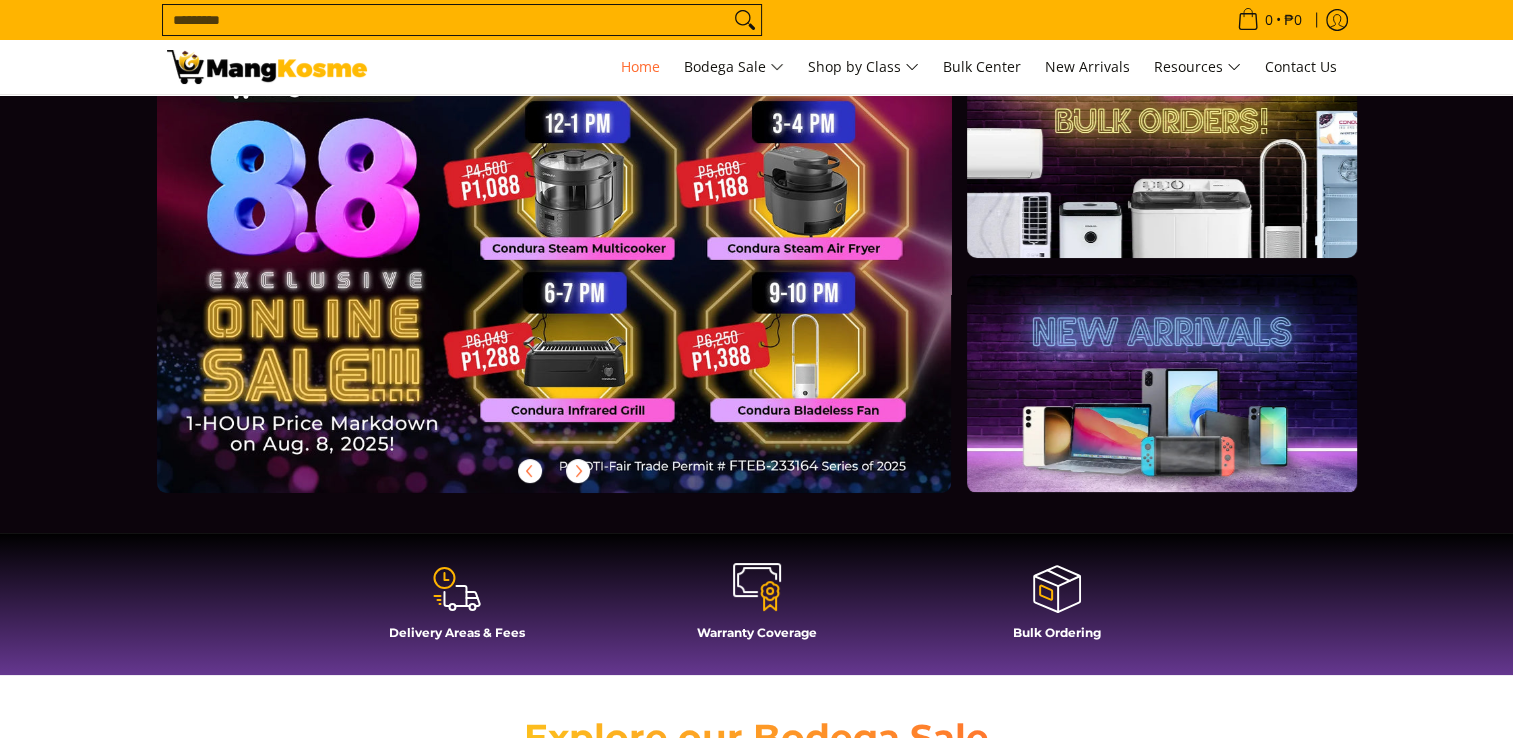 scroll, scrollTop: 95, scrollLeft: 0, axis: vertical 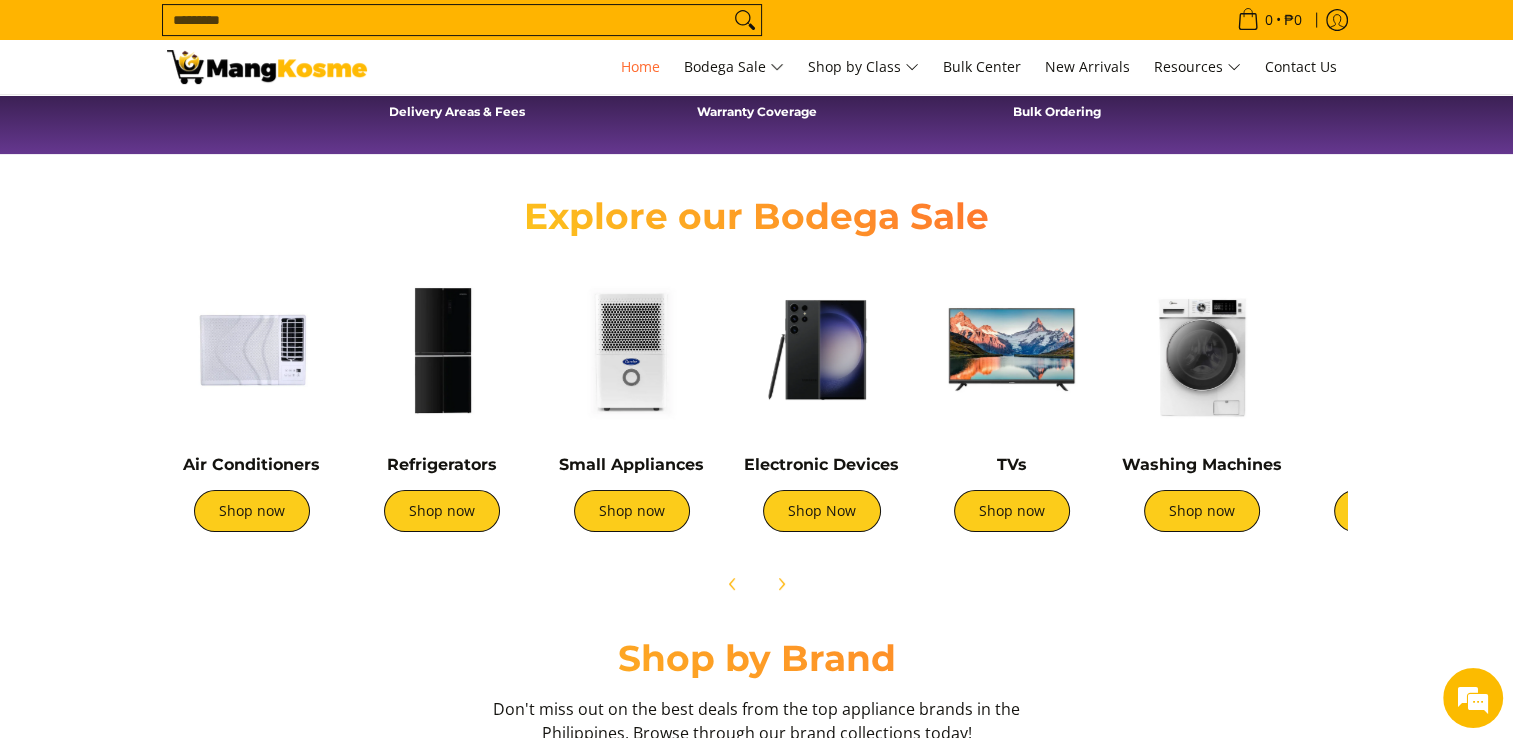 click at bounding box center (442, 350) 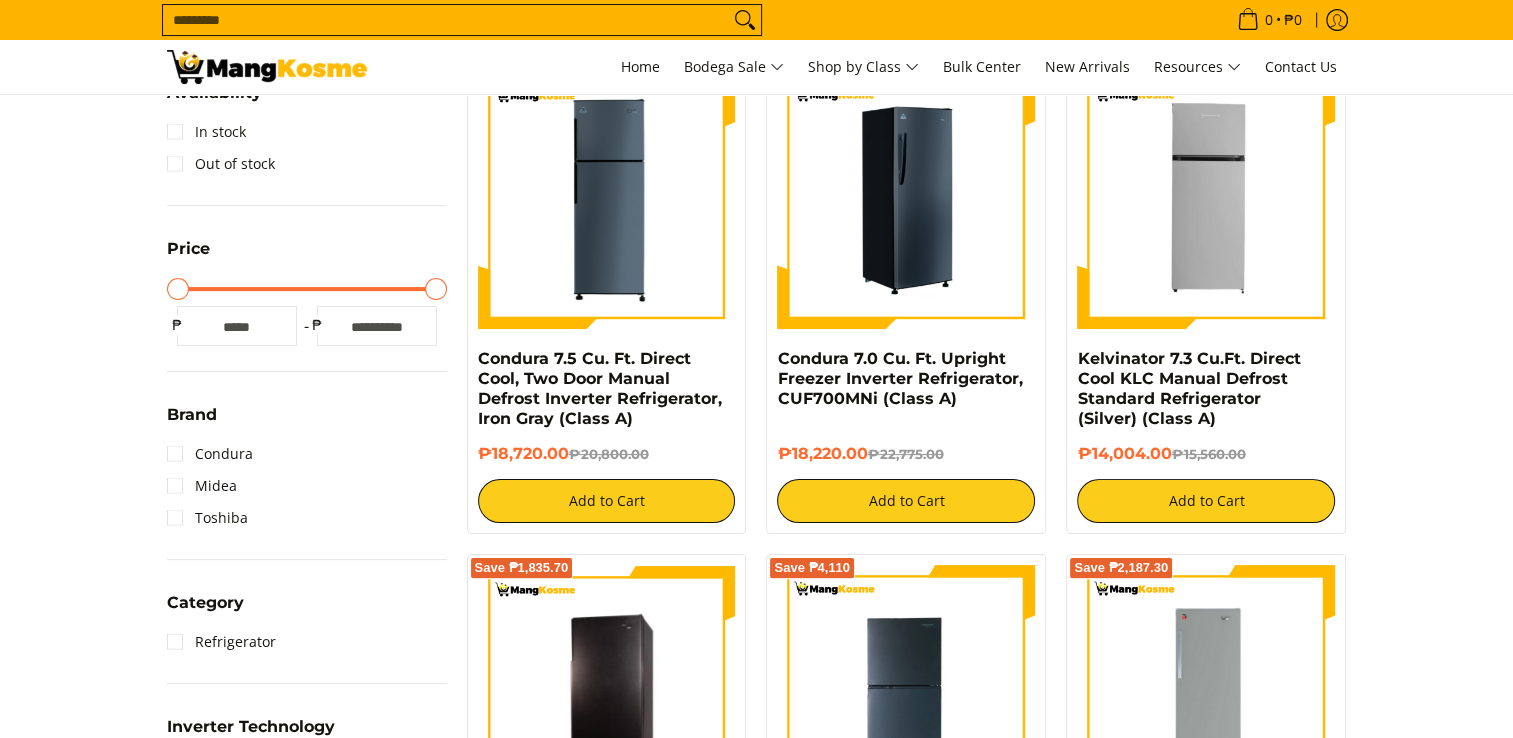 scroll, scrollTop: 379, scrollLeft: 0, axis: vertical 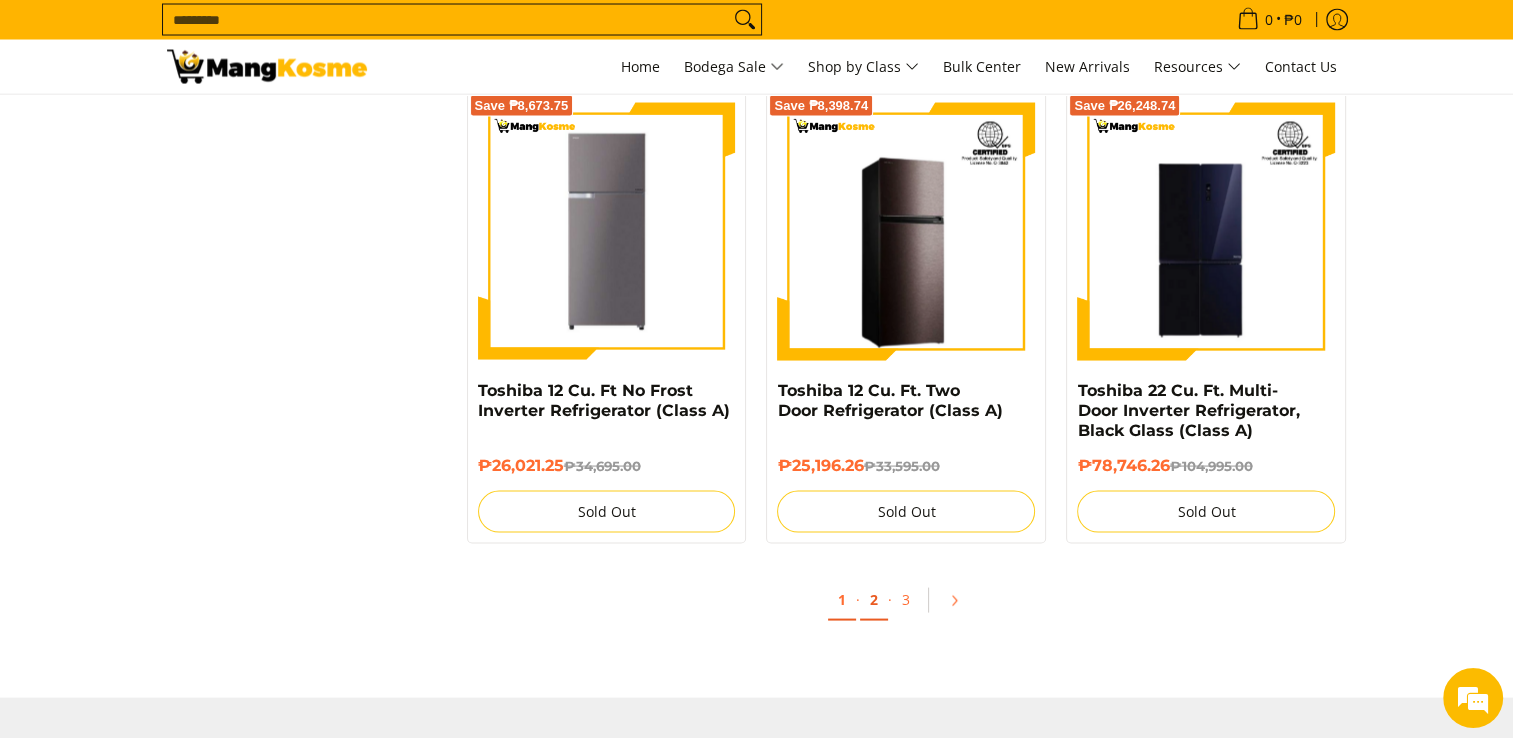 click on "2" at bounding box center [874, 600] 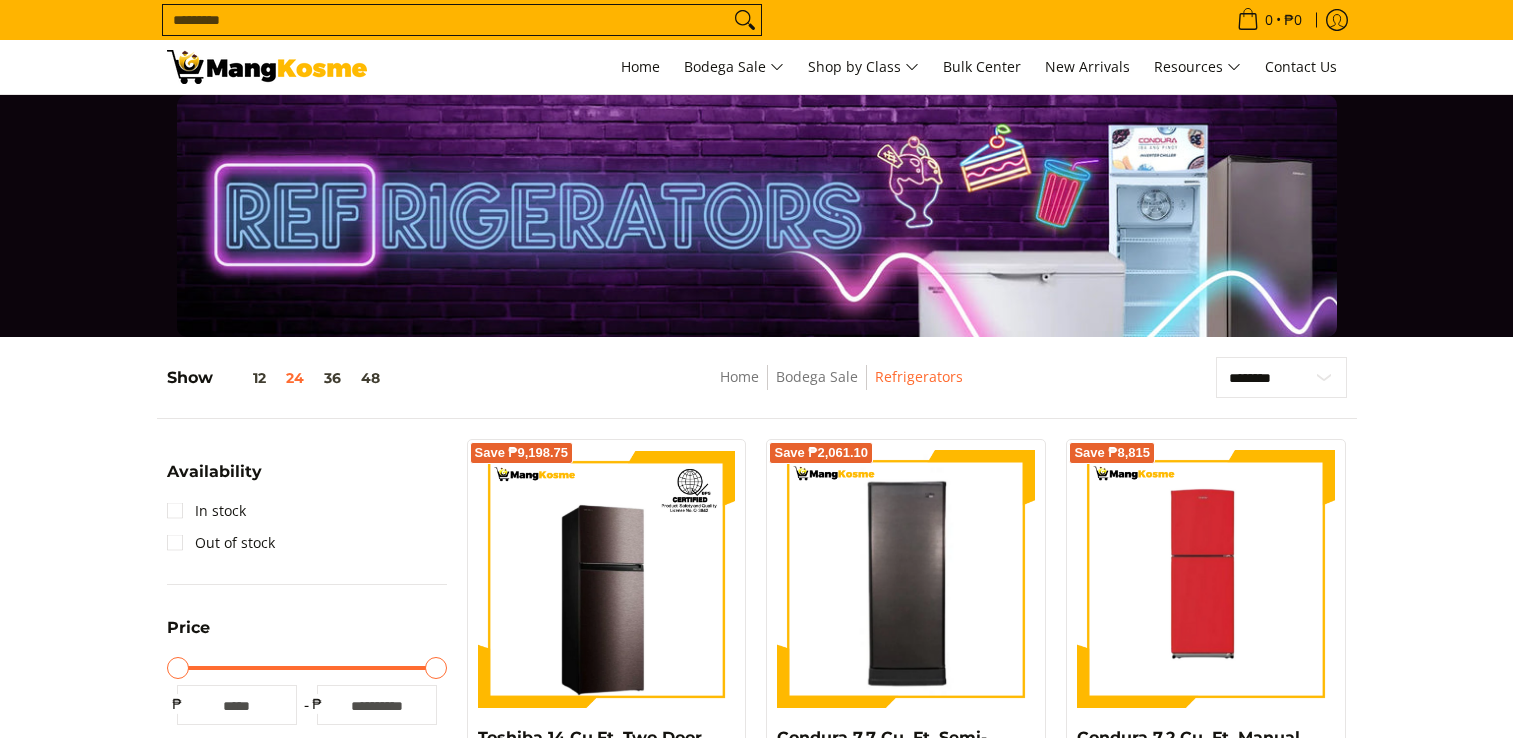 scroll, scrollTop: 0, scrollLeft: 0, axis: both 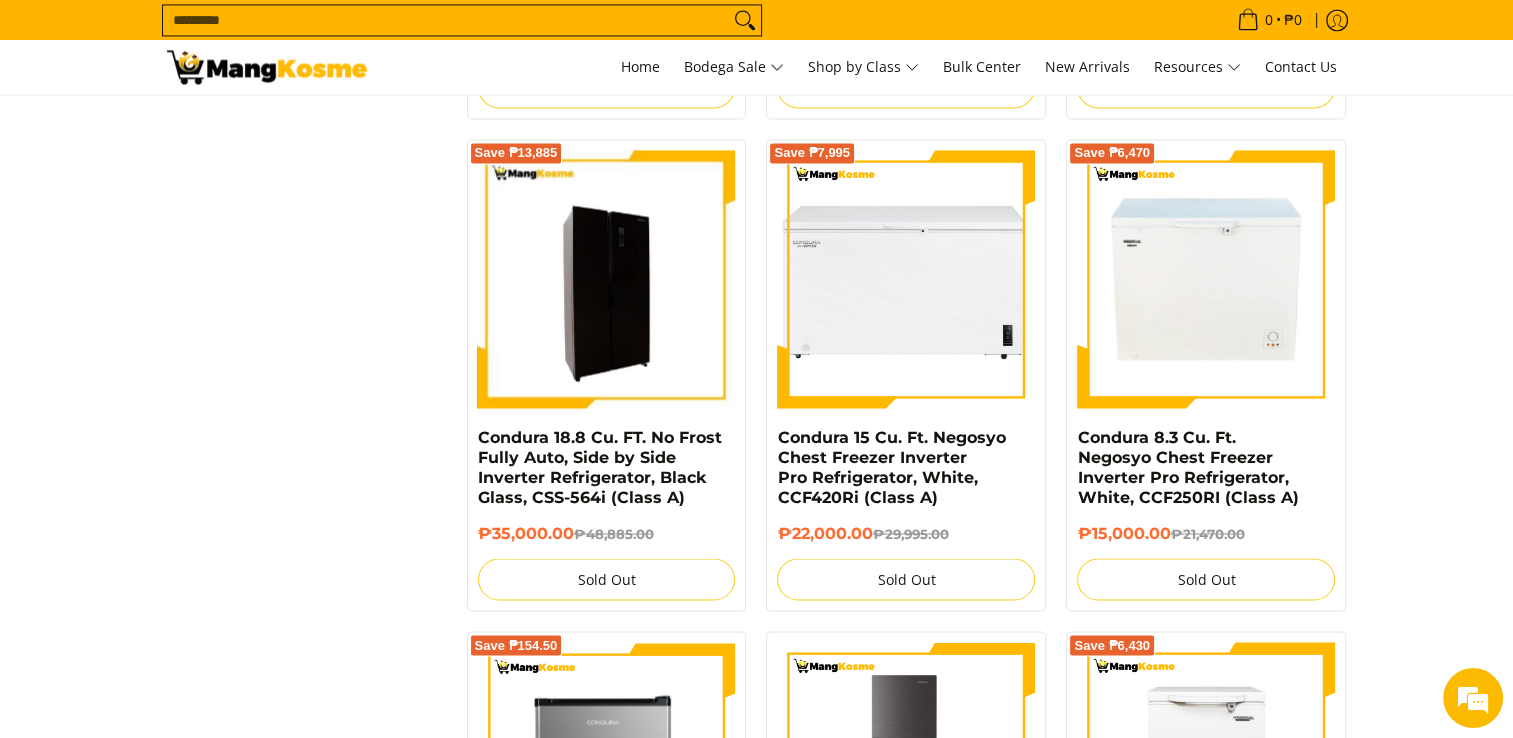 click at bounding box center (607, 279) 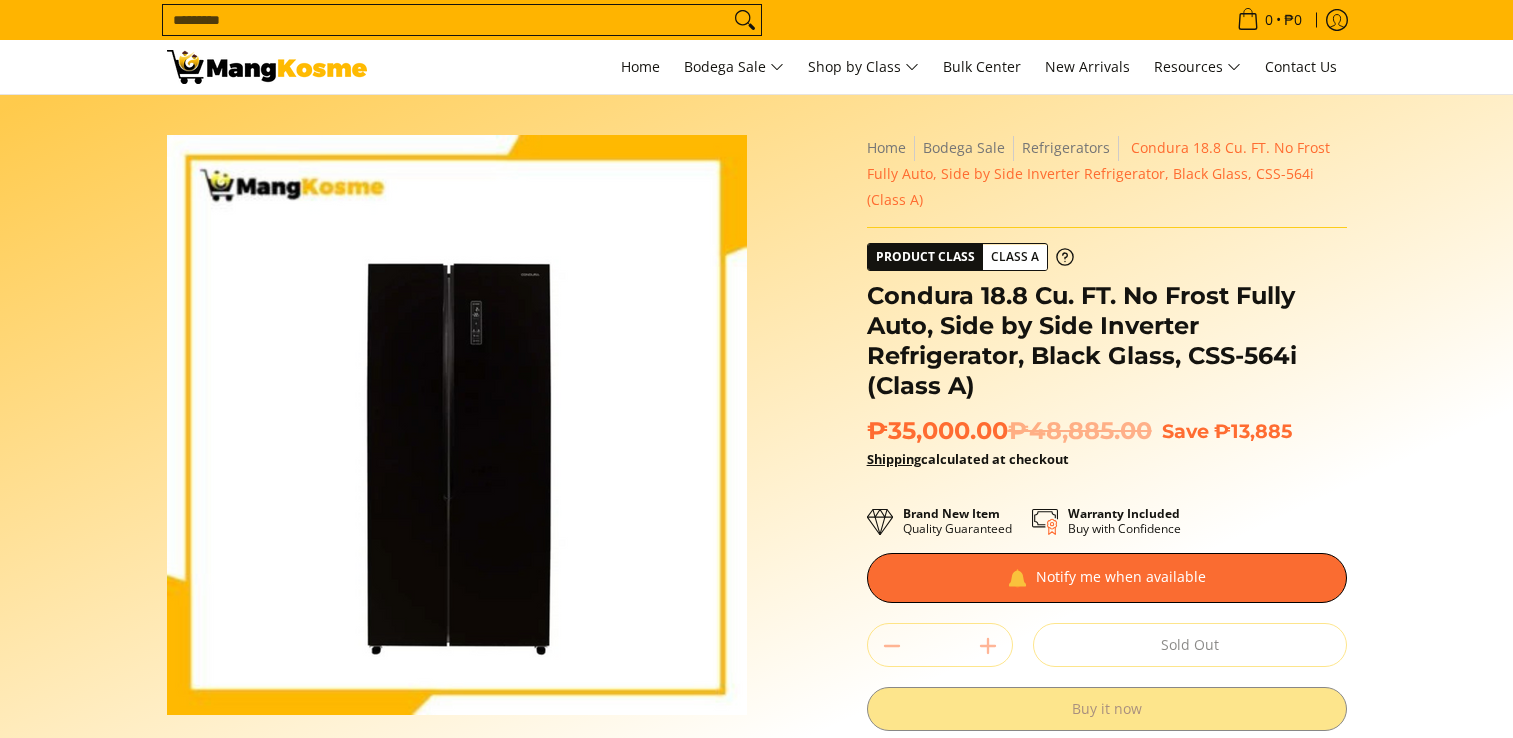 scroll, scrollTop: 0, scrollLeft: 0, axis: both 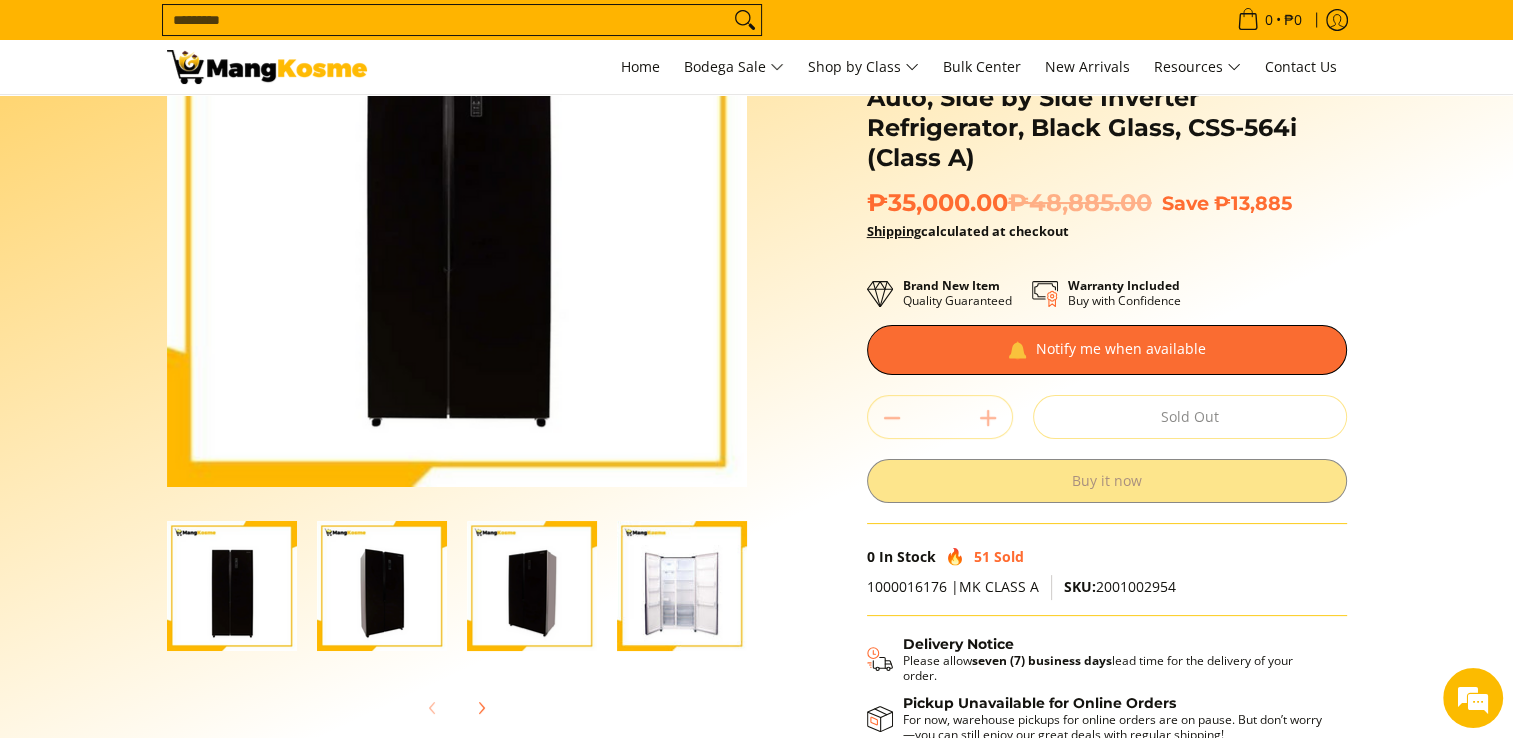 click at bounding box center [682, 586] 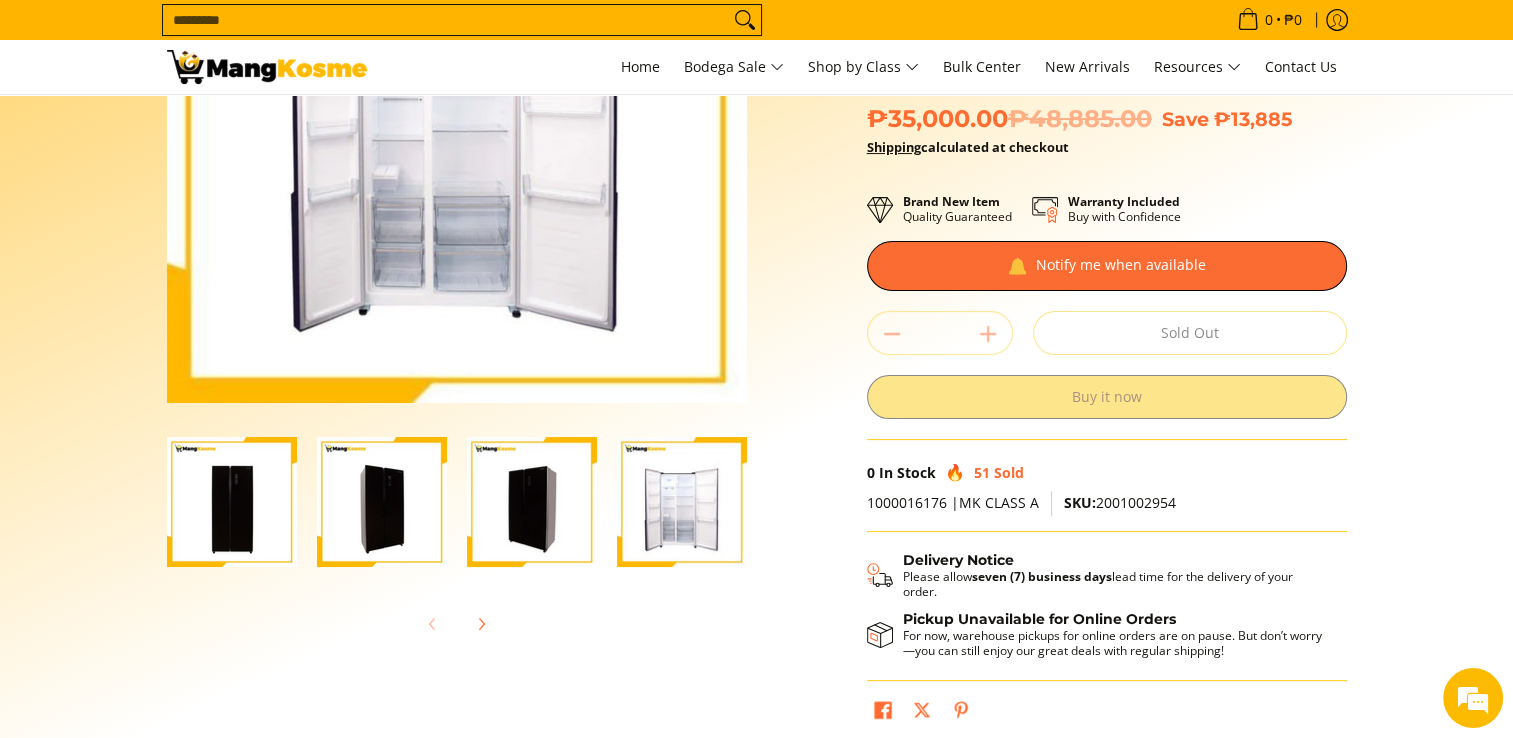scroll, scrollTop: 315, scrollLeft: 0, axis: vertical 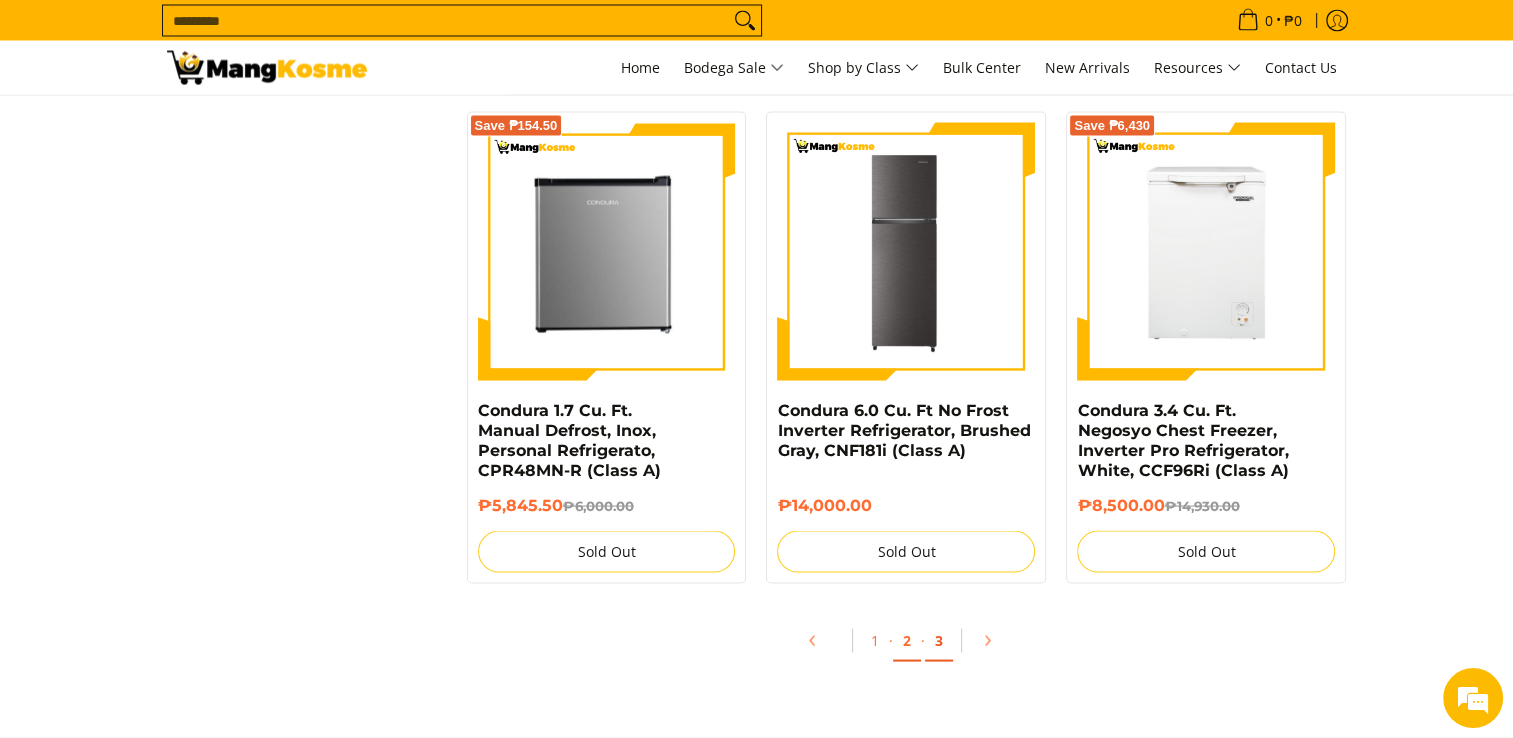 click on "3" at bounding box center [939, 640] 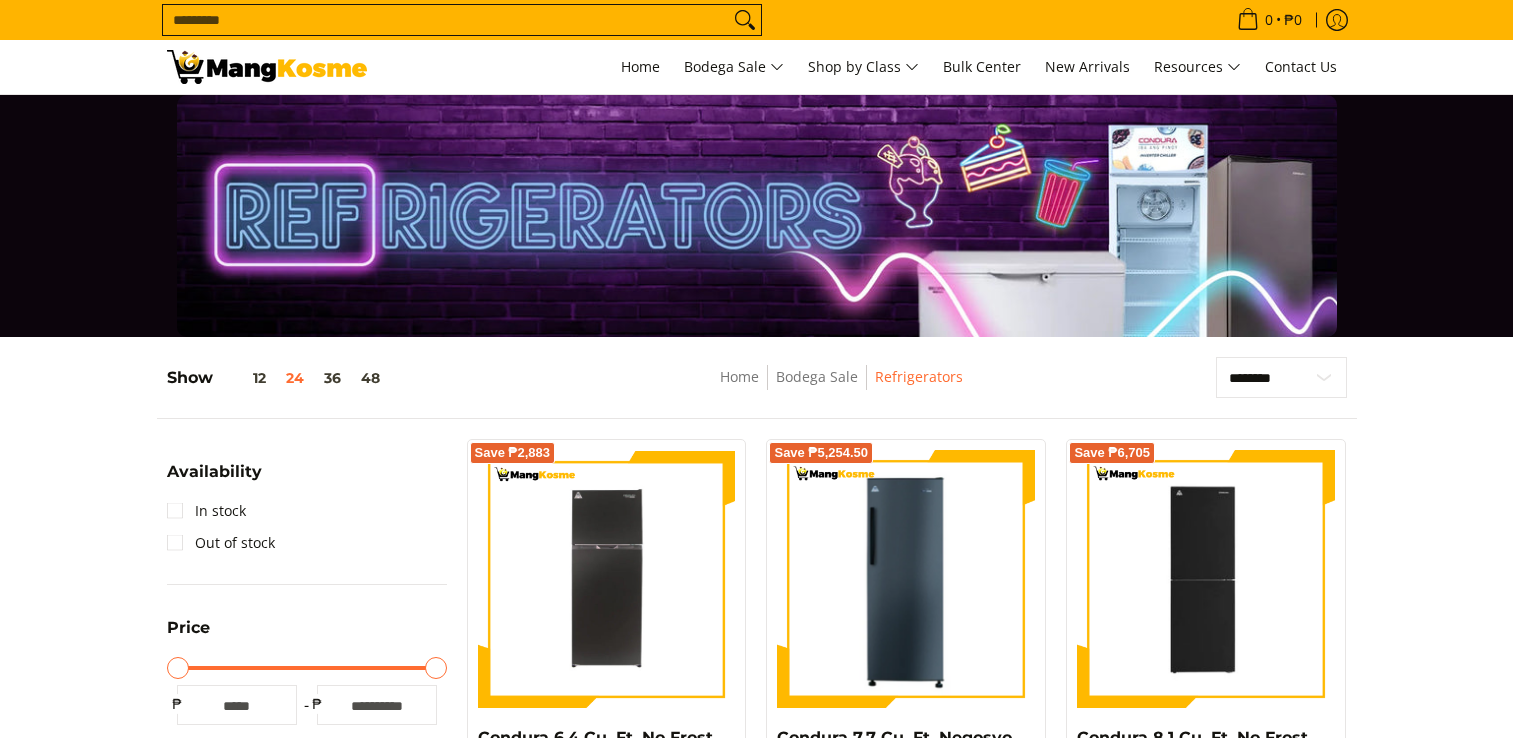 scroll, scrollTop: 0, scrollLeft: 0, axis: both 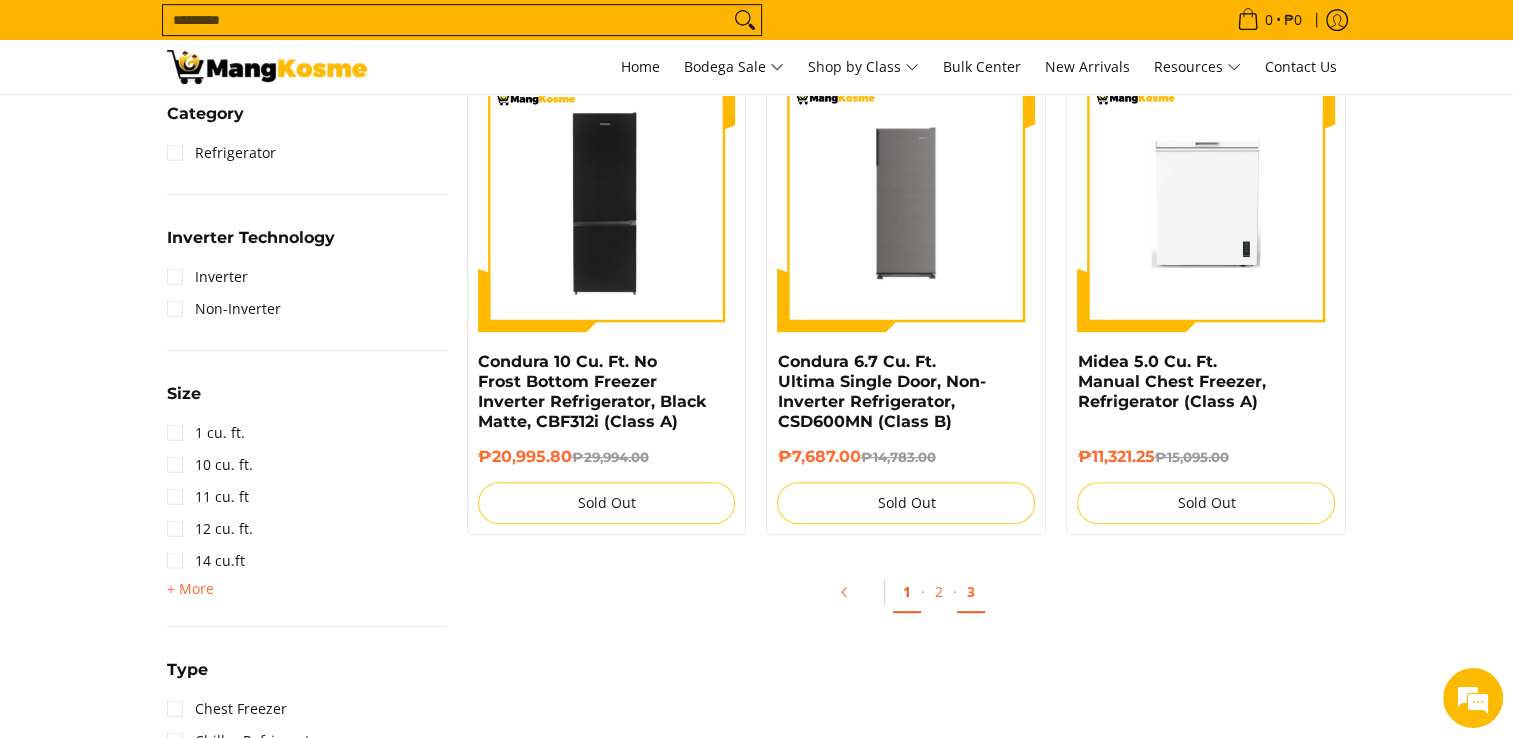 click on "1" at bounding box center (907, 592) 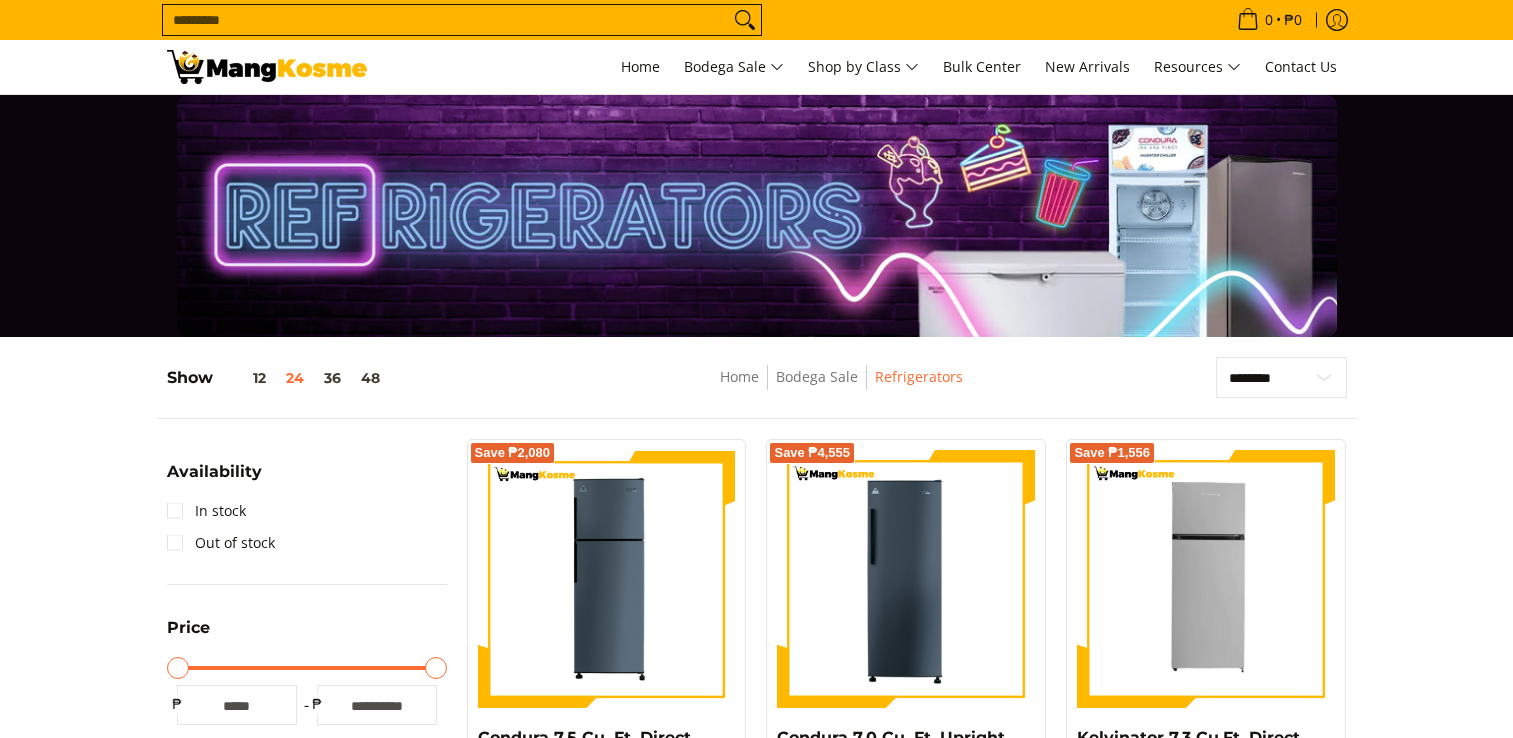 scroll, scrollTop: 0, scrollLeft: 0, axis: both 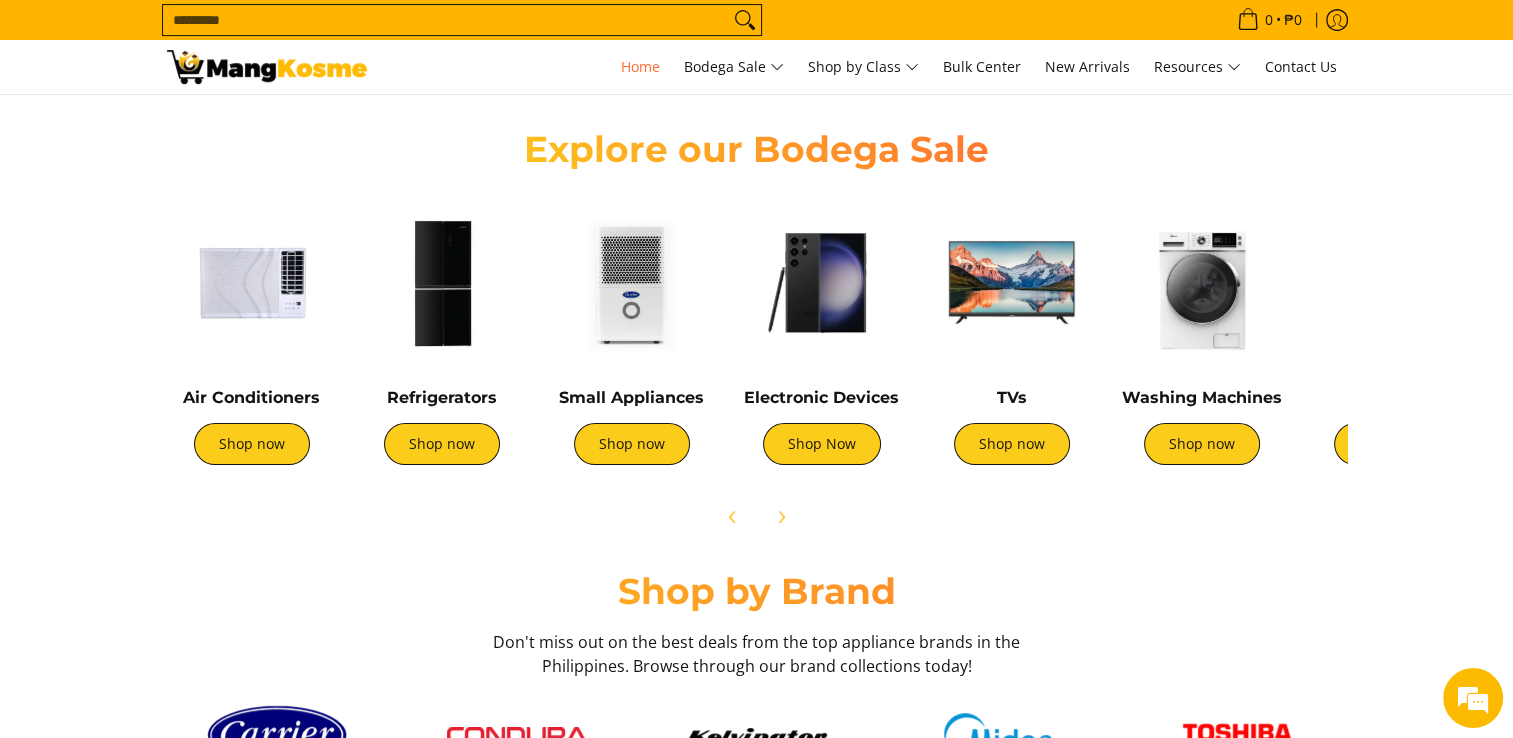 click on "Air Conditioners
Shop now" at bounding box center [252, 336] 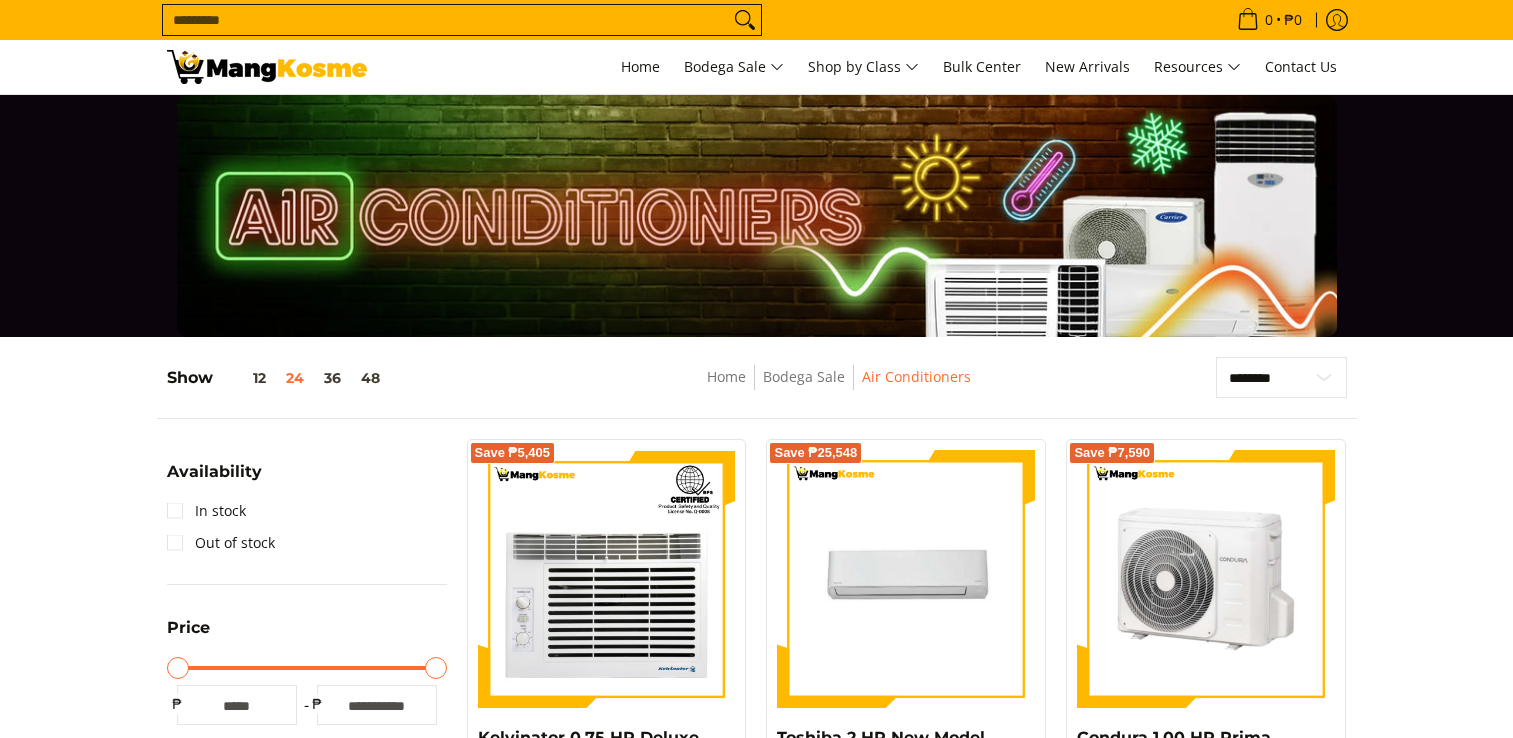 scroll, scrollTop: 0, scrollLeft: 0, axis: both 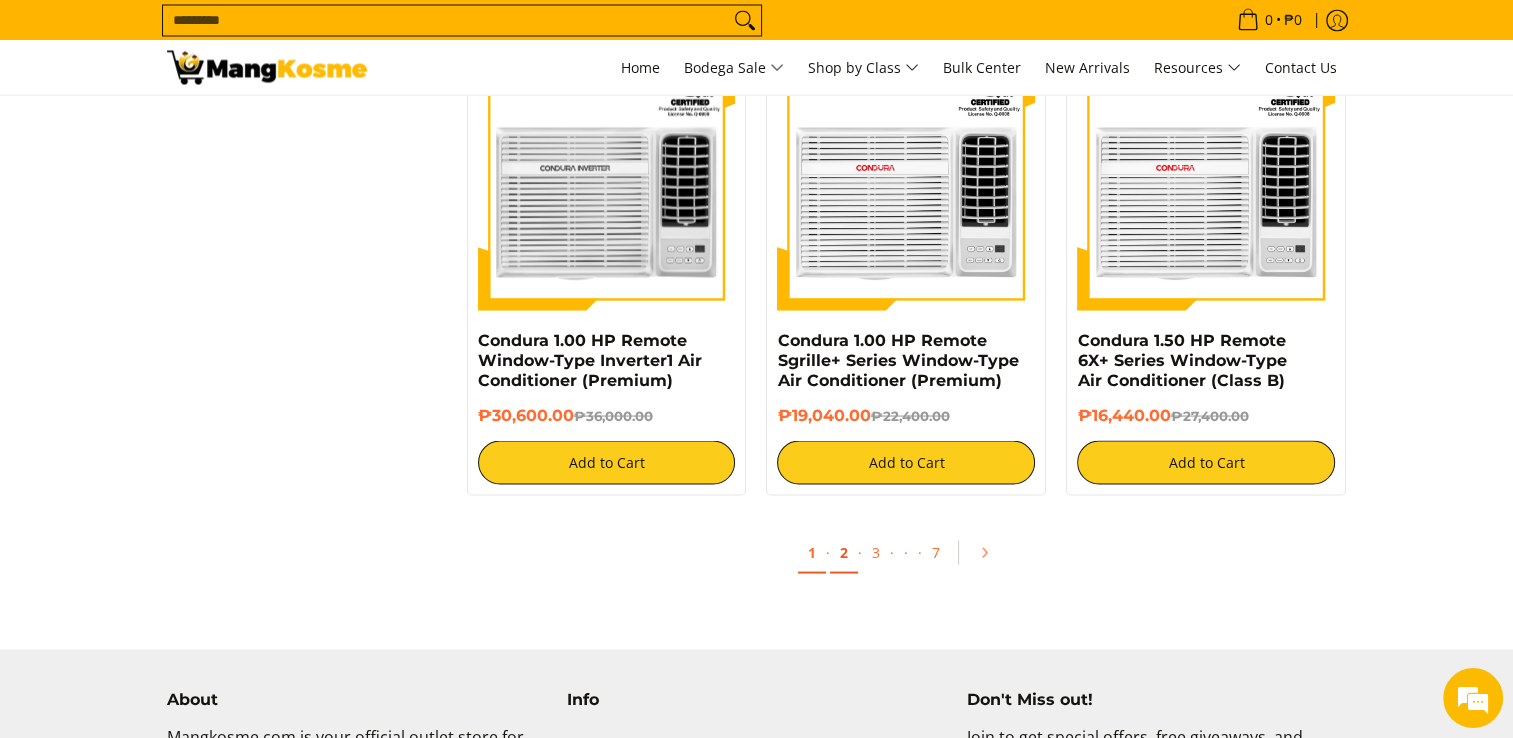 click on "2" at bounding box center [844, 552] 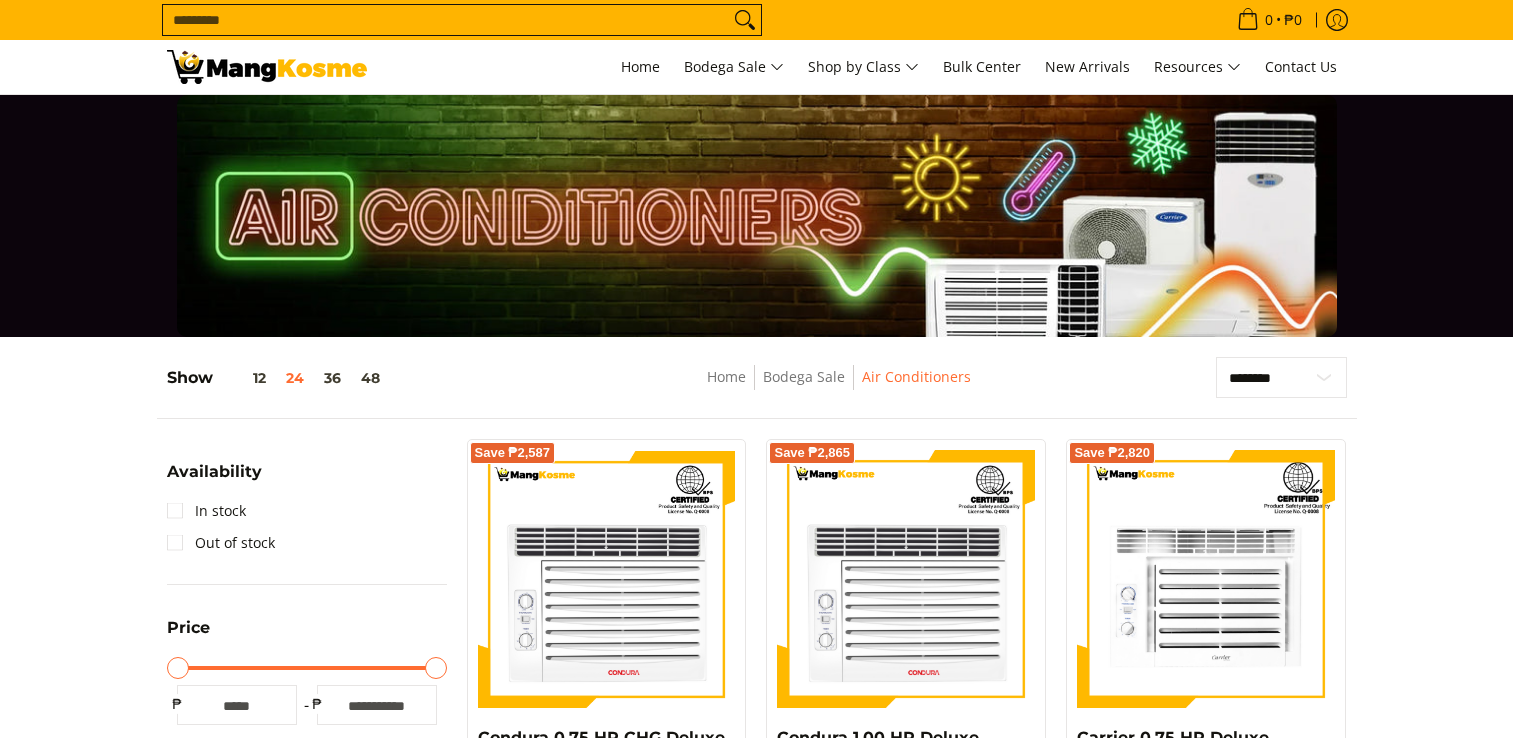 scroll, scrollTop: 427, scrollLeft: 0, axis: vertical 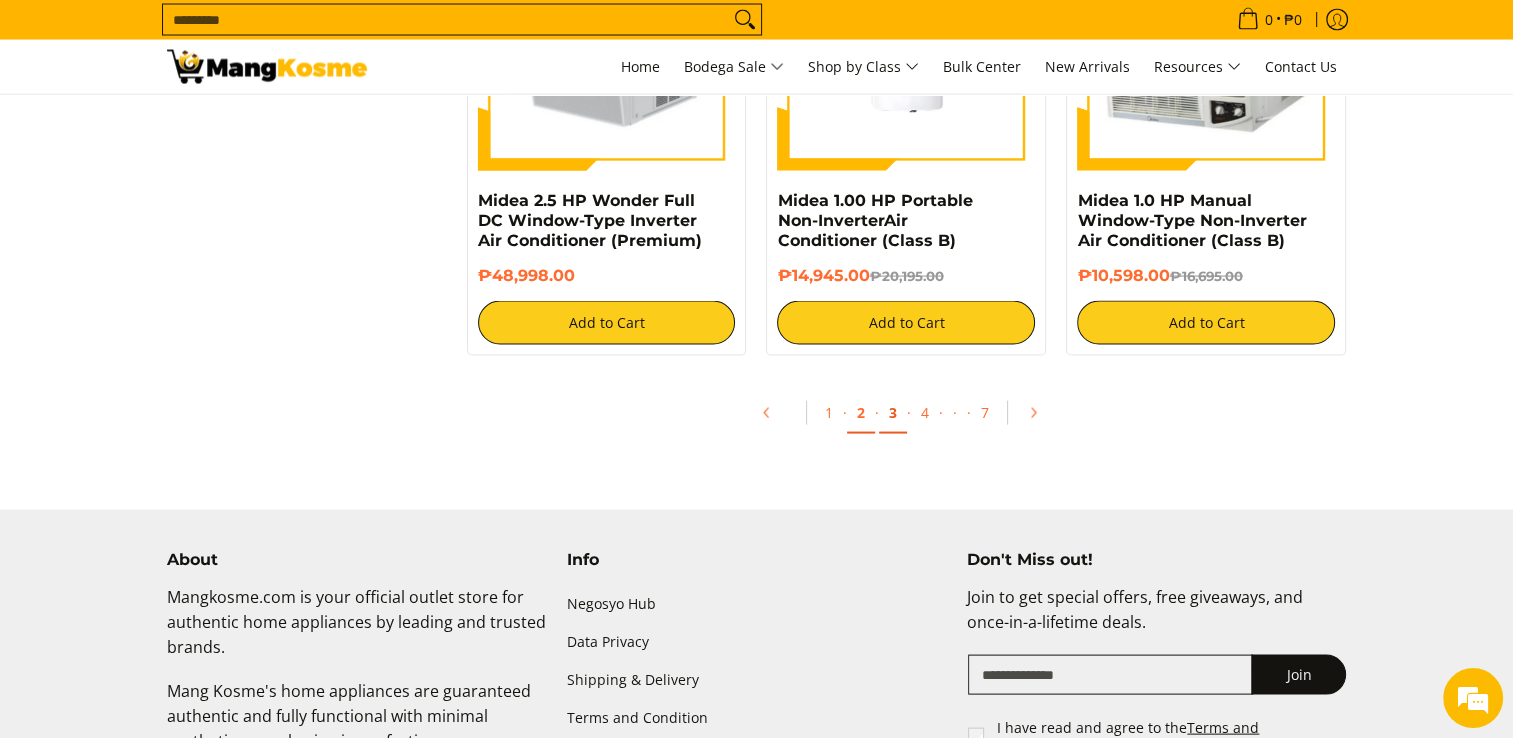 click on "3" at bounding box center (893, 413) 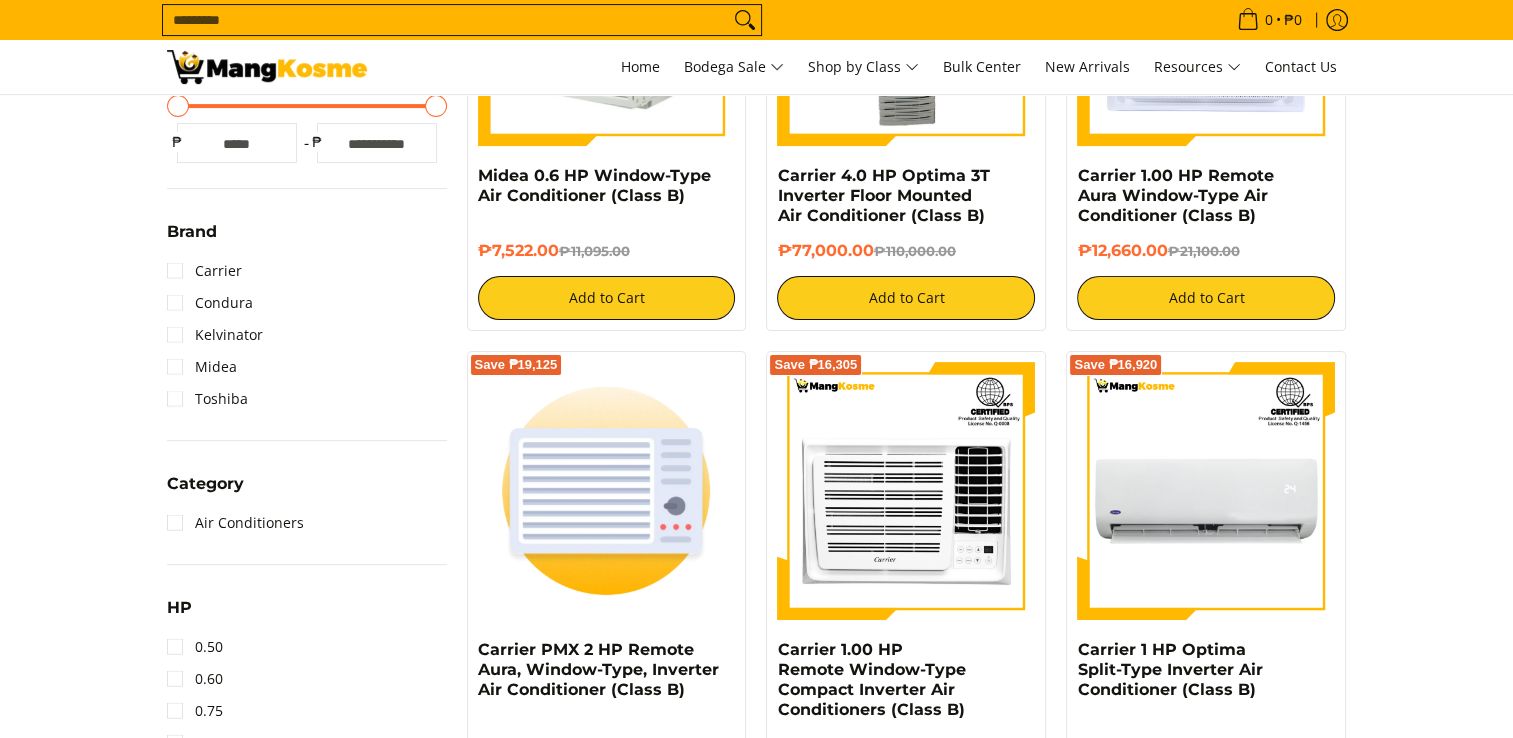 scroll, scrollTop: 0, scrollLeft: 0, axis: both 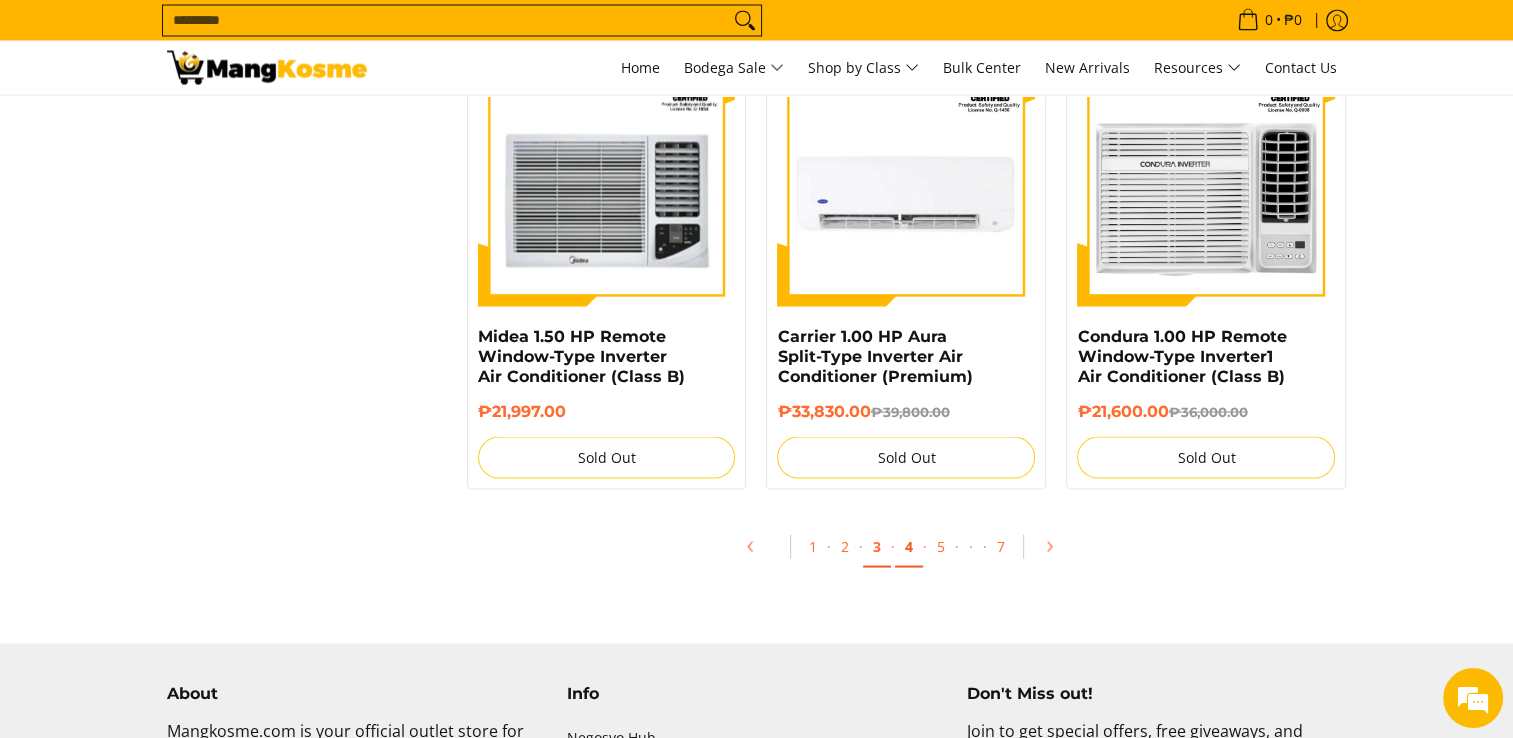 click on "4" at bounding box center (909, 546) 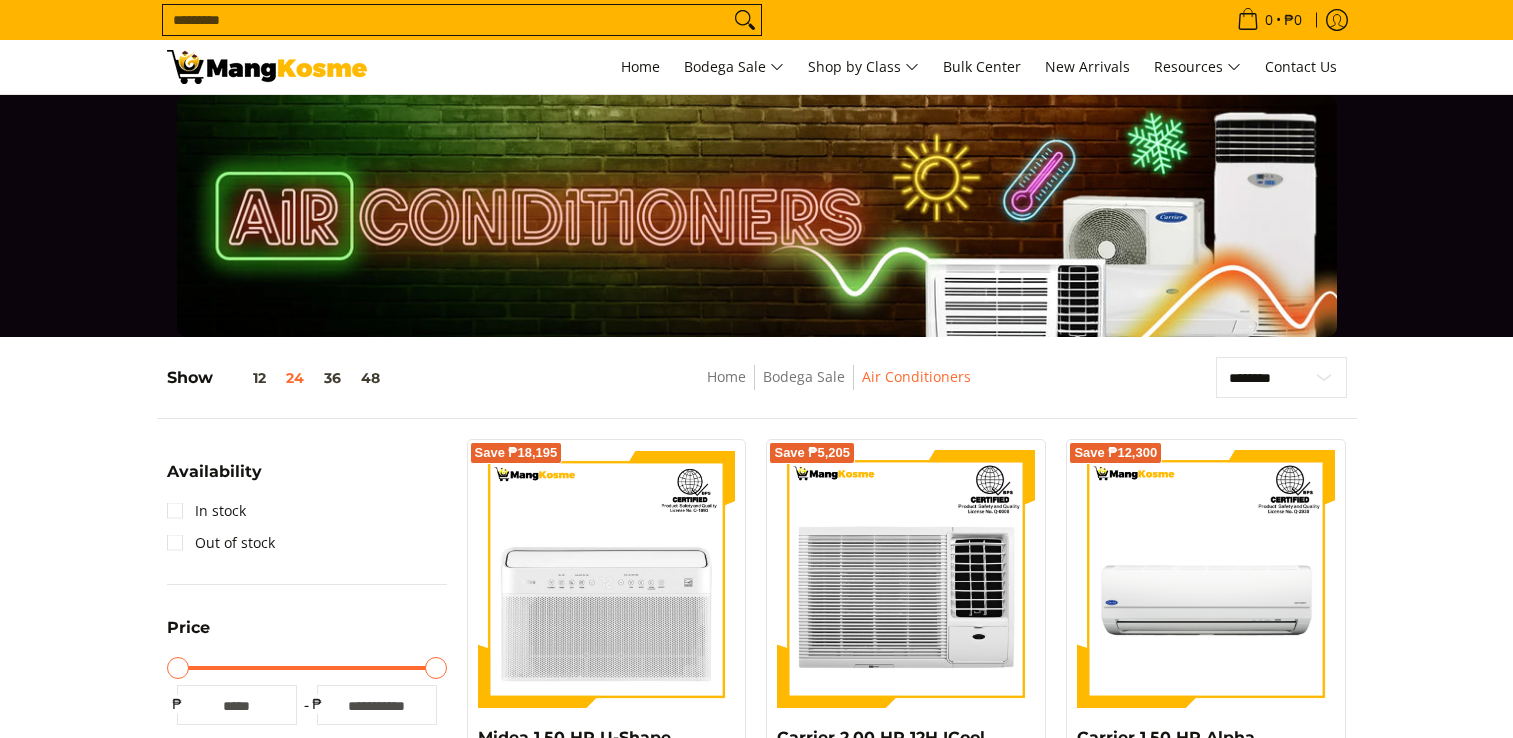 scroll, scrollTop: 0, scrollLeft: 0, axis: both 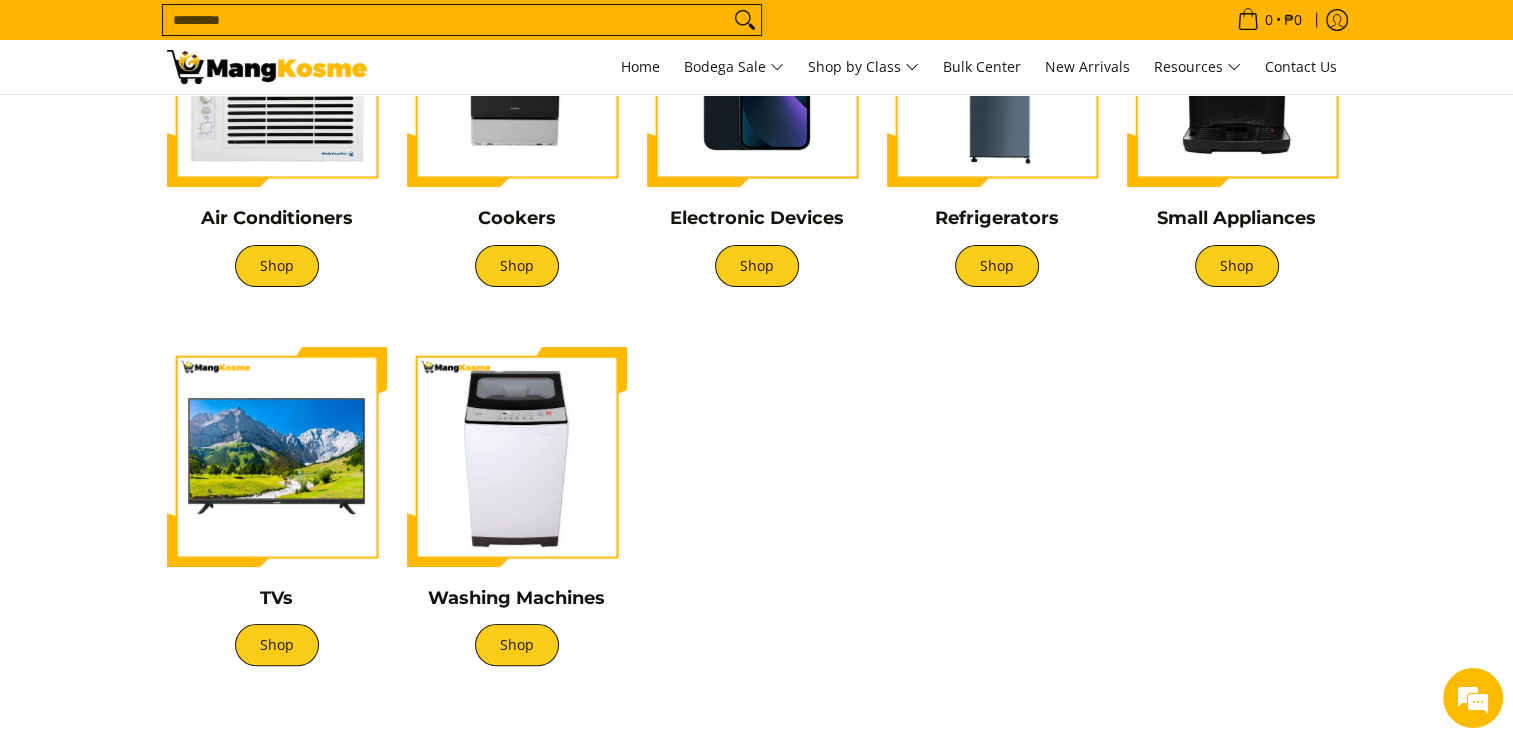 click at bounding box center [517, 457] 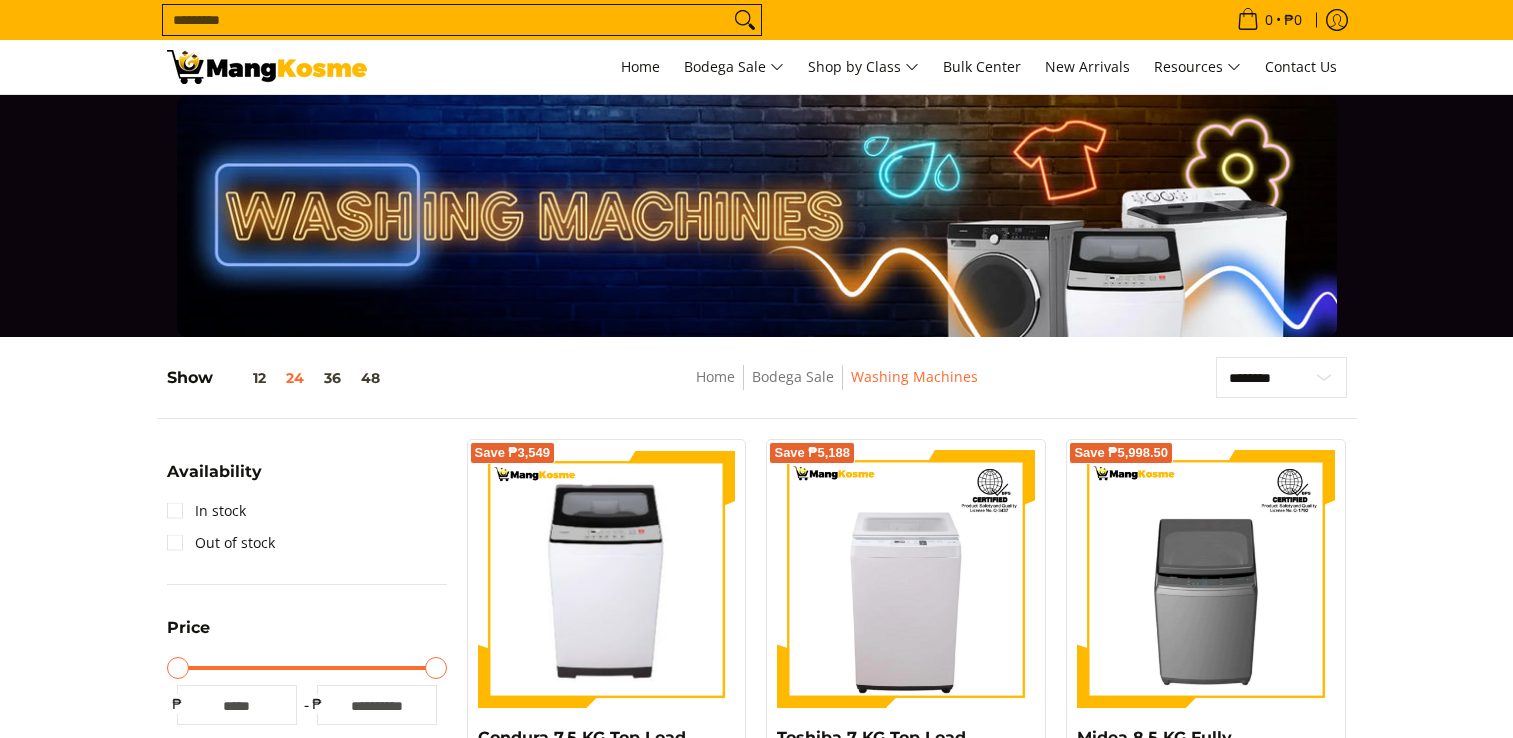 scroll, scrollTop: 359, scrollLeft: 0, axis: vertical 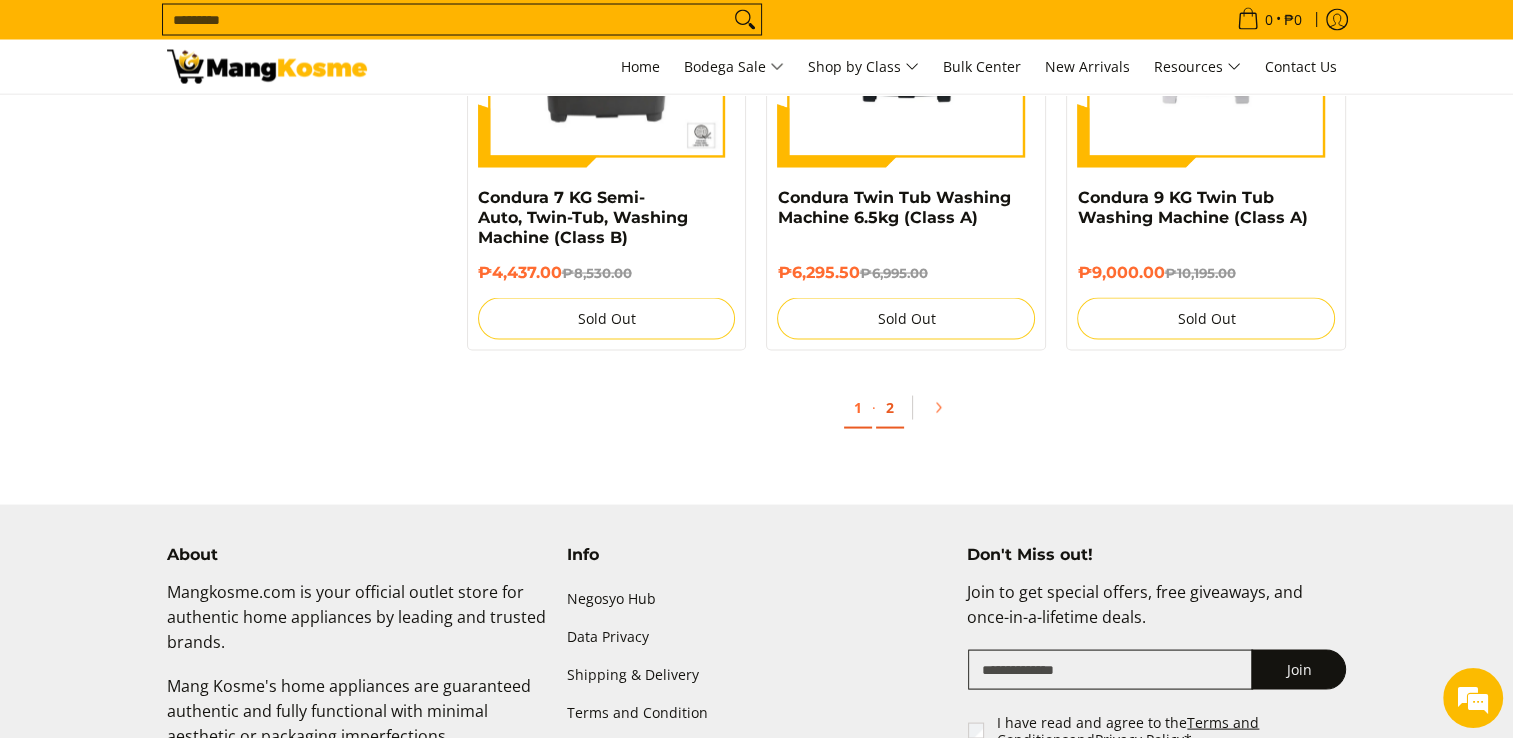 click on "2" at bounding box center (890, 408) 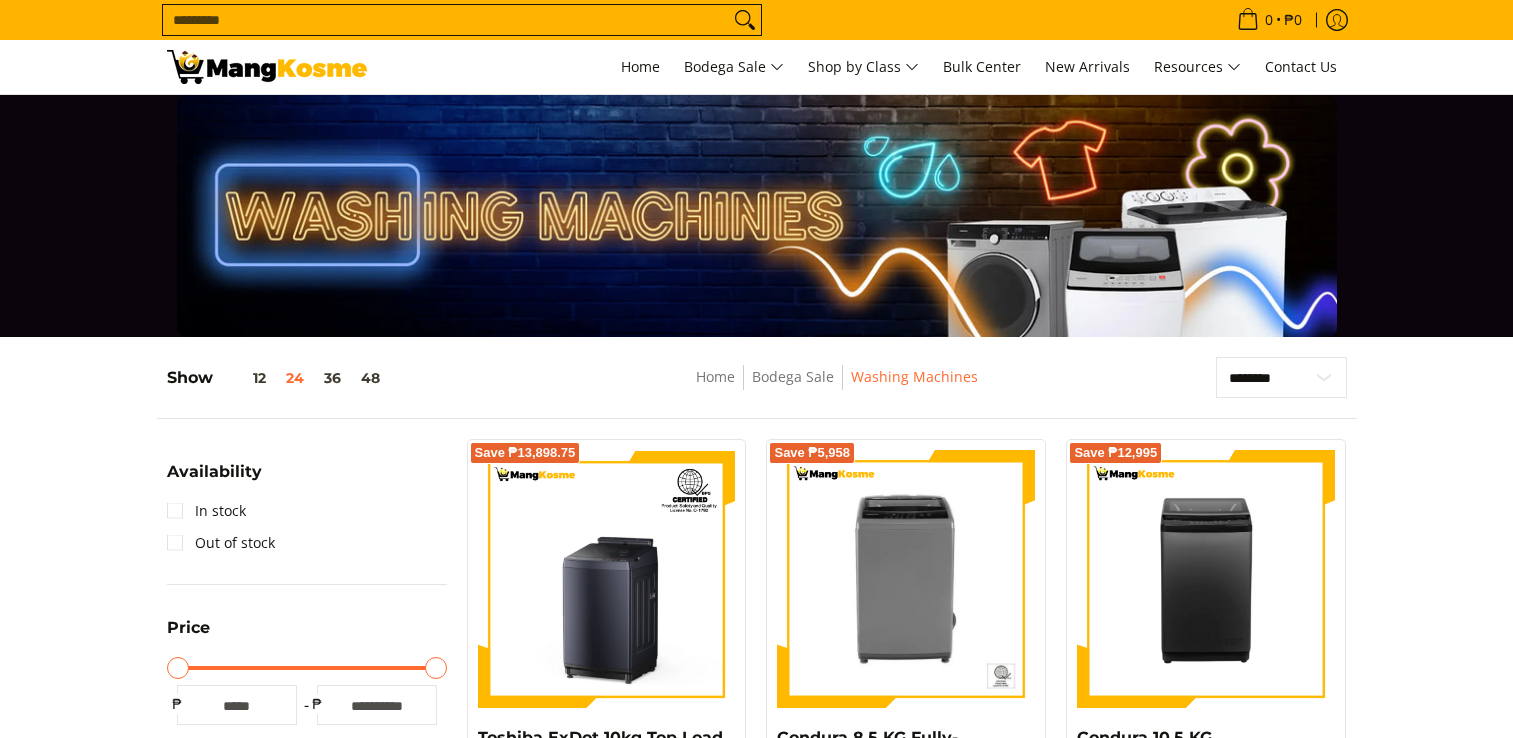 scroll, scrollTop: 216, scrollLeft: 0, axis: vertical 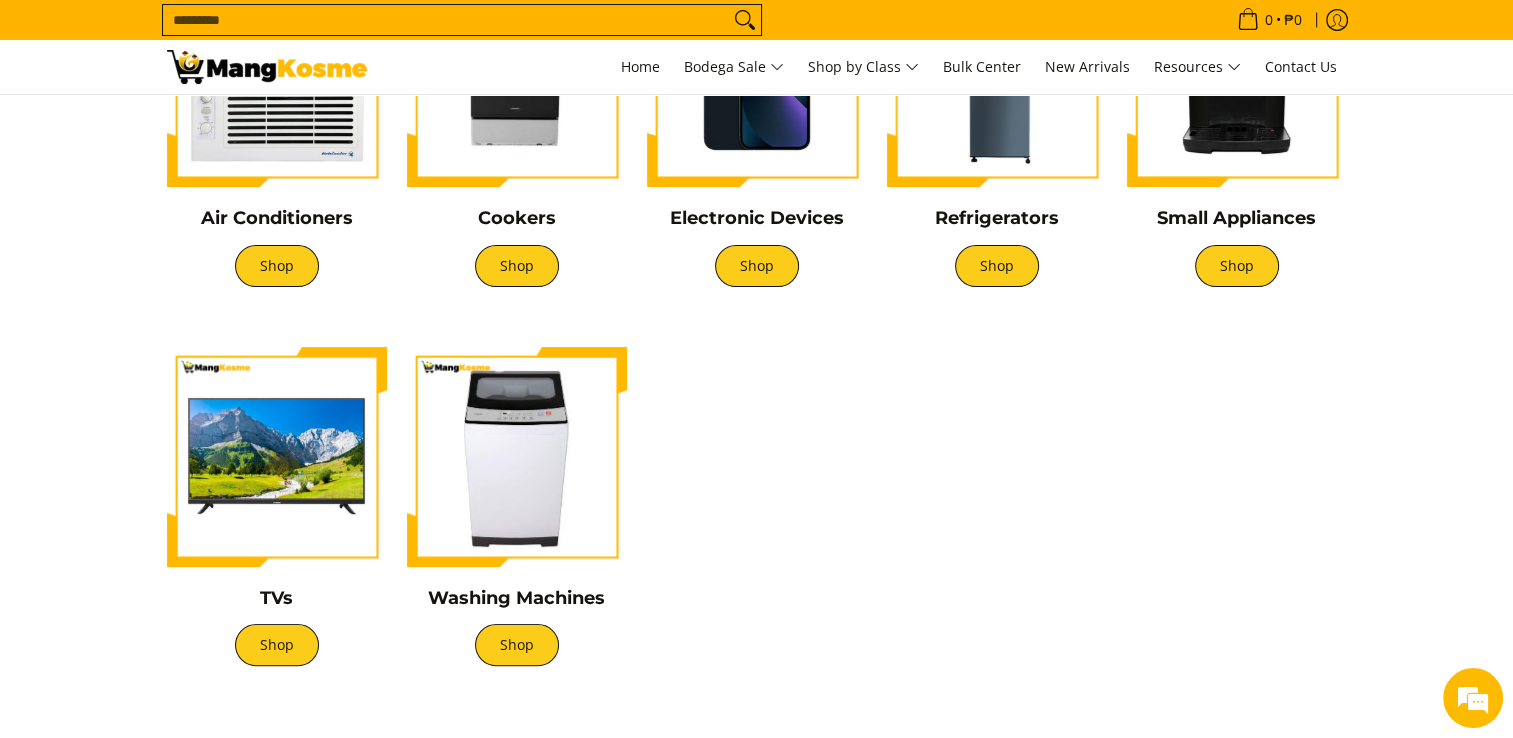 click at bounding box center [277, 457] 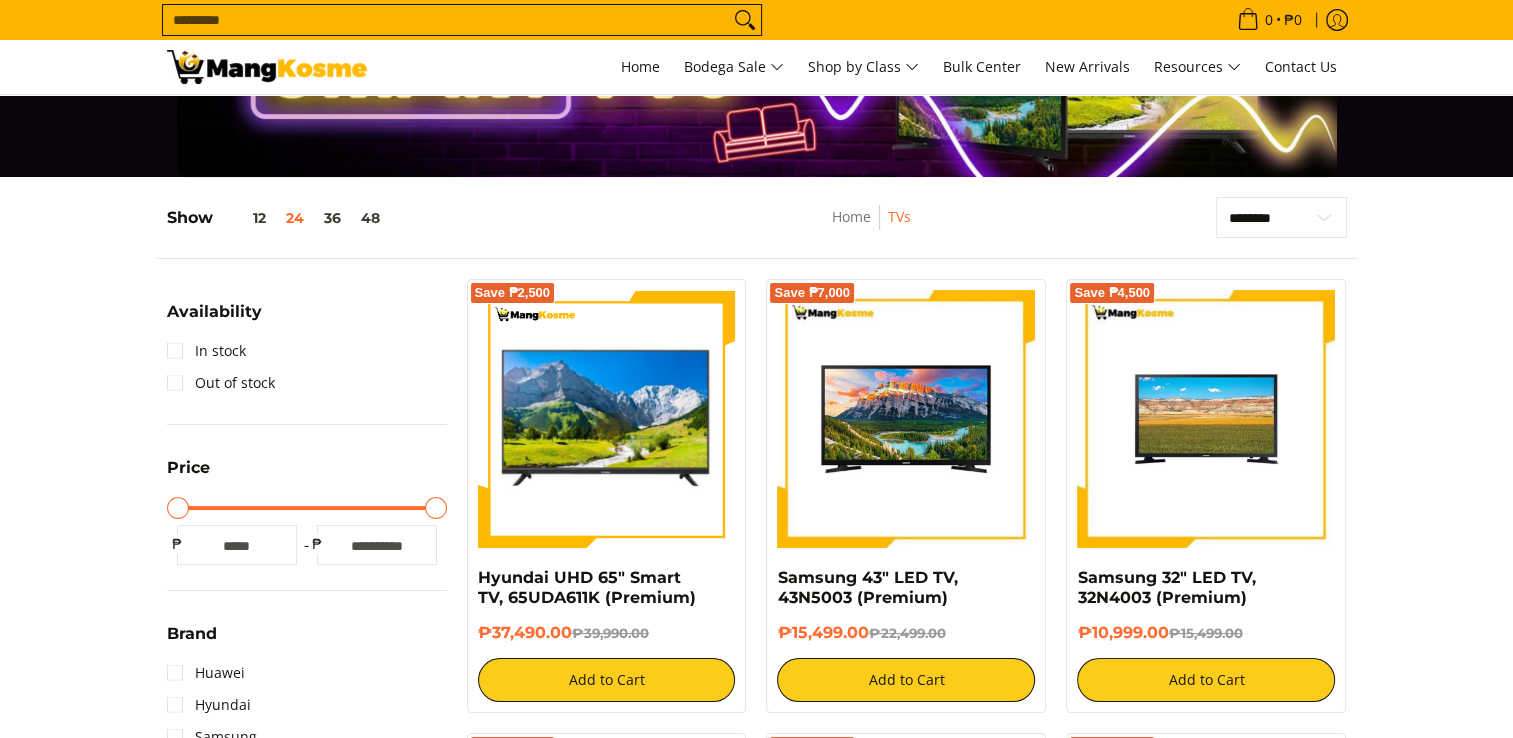 scroll, scrollTop: 0, scrollLeft: 0, axis: both 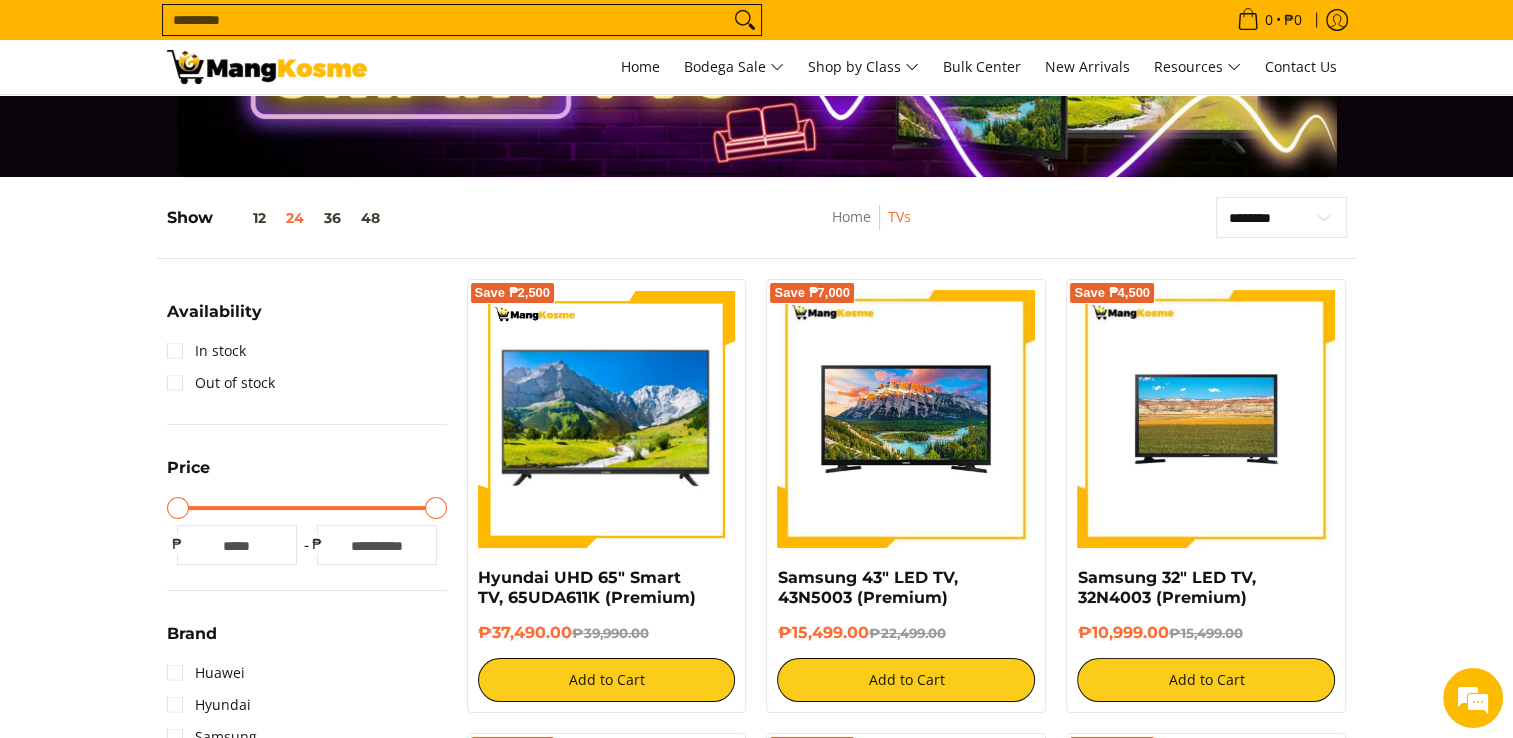 drag, startPoint x: 1489, startPoint y: 443, endPoint x: 1415, endPoint y: 485, distance: 85.08819 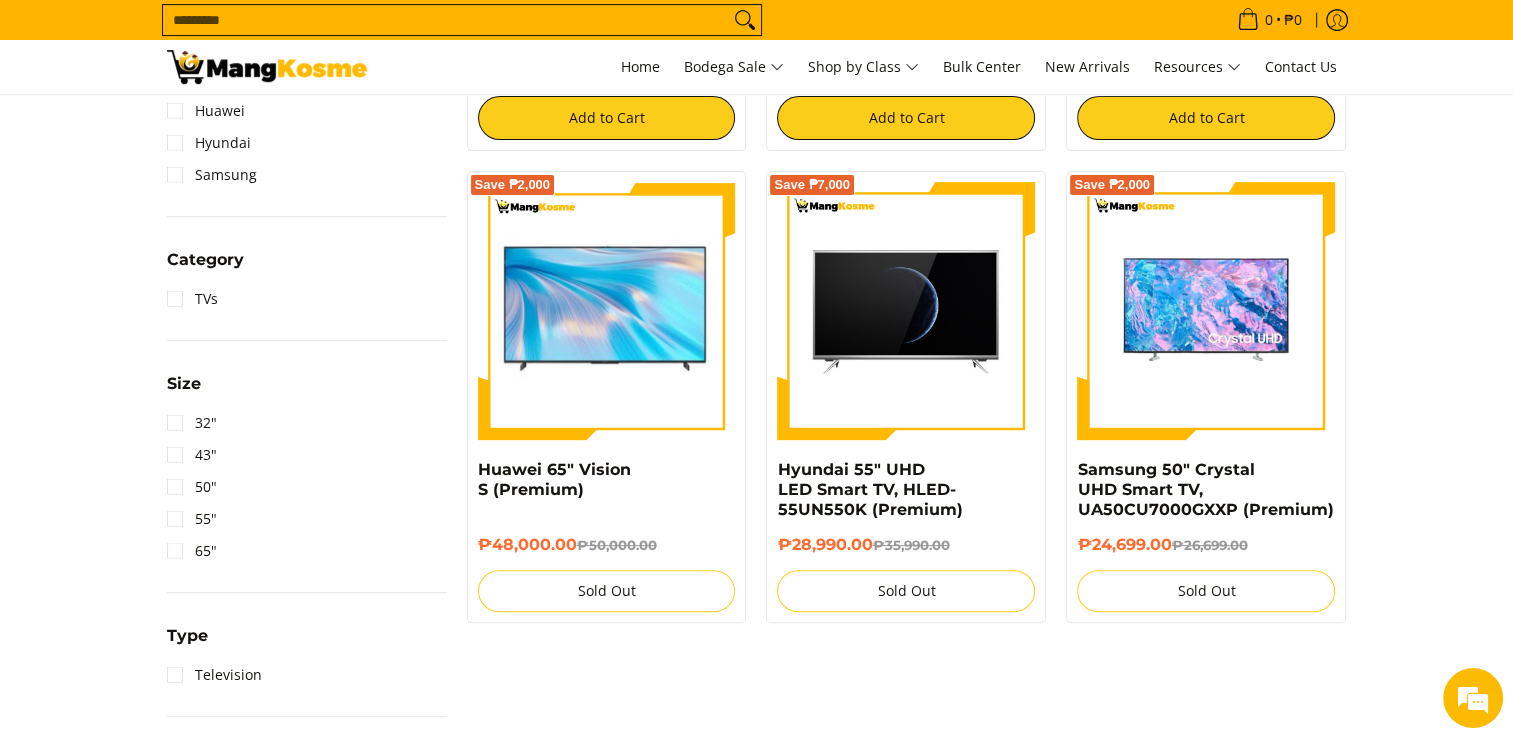 scroll, scrollTop: 723, scrollLeft: 0, axis: vertical 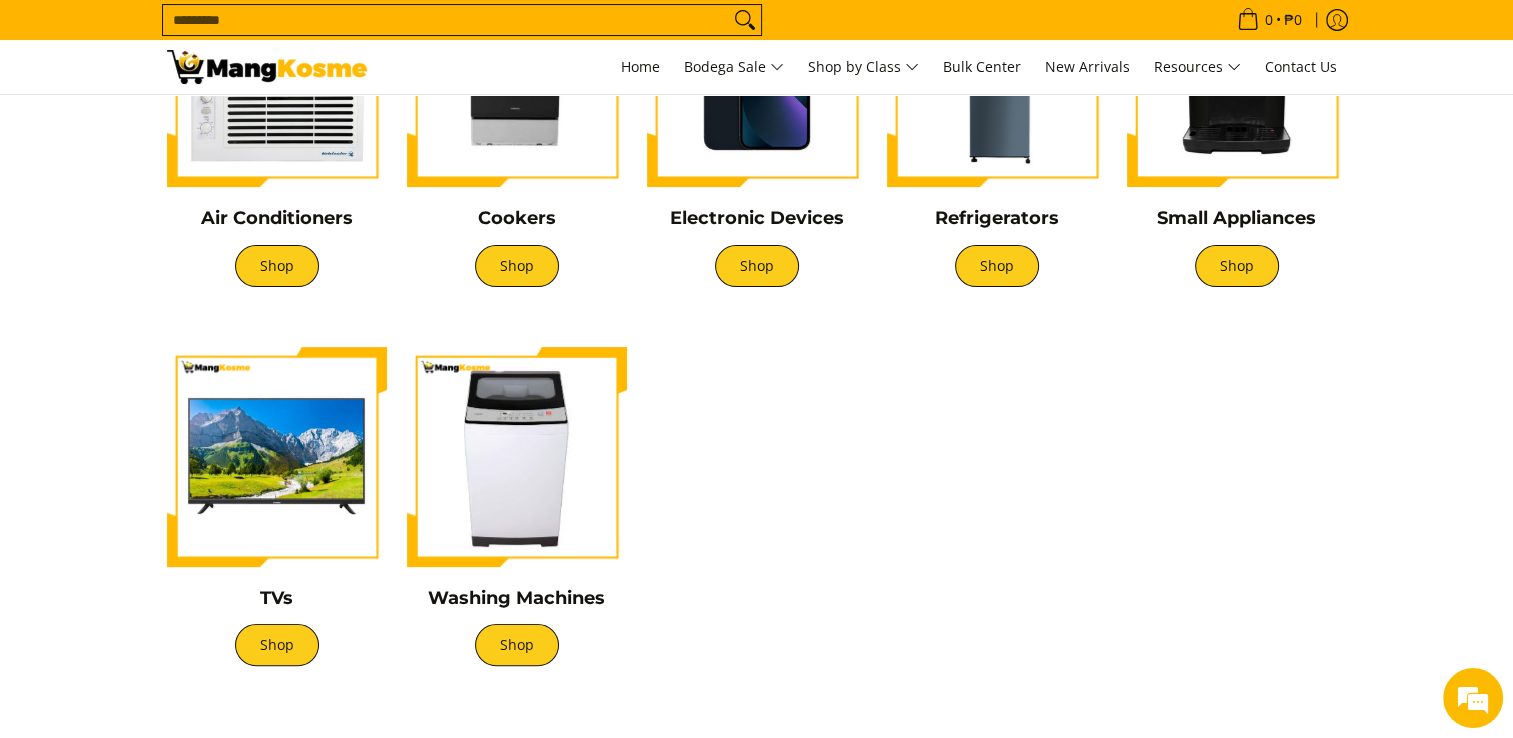 click on "Air Conditioners
Shop
Cookers
Shop" at bounding box center (757, 346) 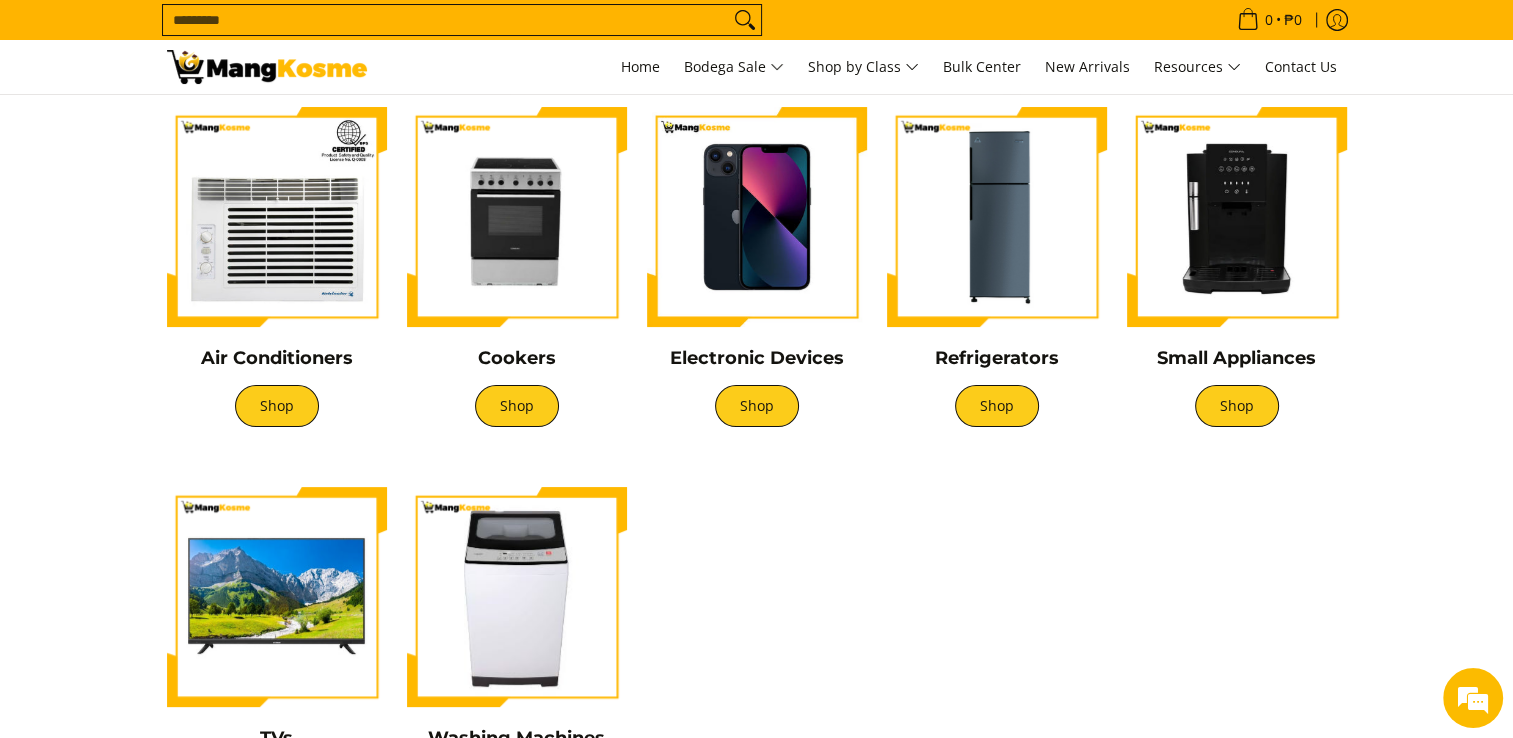 click at bounding box center (1237, 217) 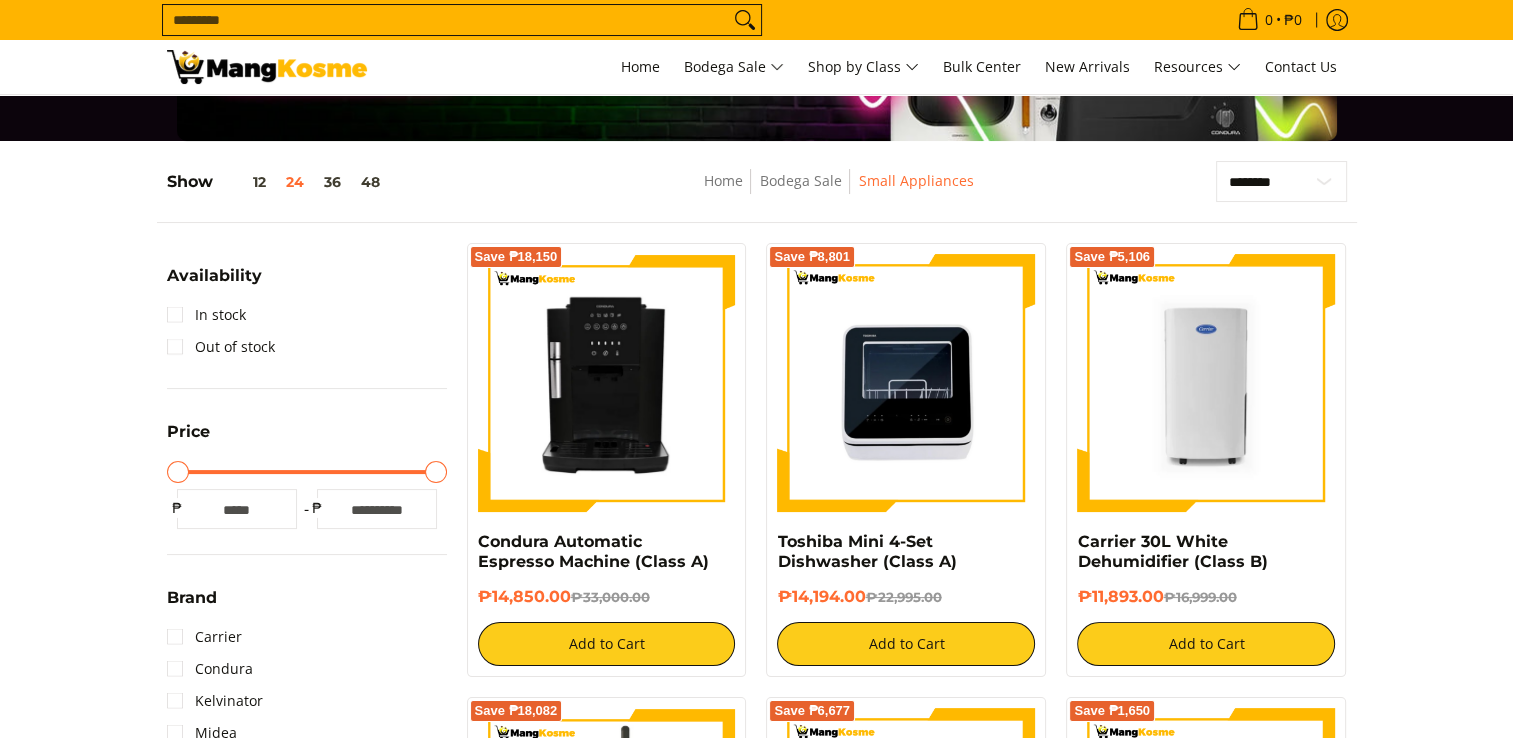 scroll, scrollTop: 0, scrollLeft: 0, axis: both 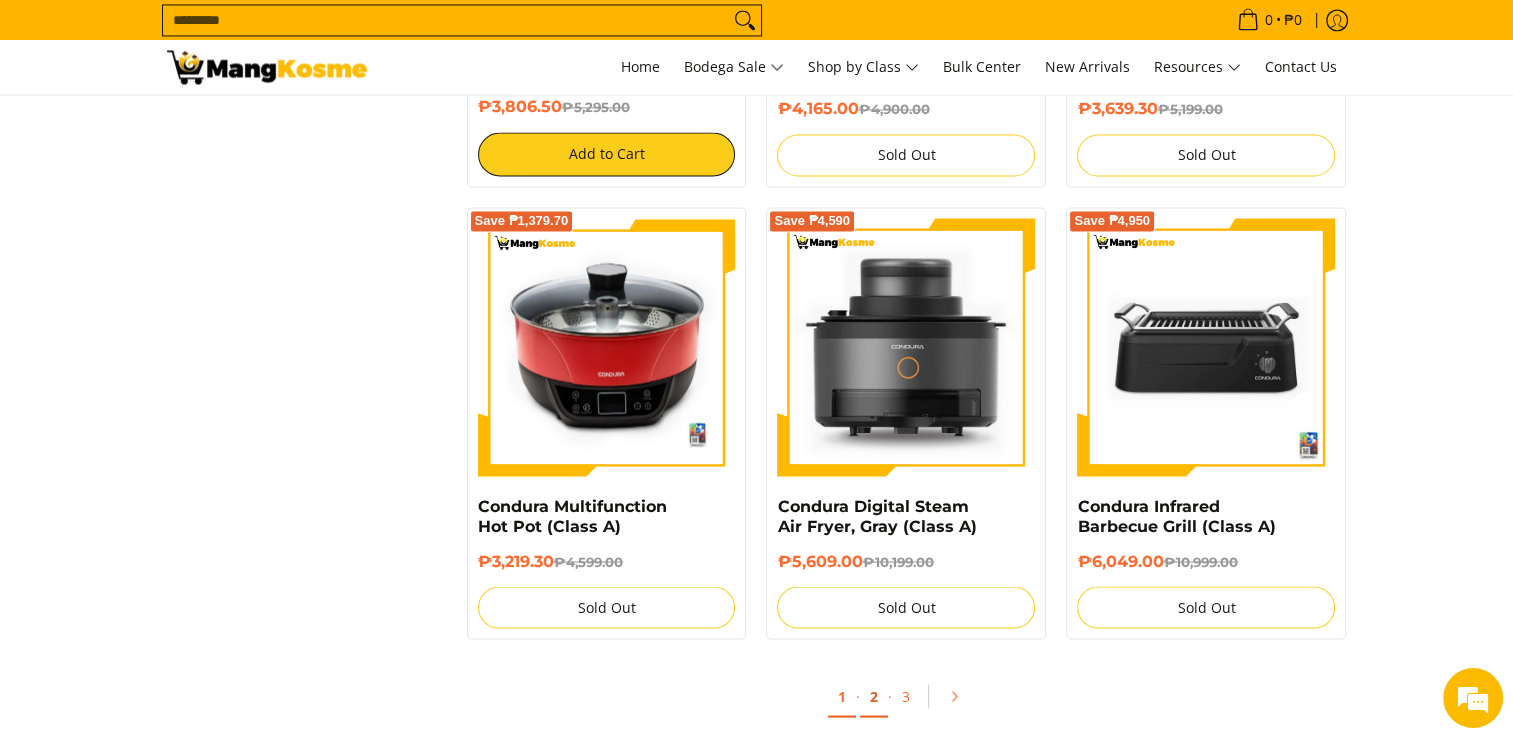click on "2" at bounding box center [874, 696] 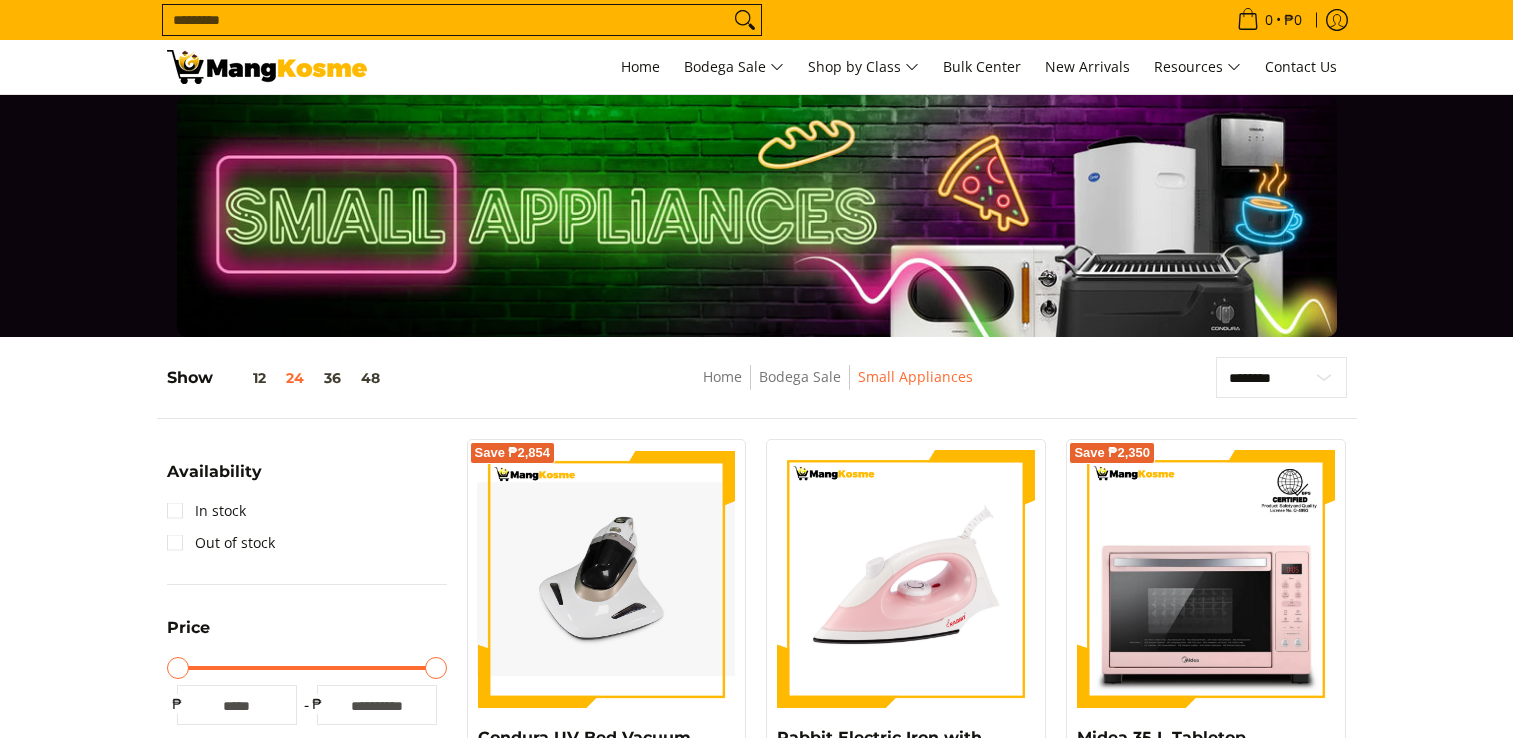 scroll, scrollTop: 190, scrollLeft: 0, axis: vertical 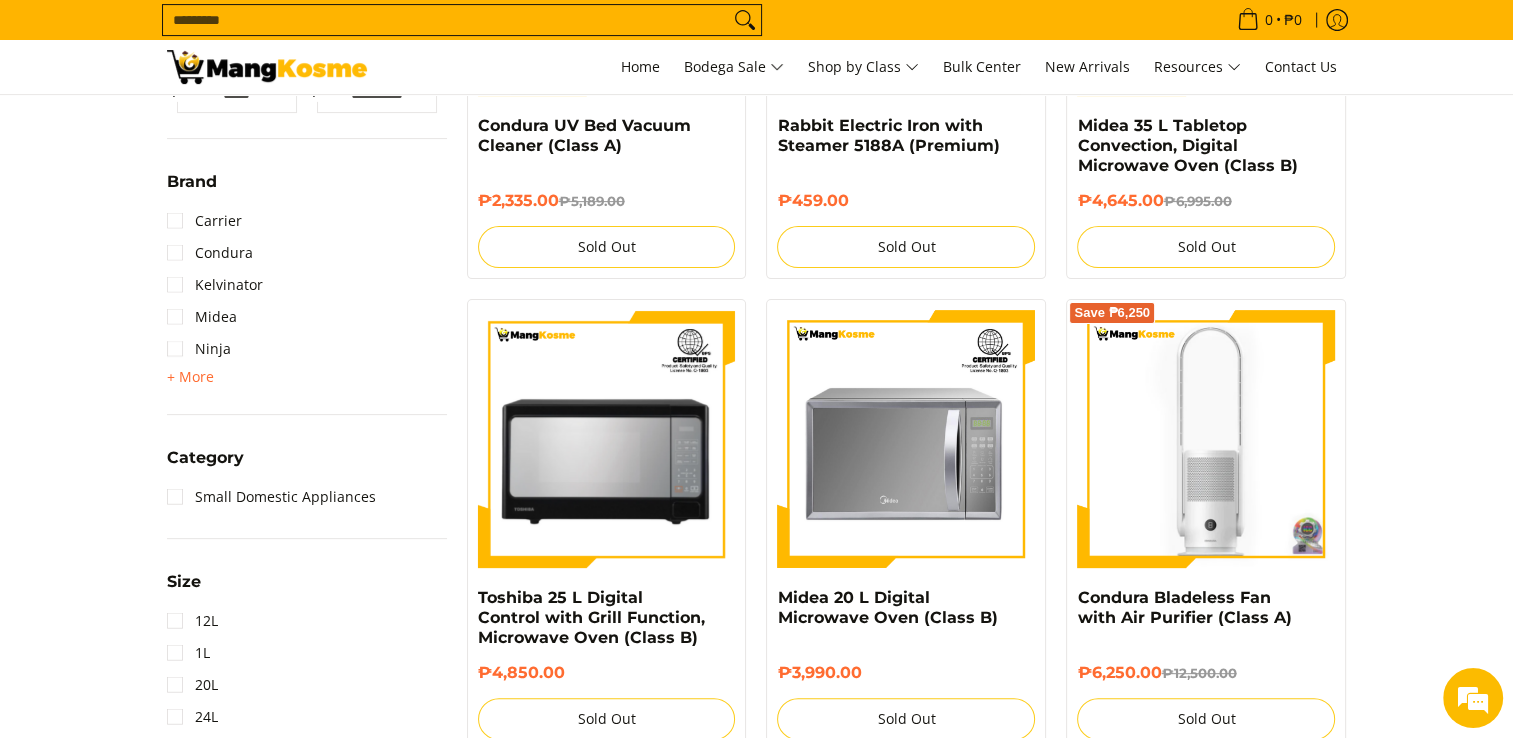 click on "**********" at bounding box center [756, 1691] 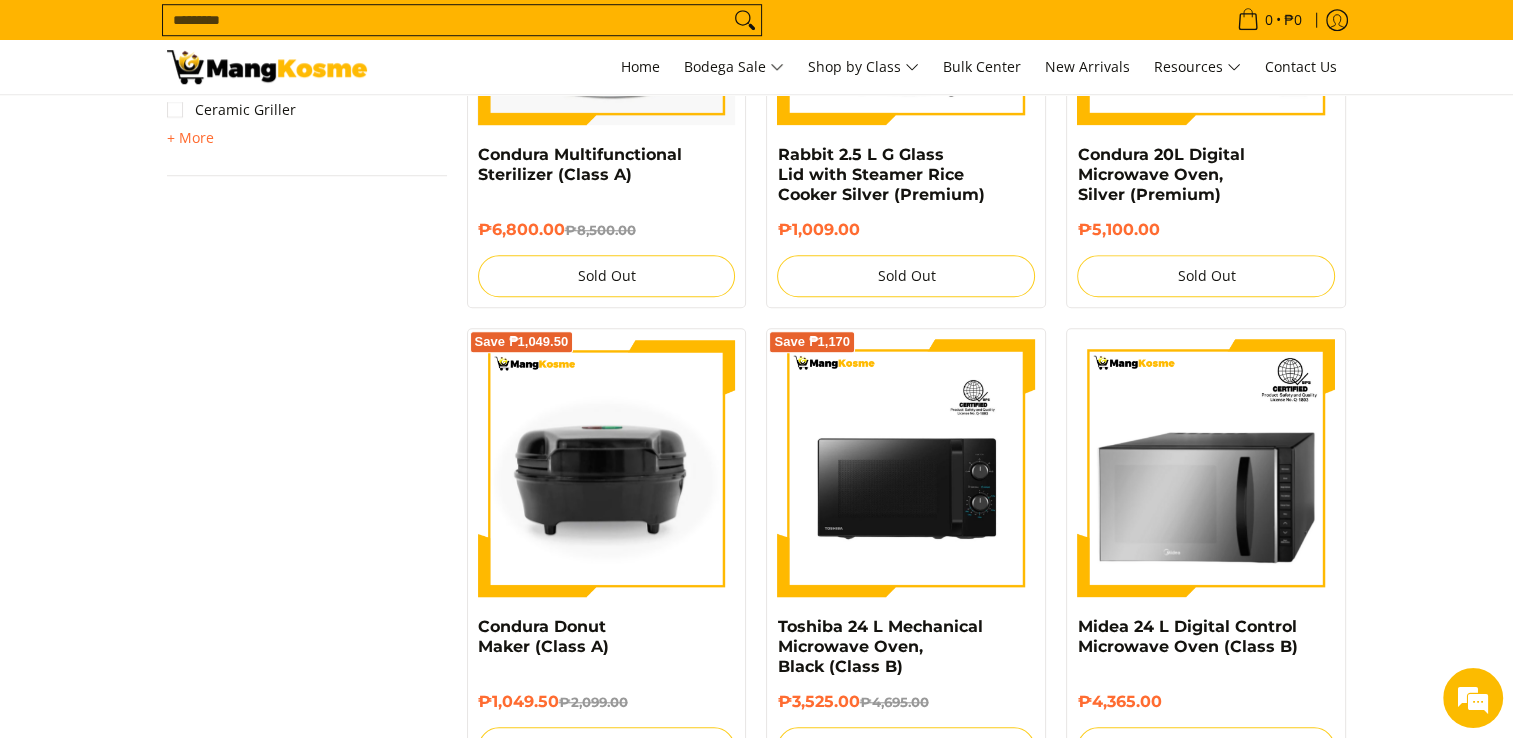 scroll, scrollTop: 1776, scrollLeft: 0, axis: vertical 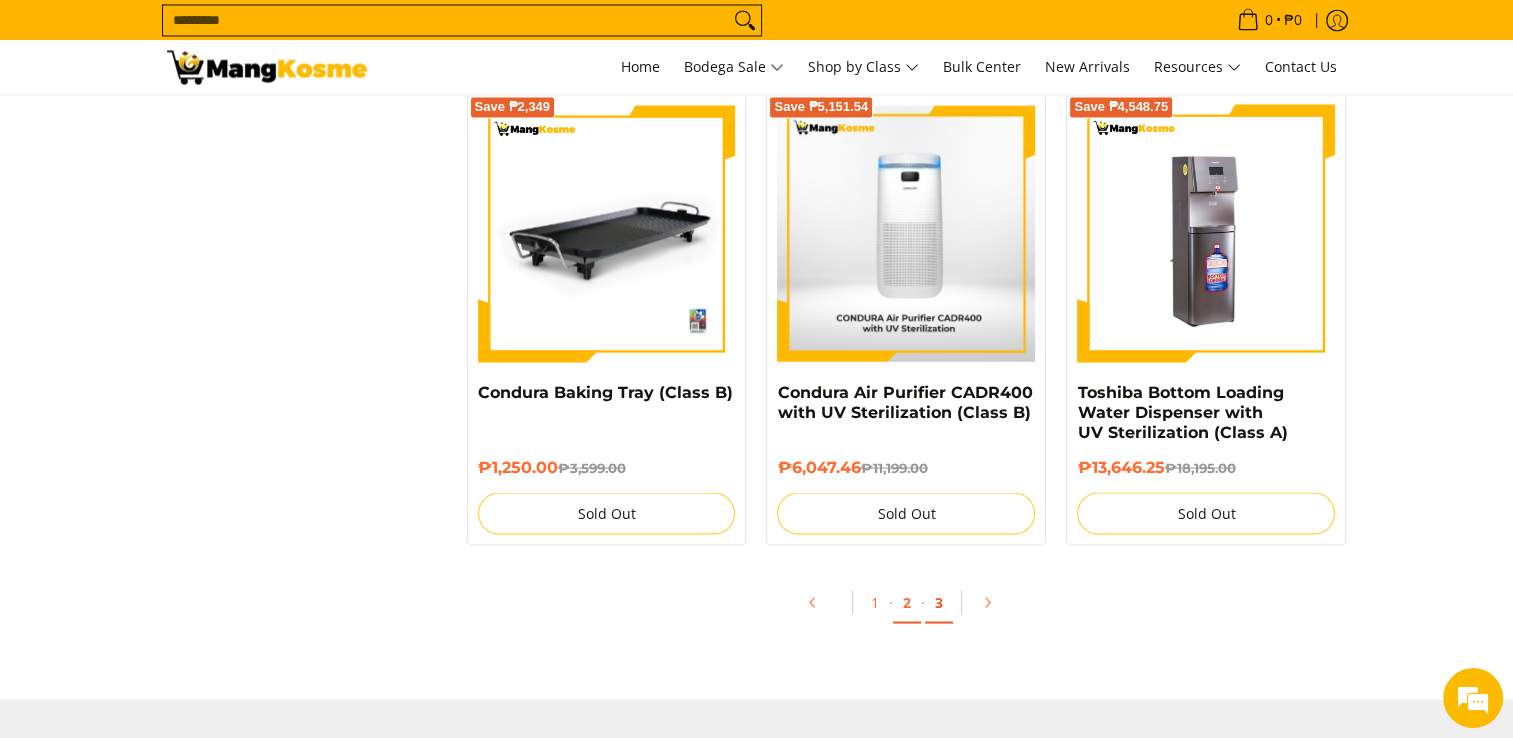 click on "3" at bounding box center (939, 602) 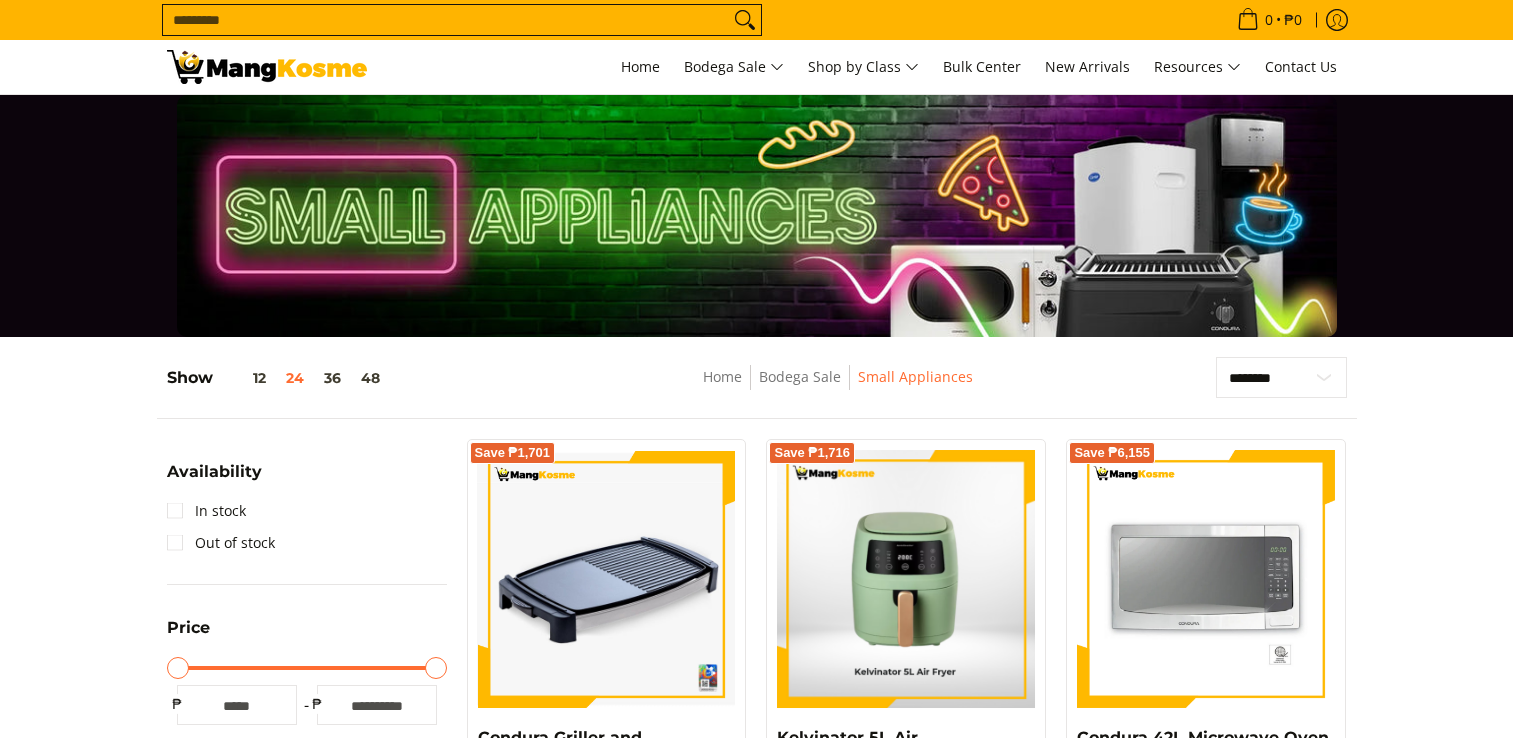 scroll, scrollTop: 0, scrollLeft: 0, axis: both 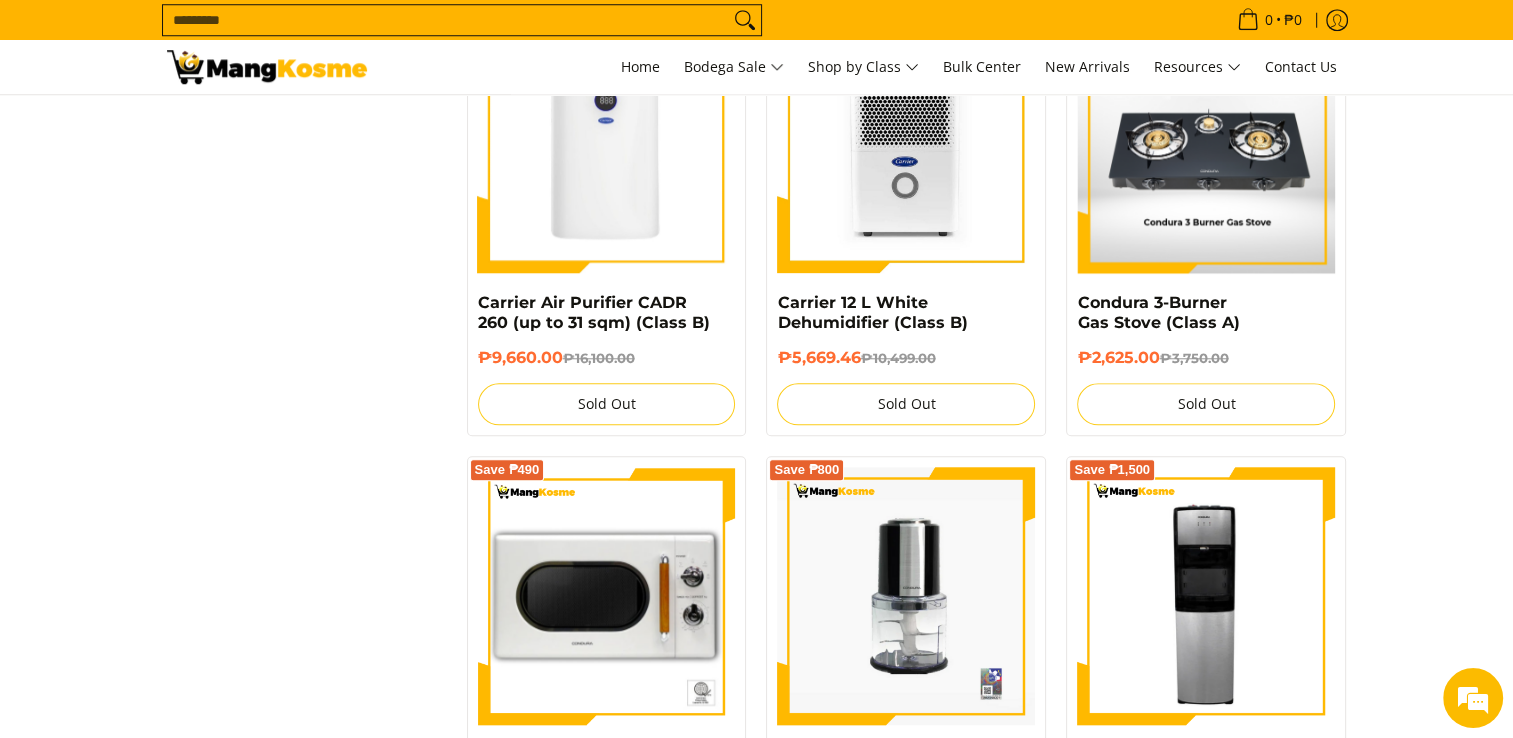 click on "**********" at bounding box center [756, 452] 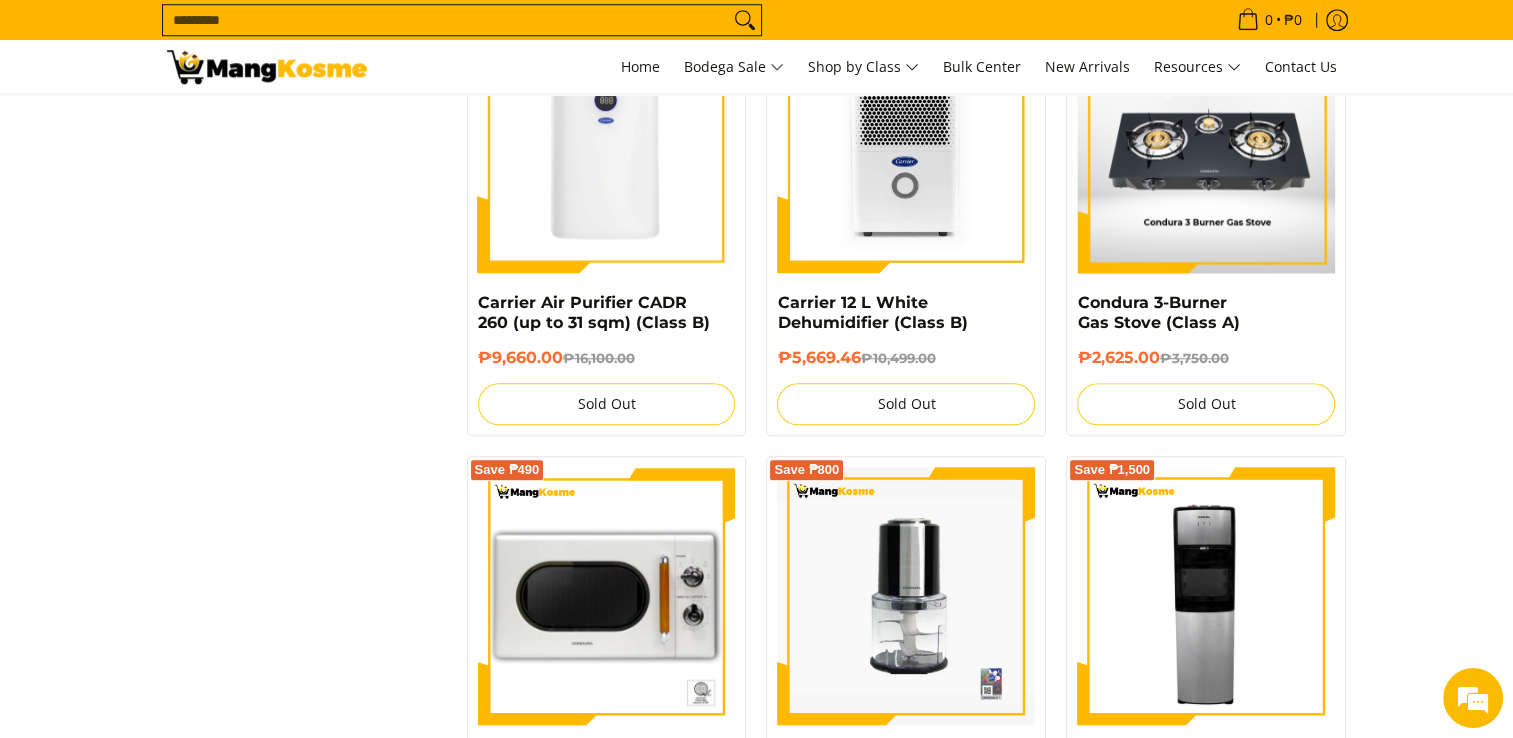 scroll, scrollTop: 0, scrollLeft: 0, axis: both 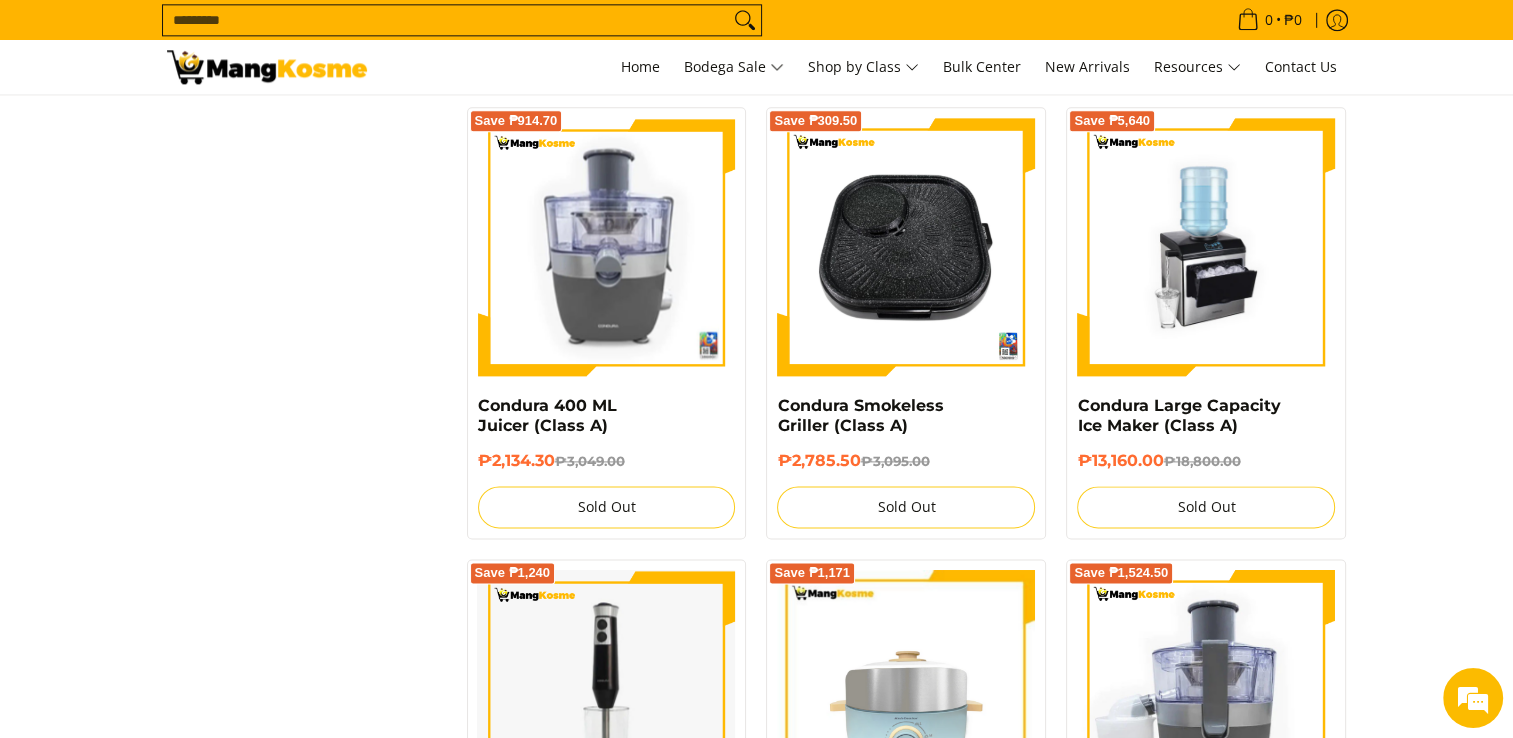 drag, startPoint x: 1384, startPoint y: 301, endPoint x: 1432, endPoint y: 152, distance: 156.54073 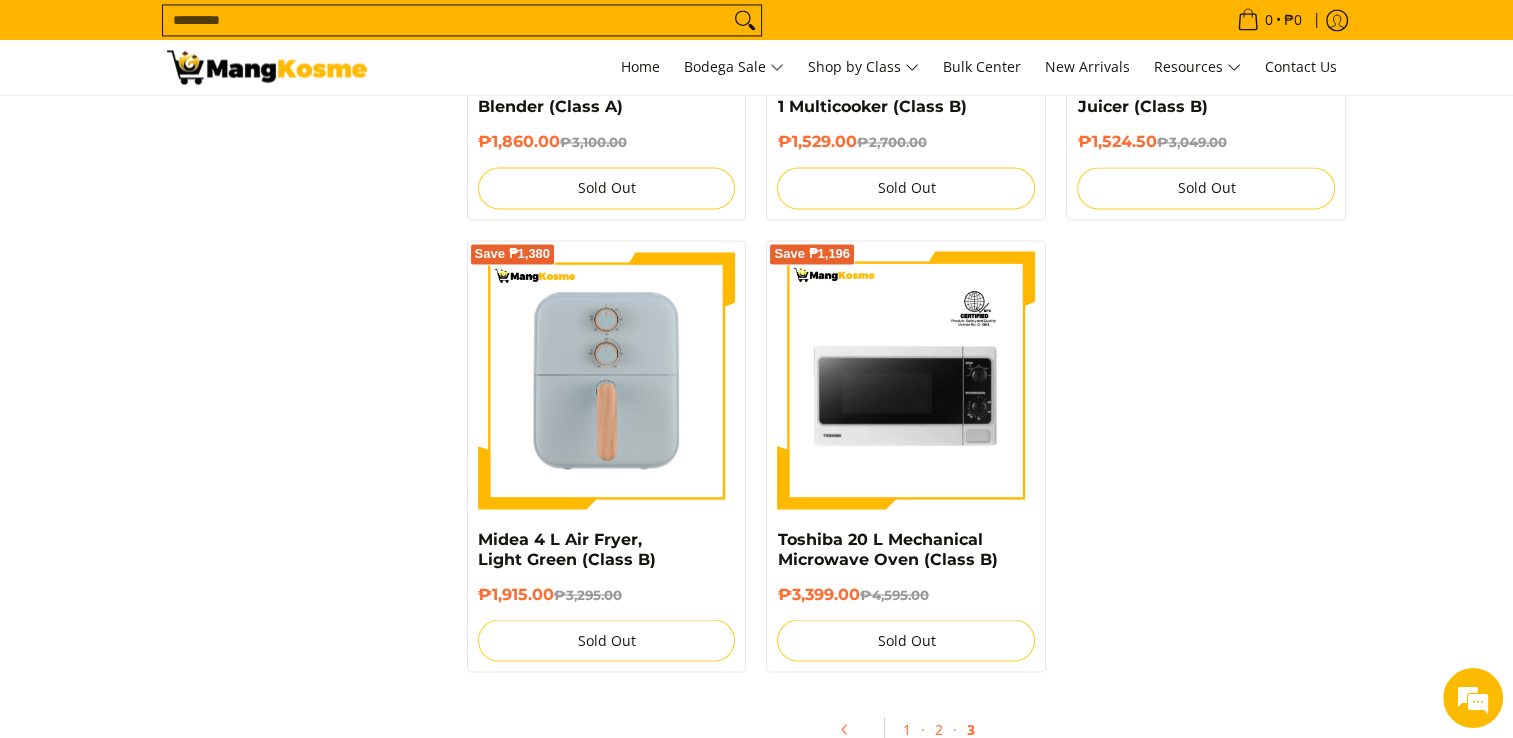 scroll, scrollTop: 3360, scrollLeft: 0, axis: vertical 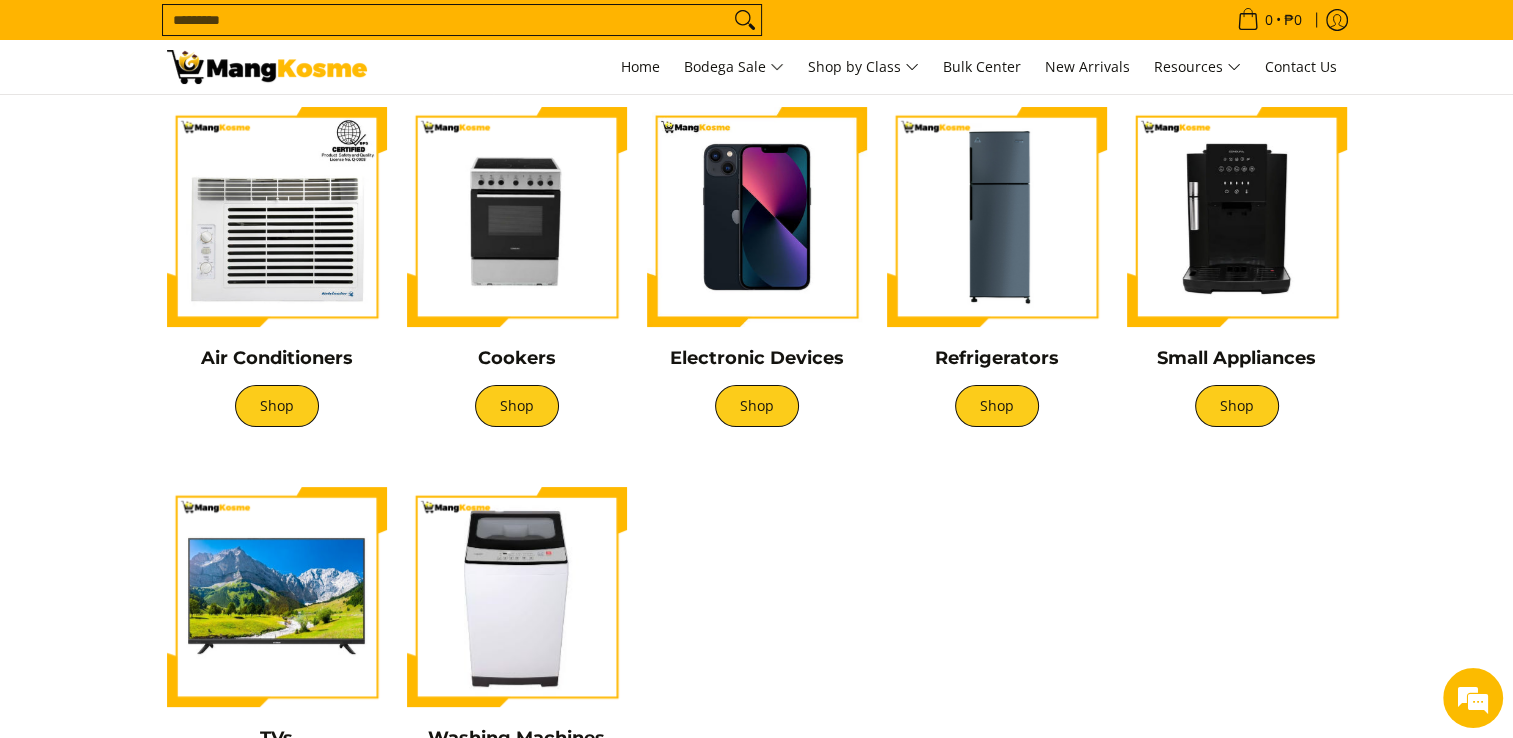 click at bounding box center [997, 217] 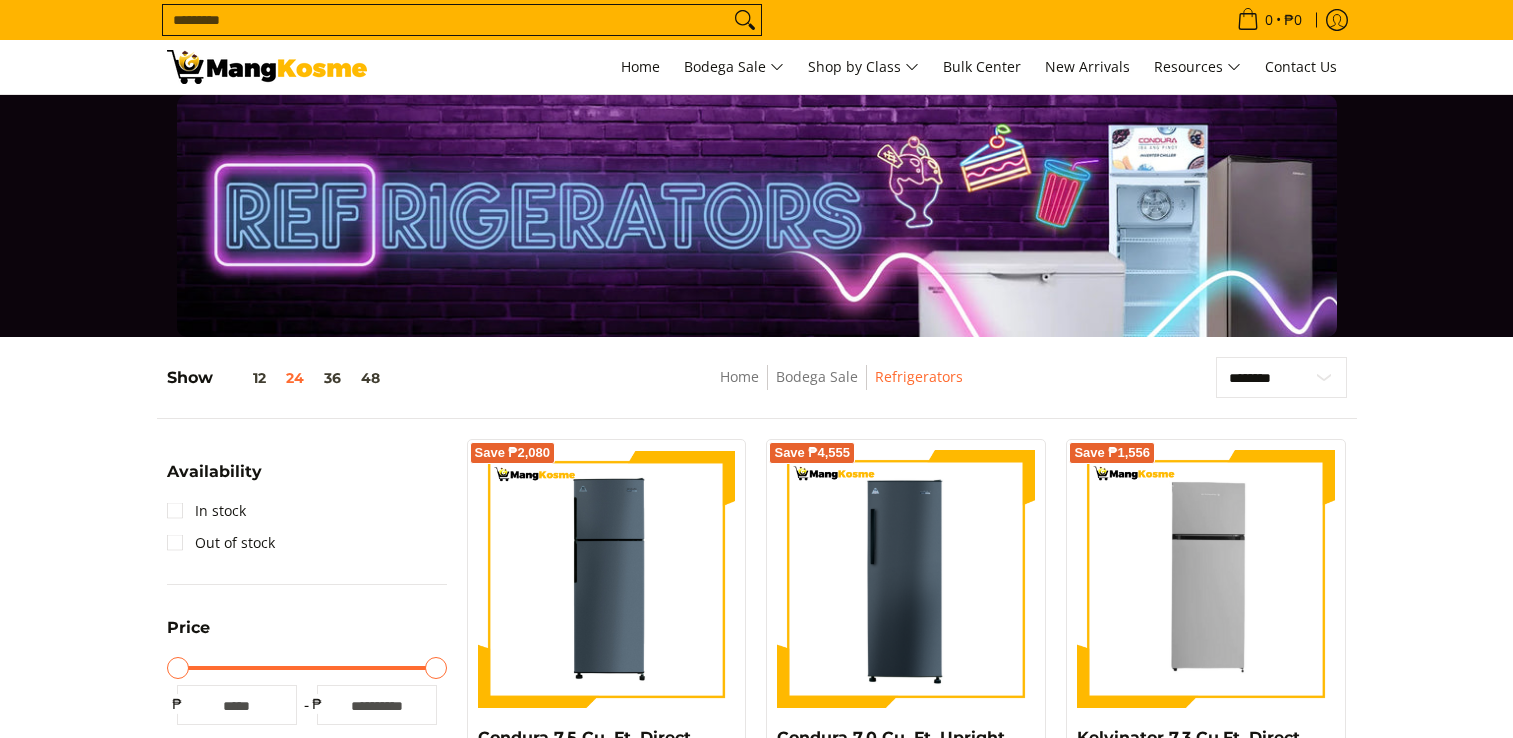 scroll, scrollTop: 0, scrollLeft: 0, axis: both 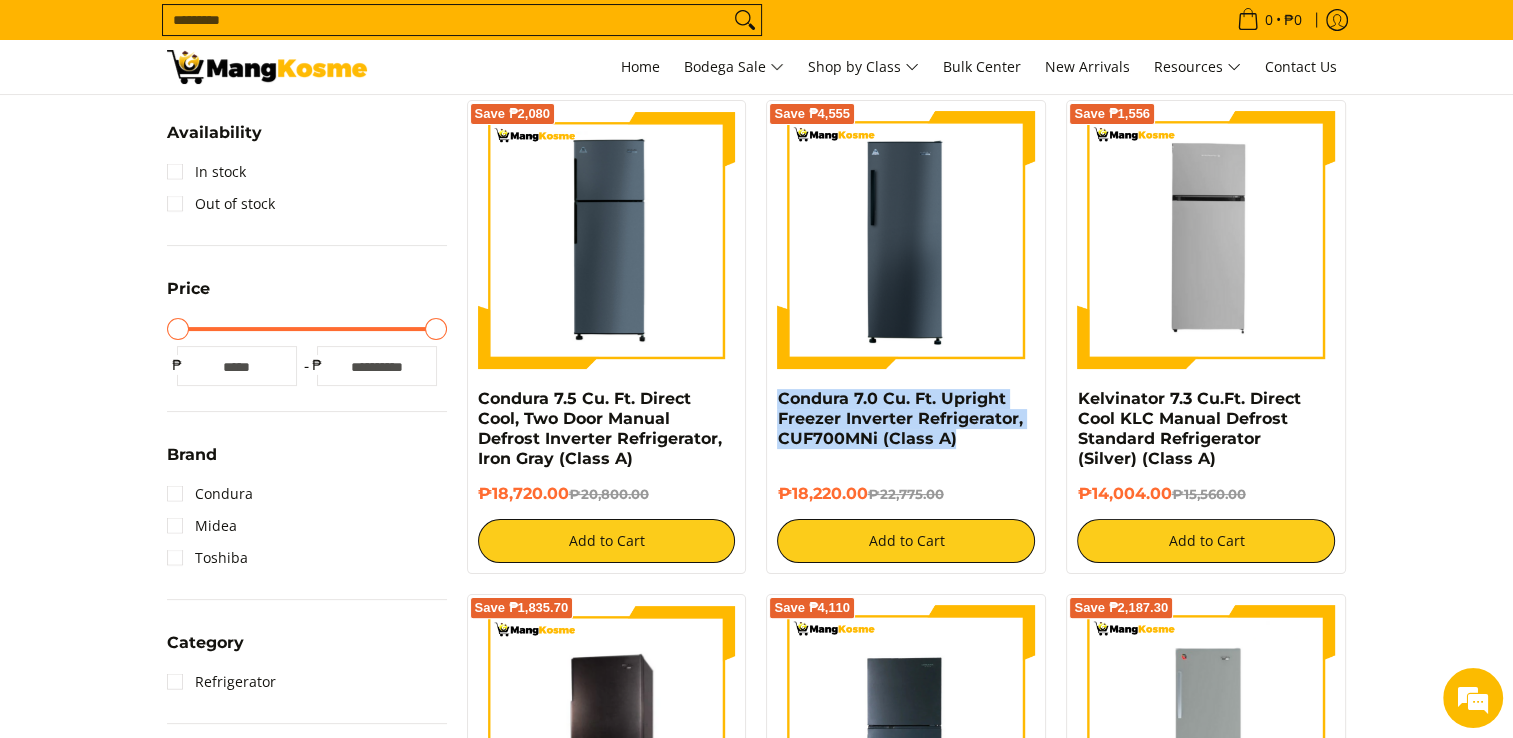 drag, startPoint x: 970, startPoint y: 450, endPoint x: 768, endPoint y: 400, distance: 208.09613 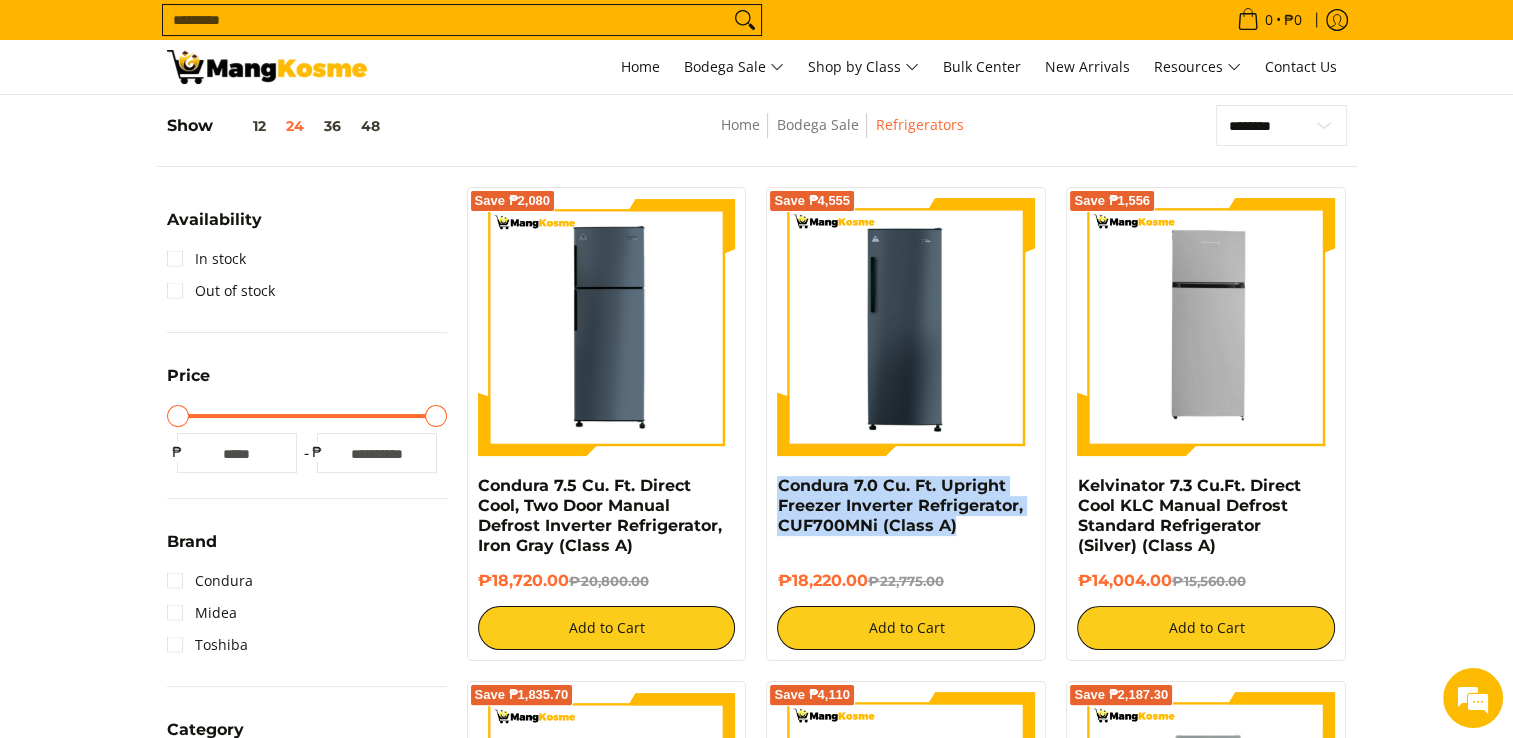 scroll, scrollTop: 0, scrollLeft: 0, axis: both 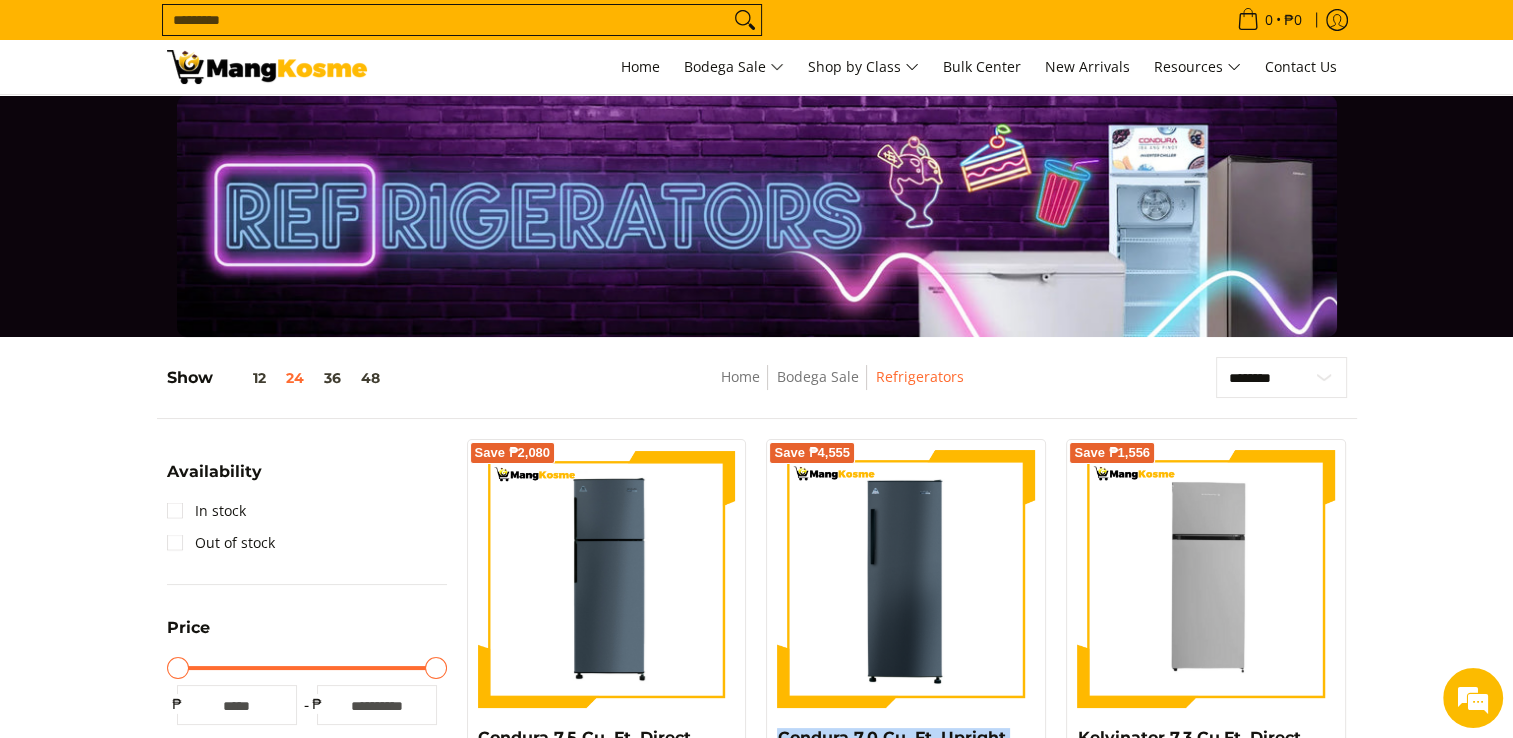 click at bounding box center (267, 67) 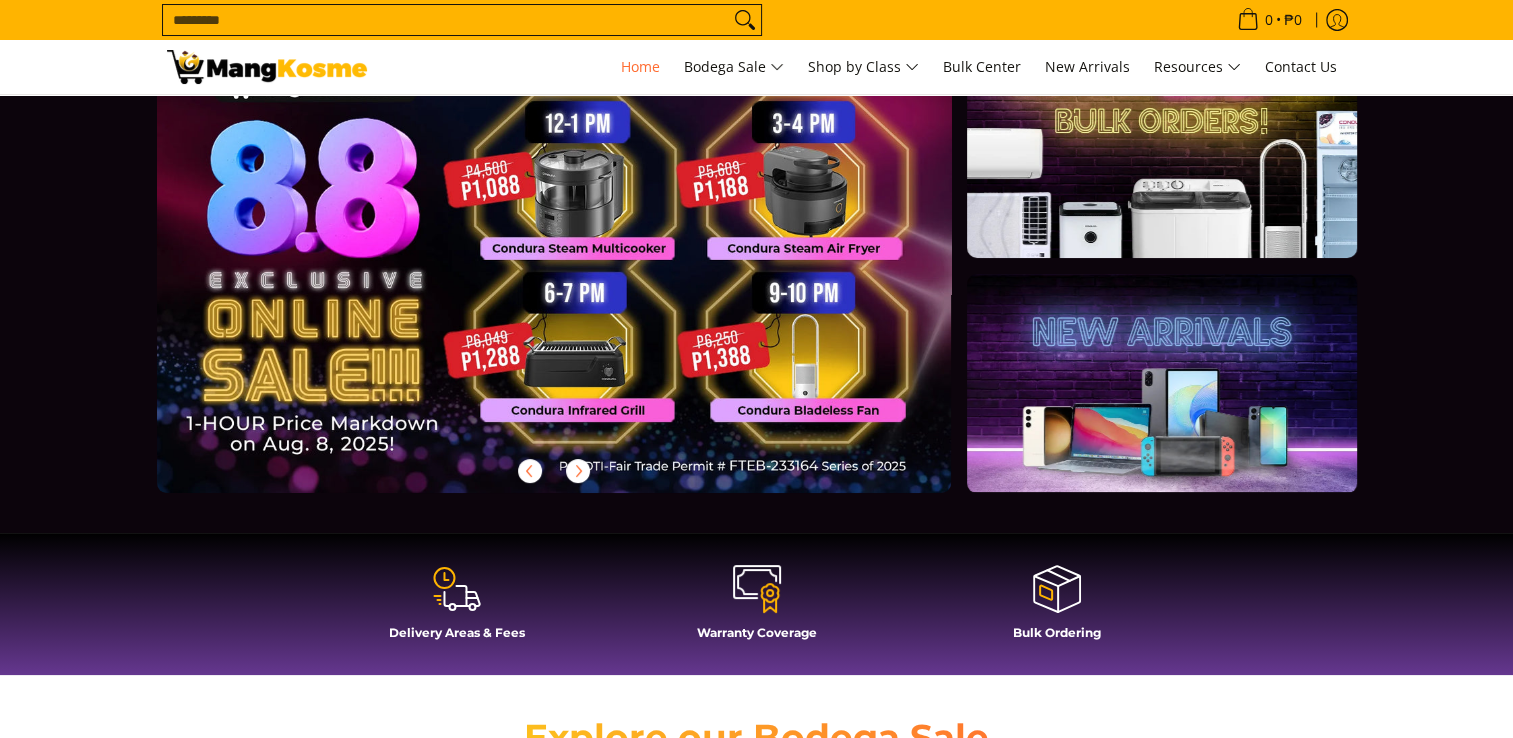 scroll, scrollTop: 0, scrollLeft: 0, axis: both 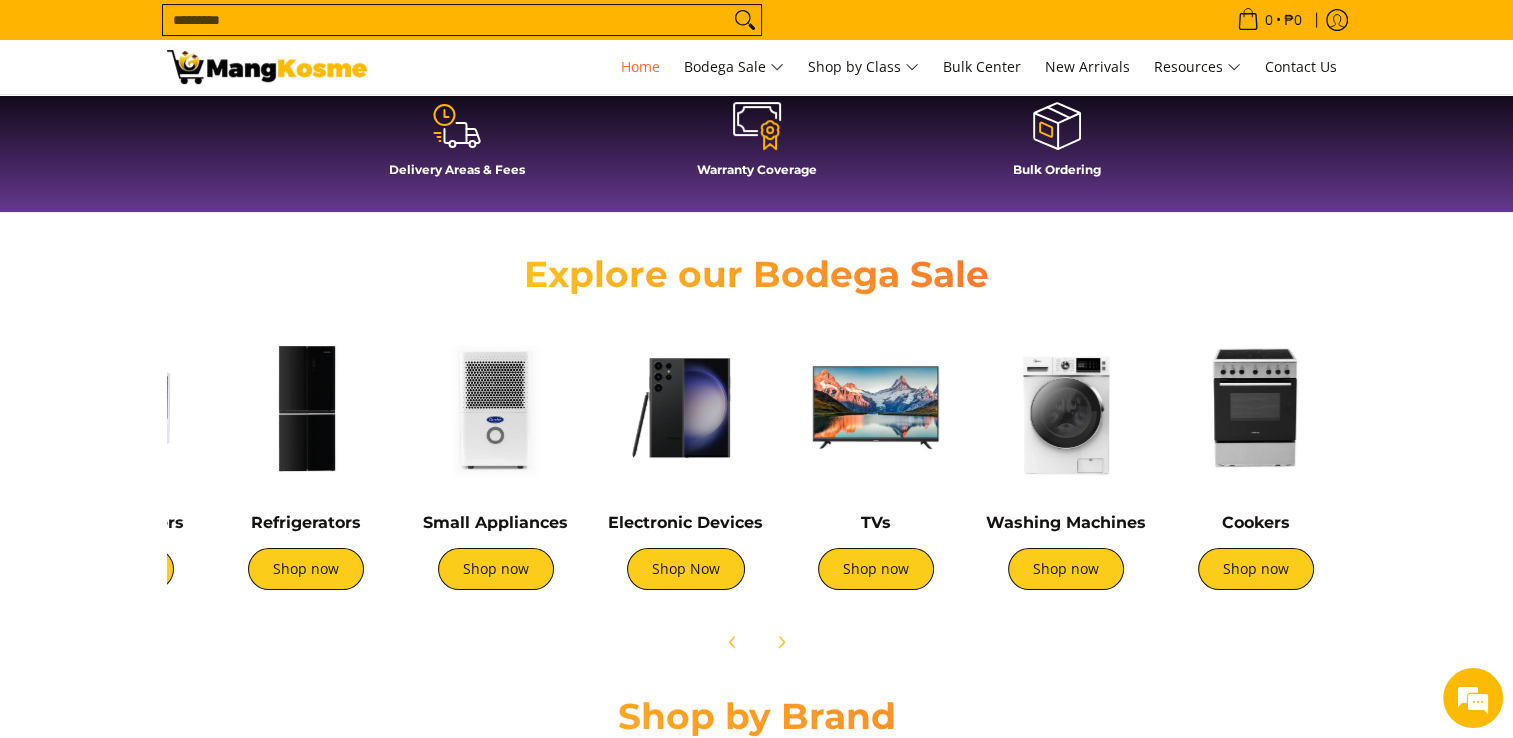 click at bounding box center (1256, 408) 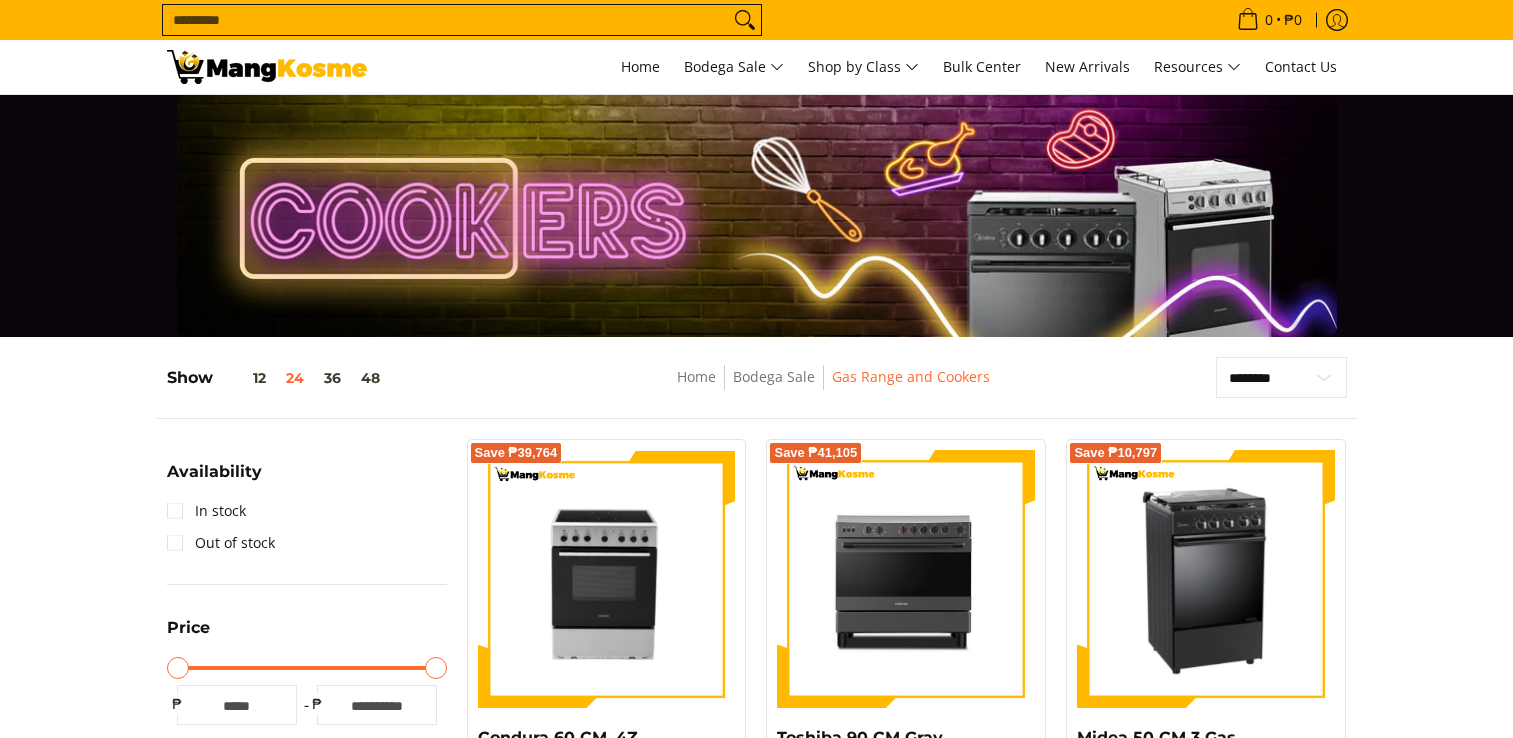 scroll, scrollTop: 0, scrollLeft: 0, axis: both 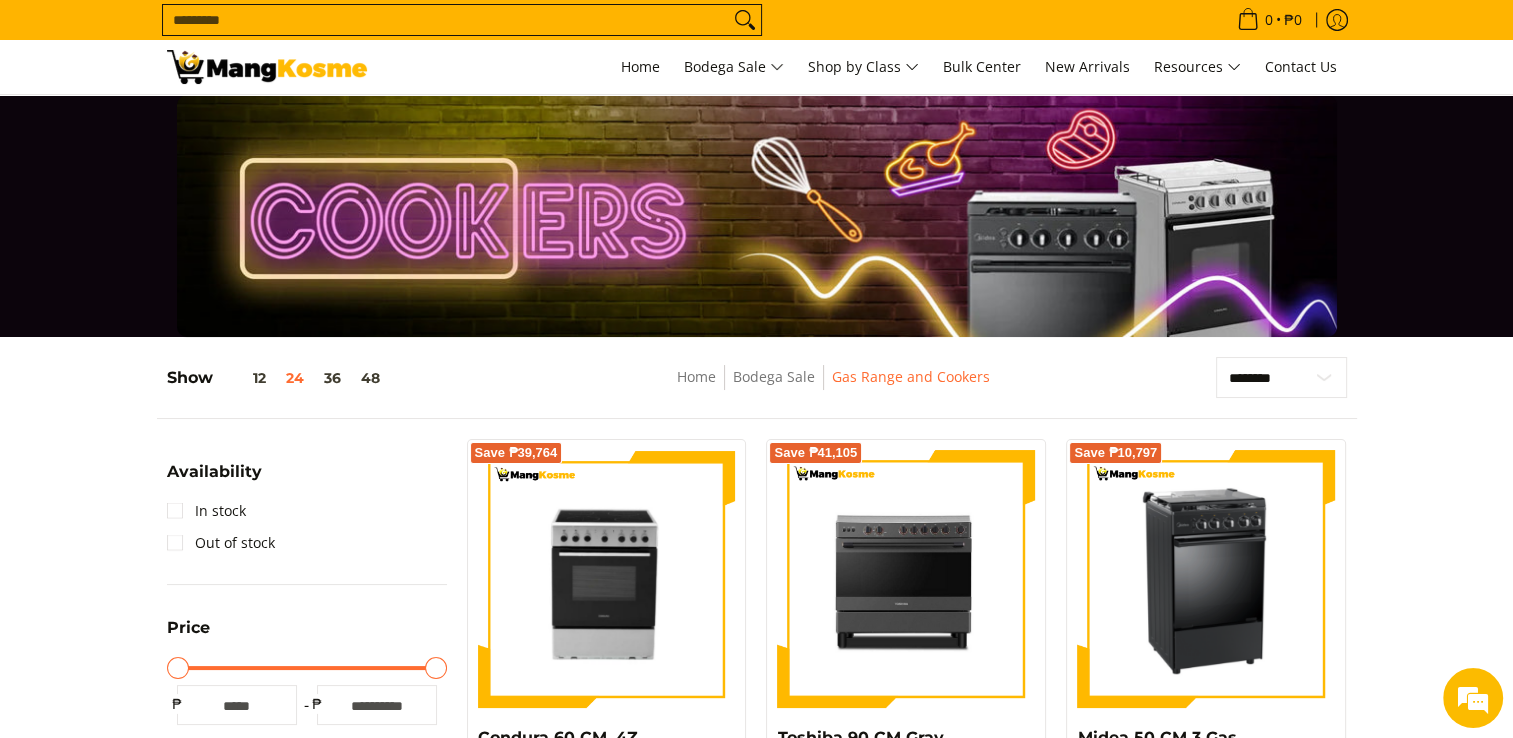click on "**********" at bounding box center (756, 1539) 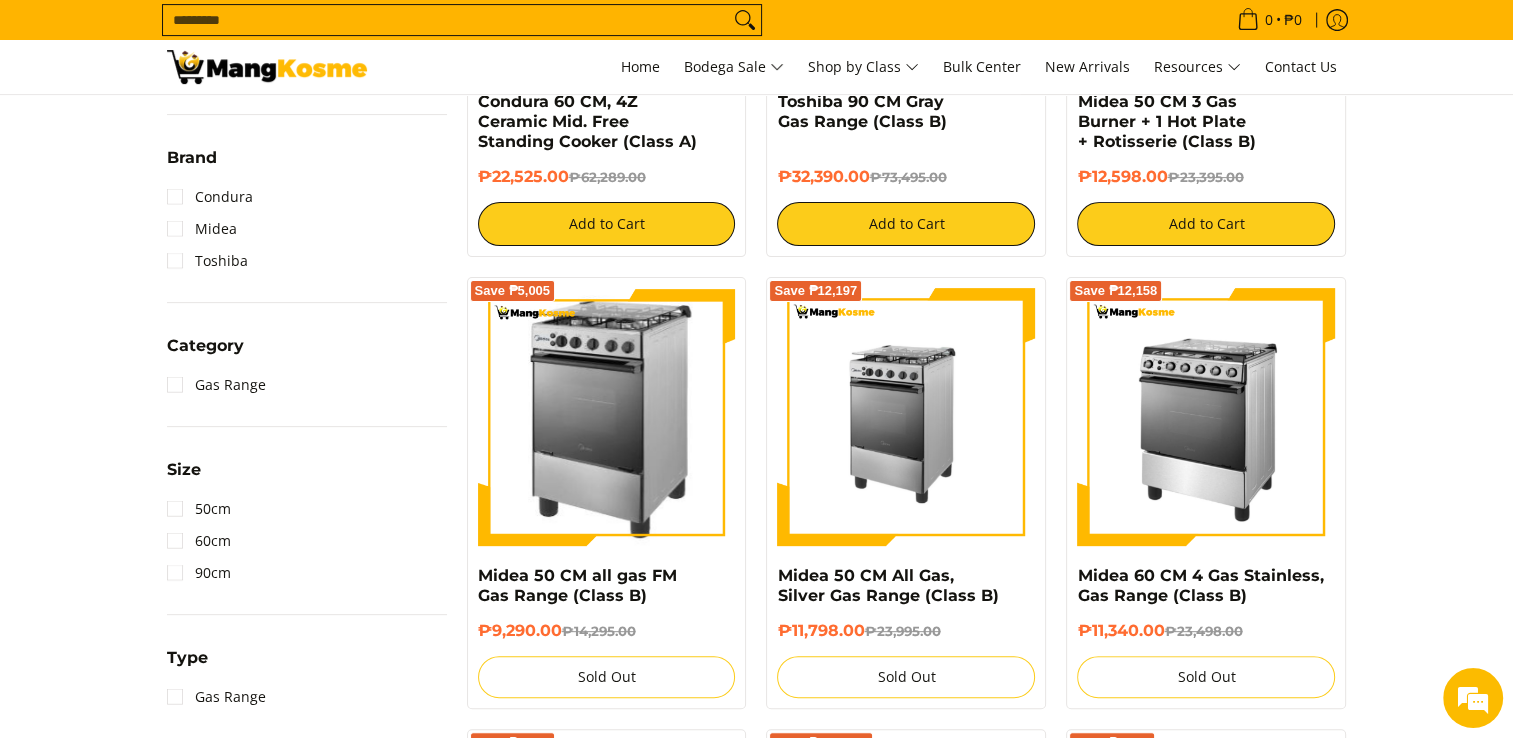 scroll, scrollTop: 636, scrollLeft: 0, axis: vertical 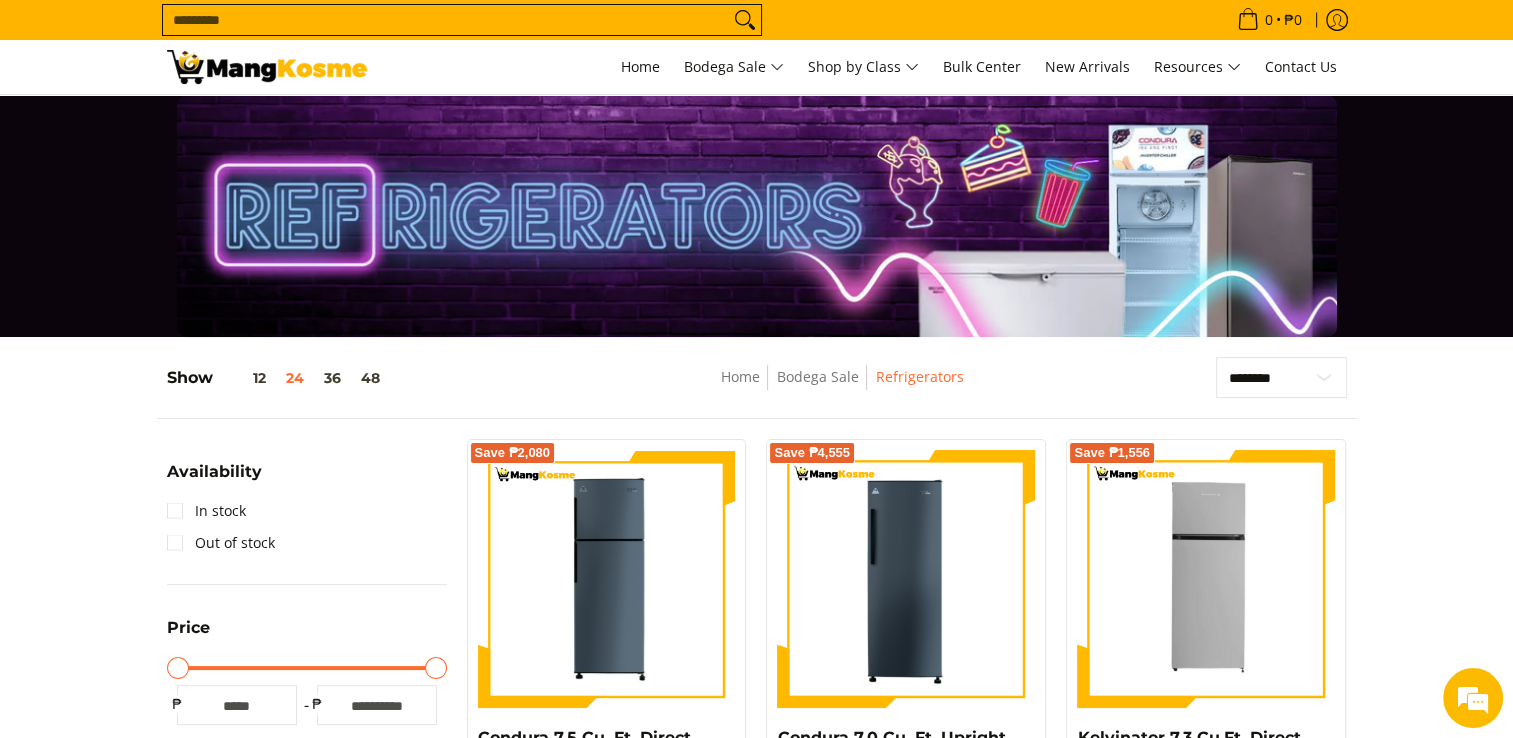 click at bounding box center [267, 67] 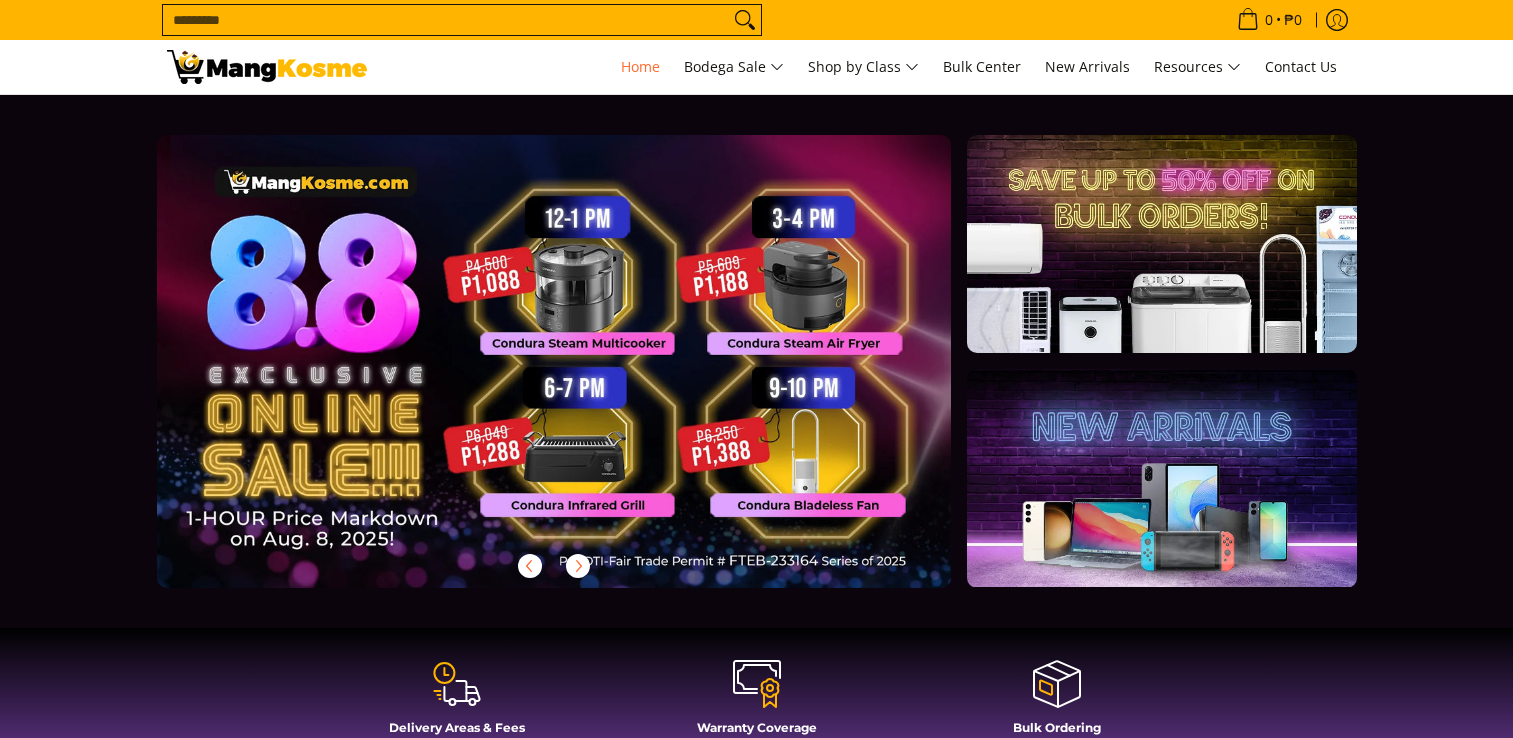 scroll, scrollTop: 376, scrollLeft: 0, axis: vertical 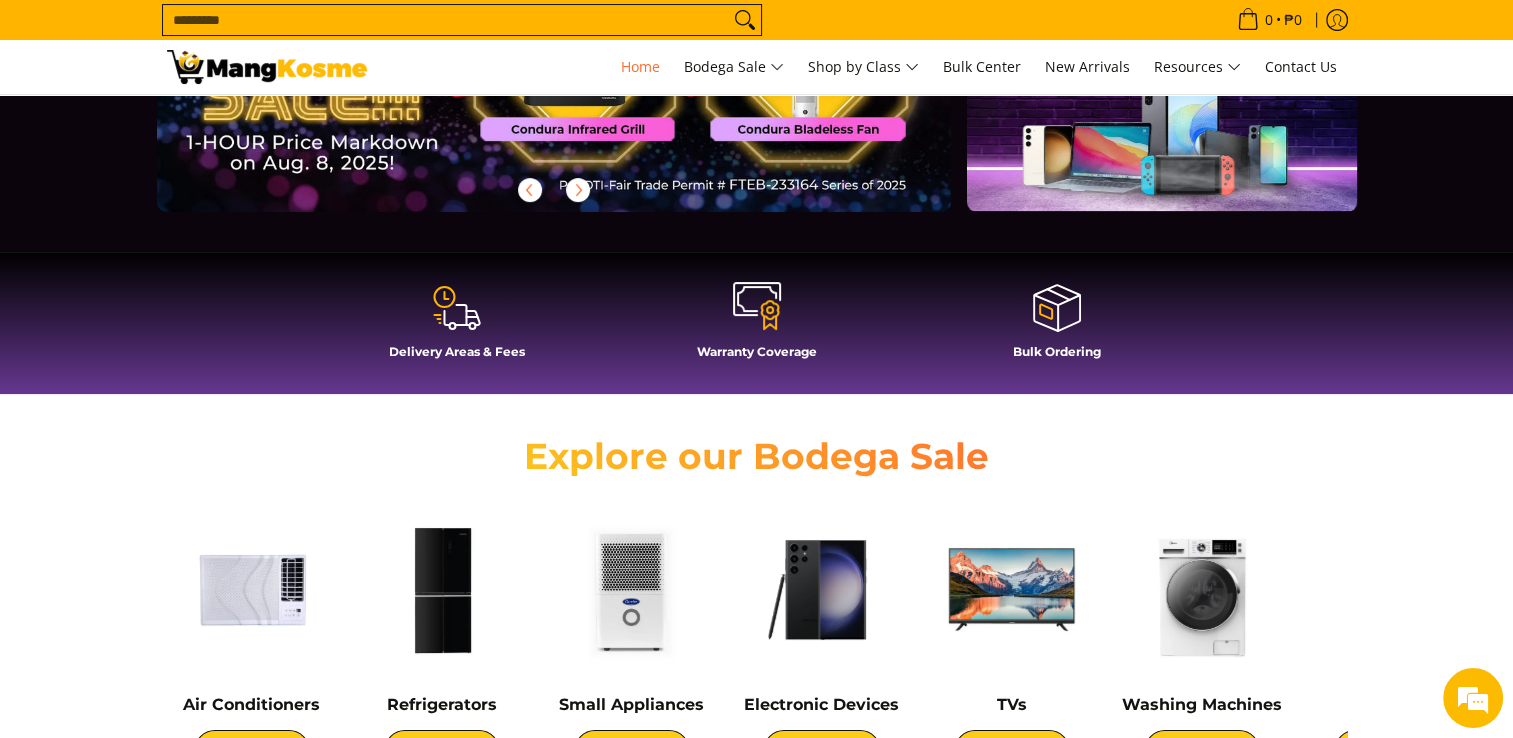 click 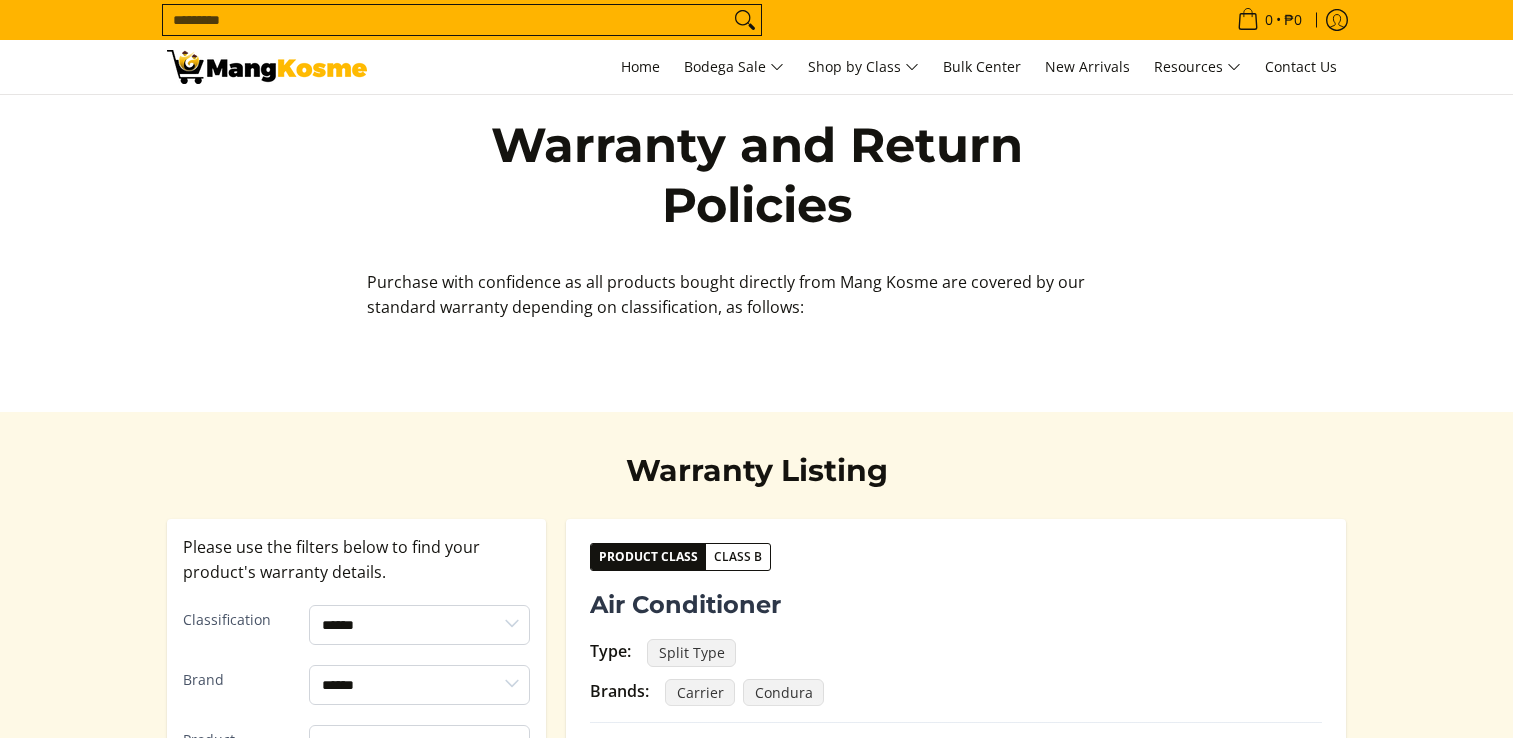 scroll, scrollTop: 0, scrollLeft: 0, axis: both 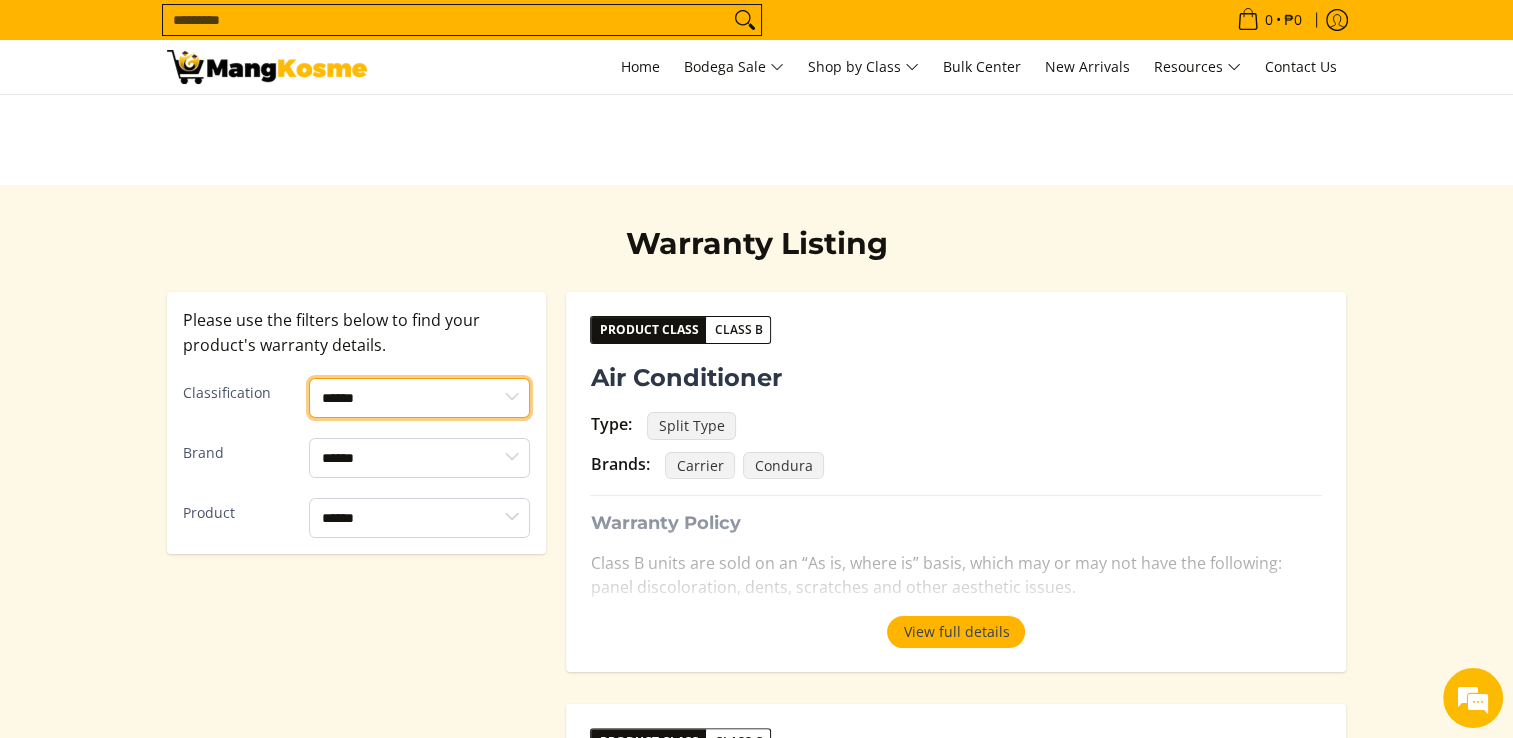 click on "****** ******* *******" at bounding box center [419, 398] 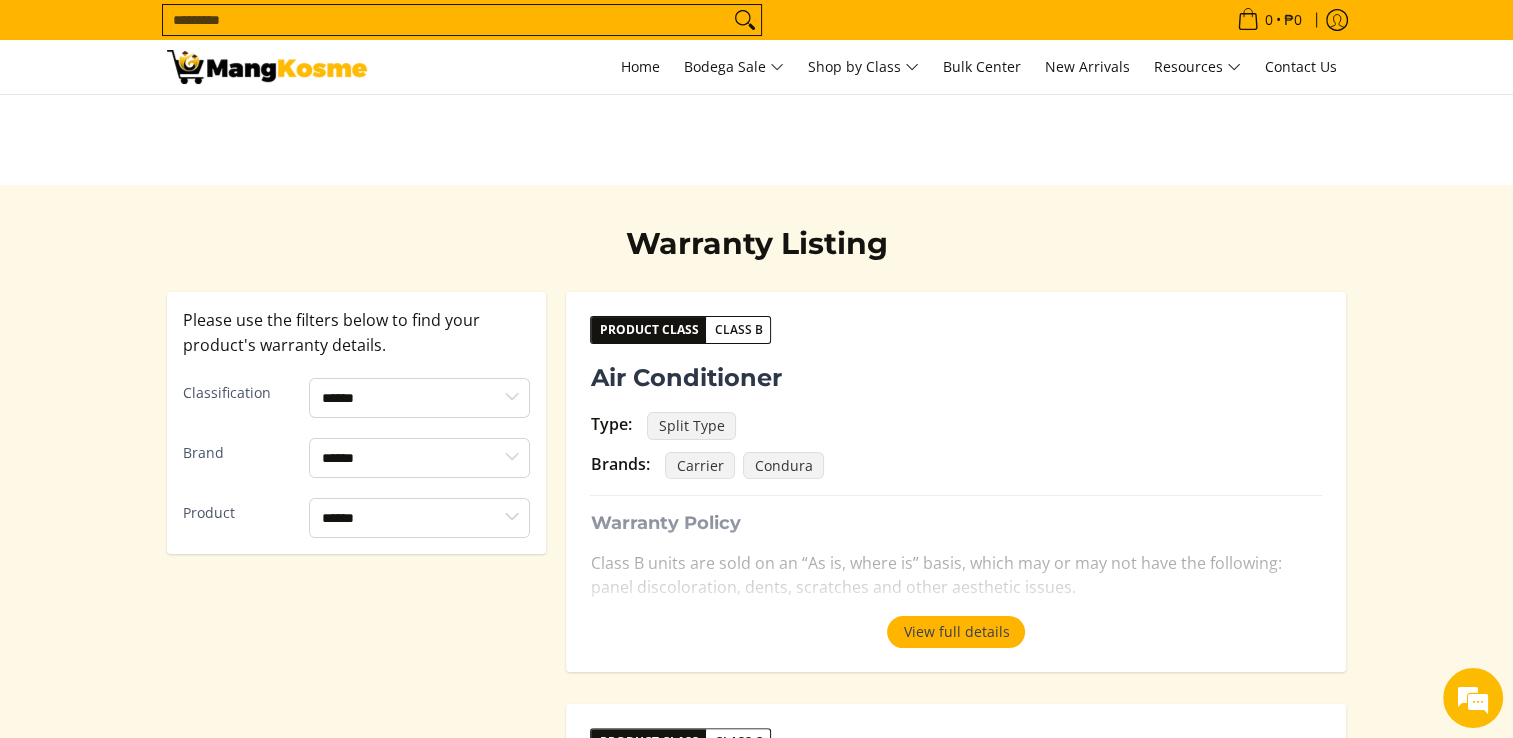 click on "**********" at bounding box center (757, 2319) 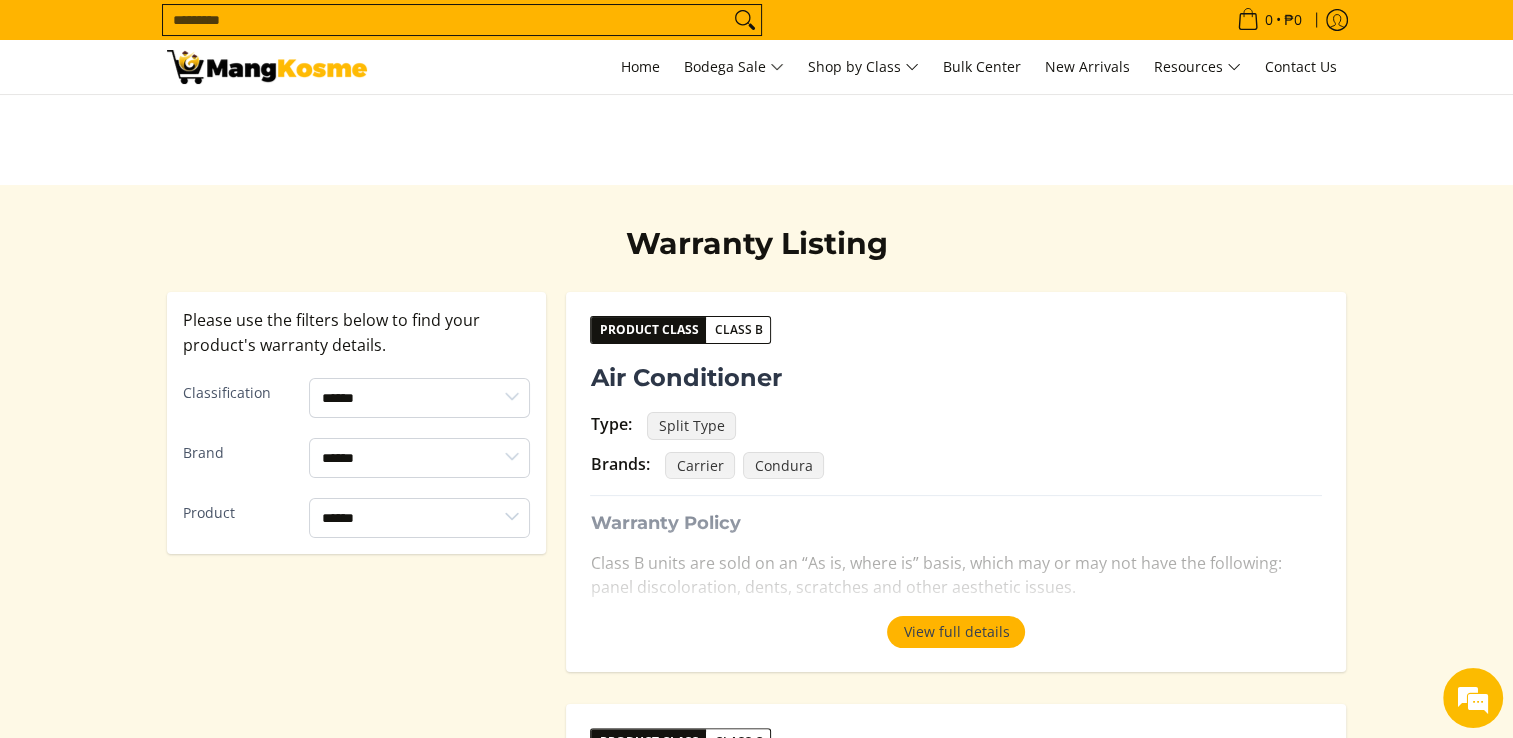 click on "Class B" at bounding box center (738, 330) 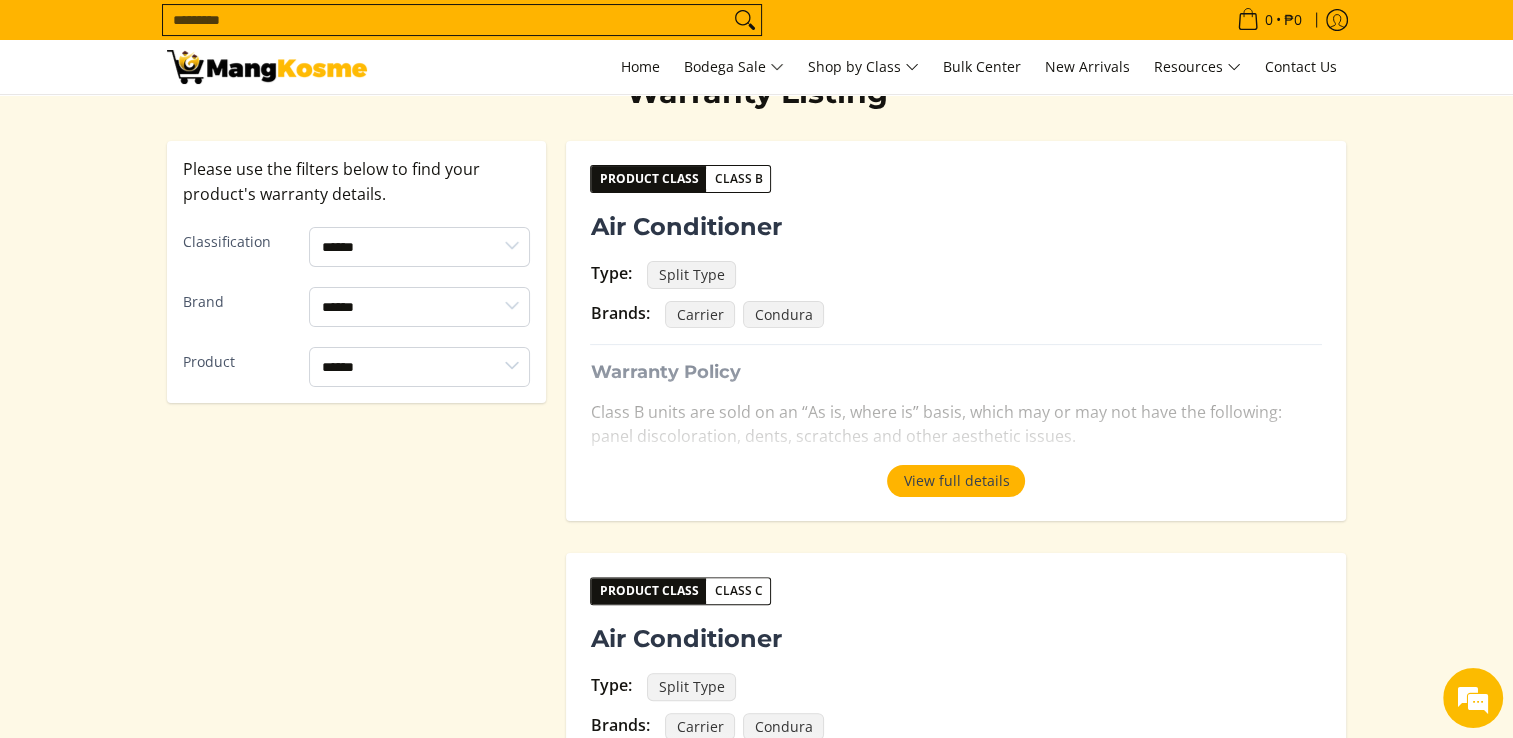 scroll, scrollTop: 379, scrollLeft: 0, axis: vertical 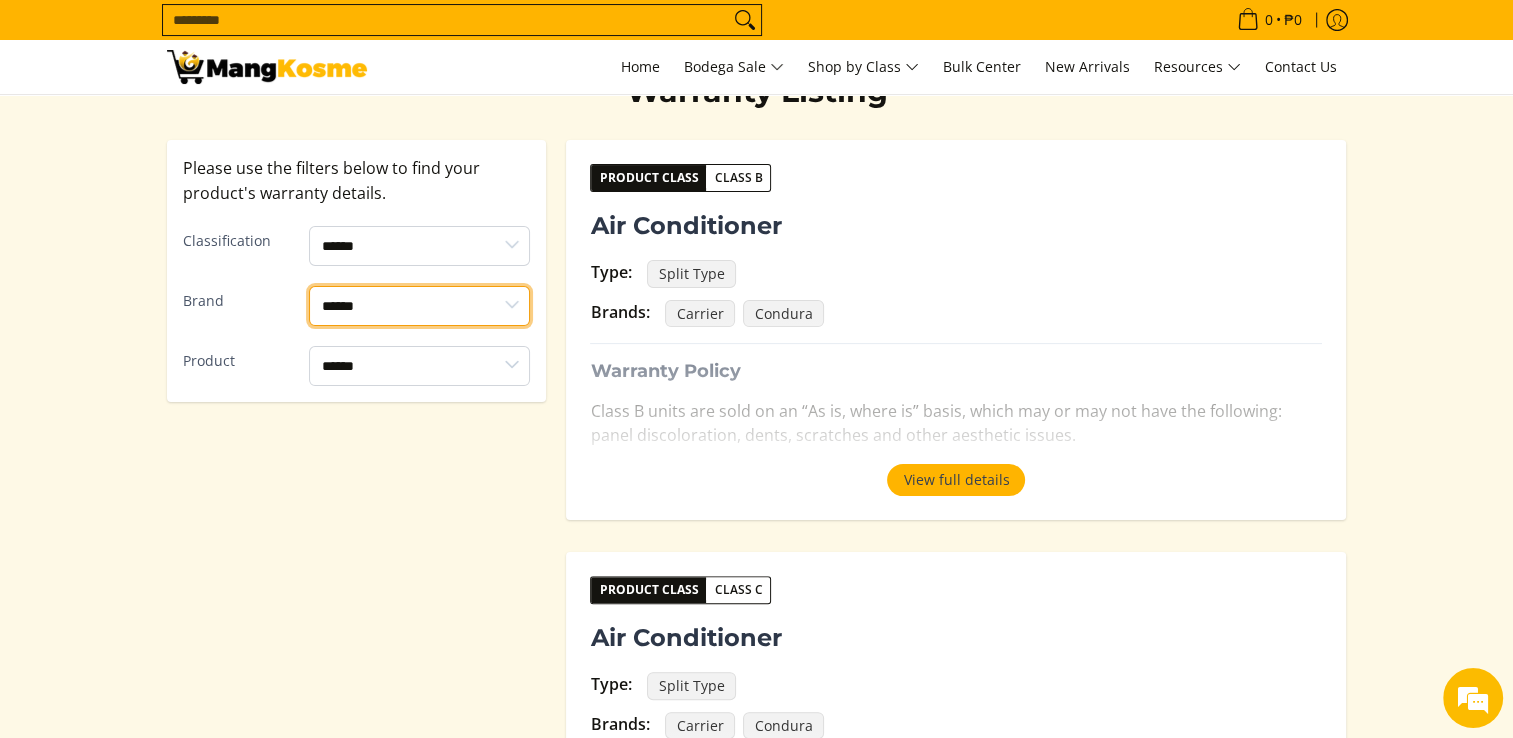 click on "**********" at bounding box center (419, 306) 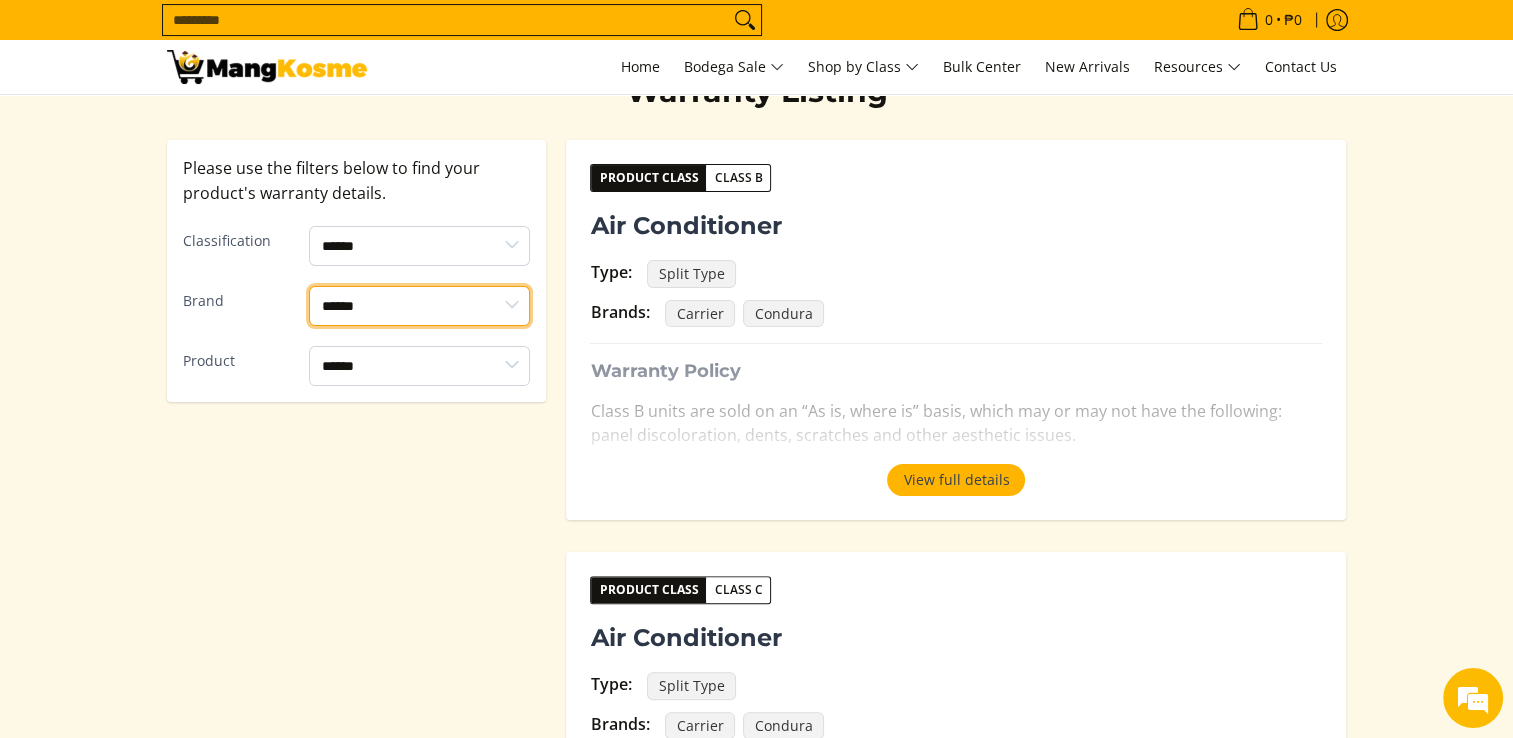 scroll, scrollTop: 0, scrollLeft: 0, axis: both 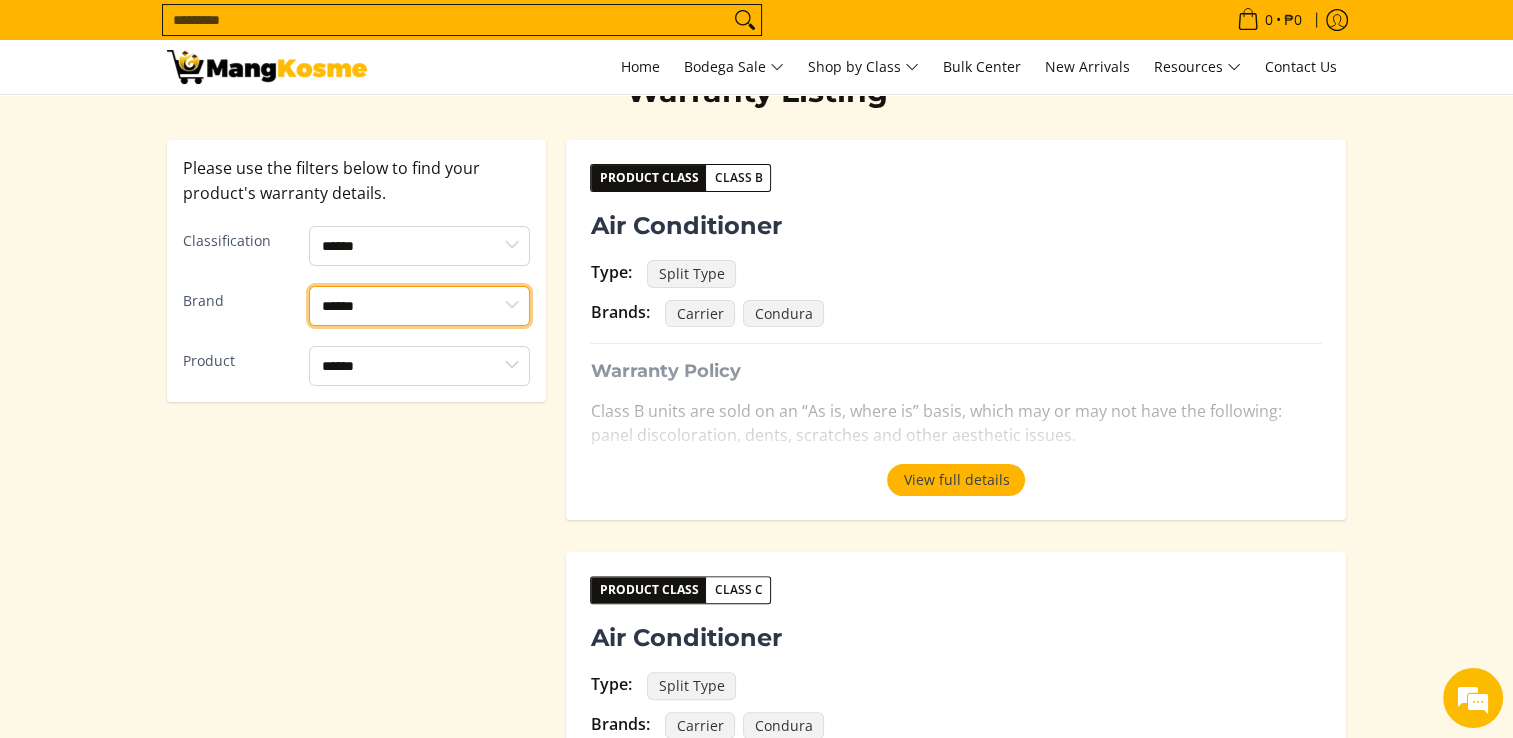 select on "*******" 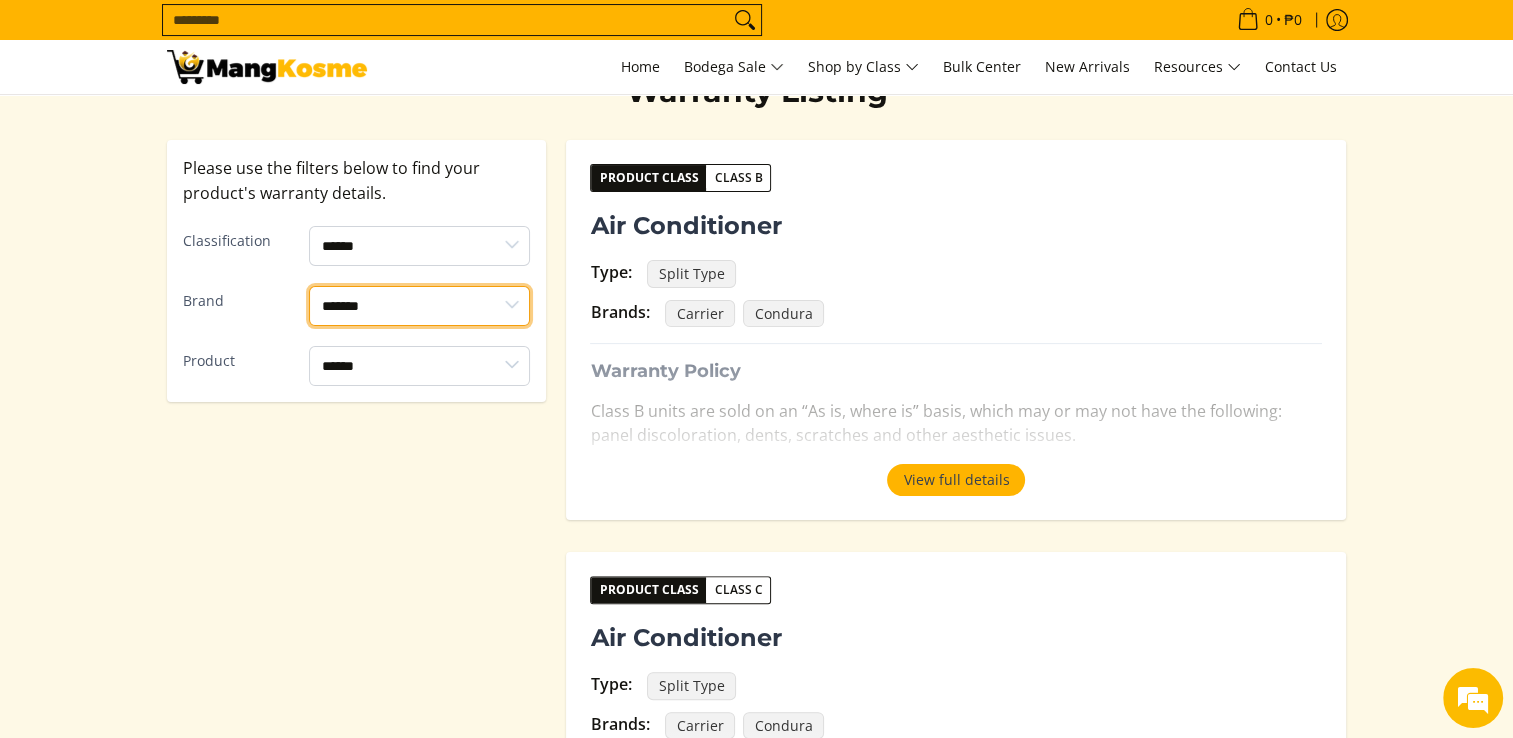 click on "**********" at bounding box center [419, 306] 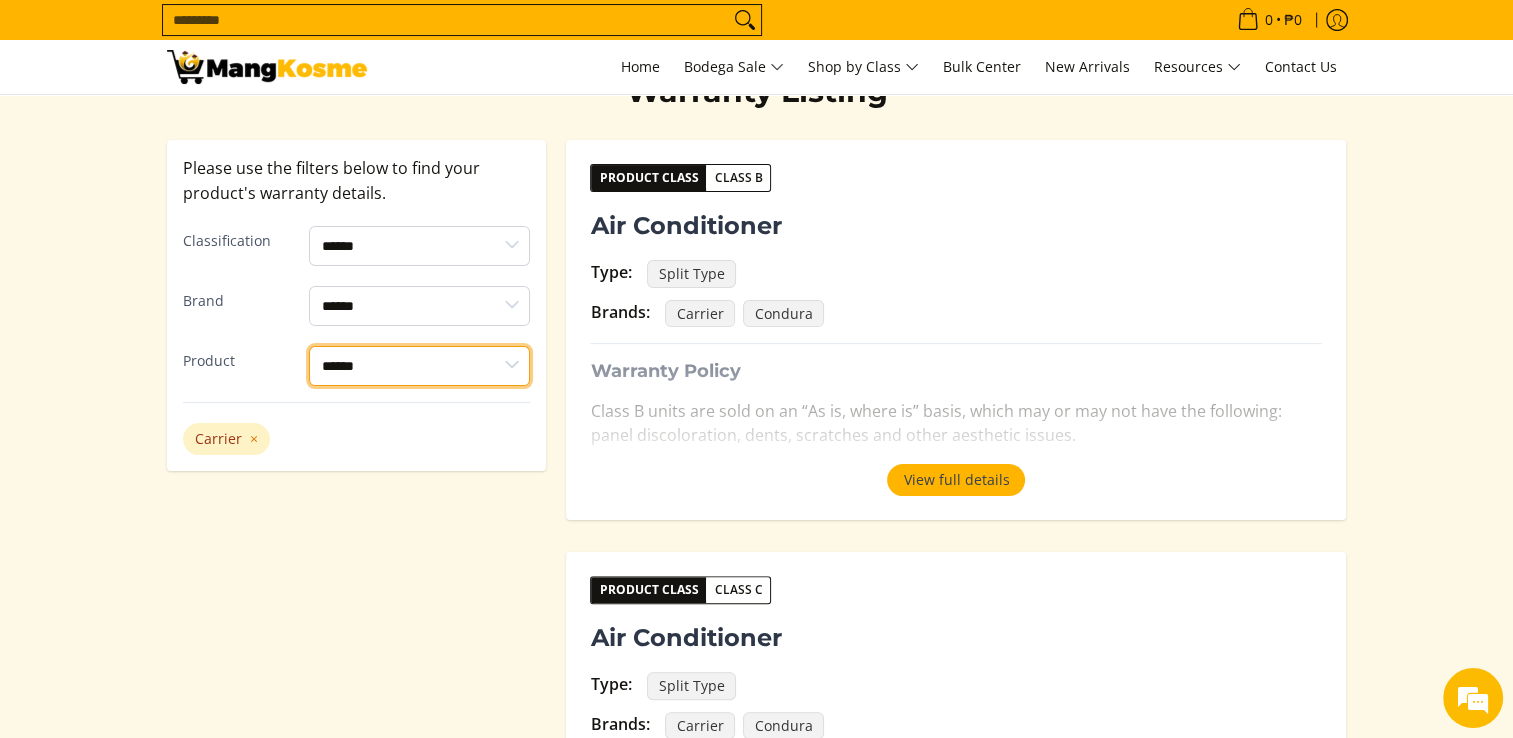 click on "**********" at bounding box center [419, 366] 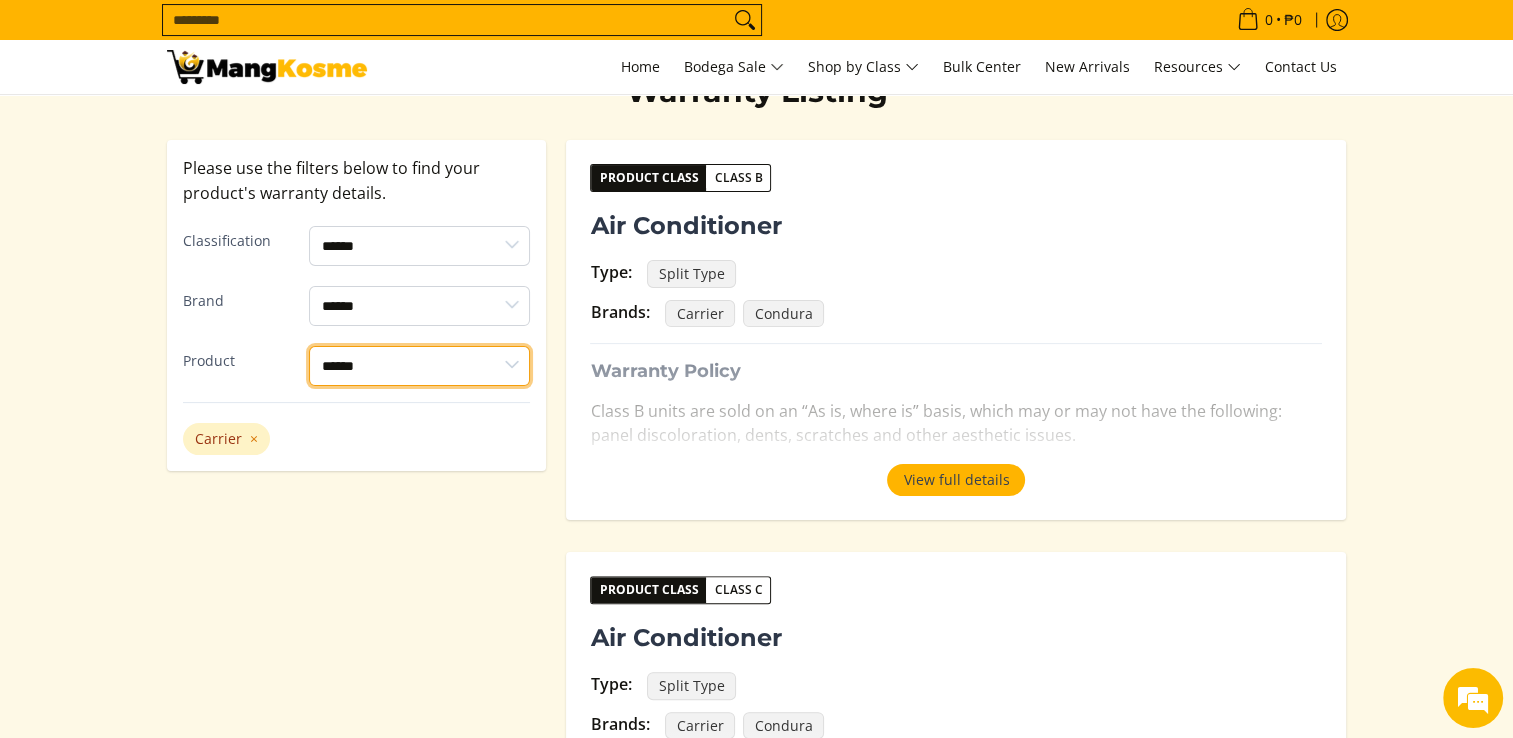 select on "**********" 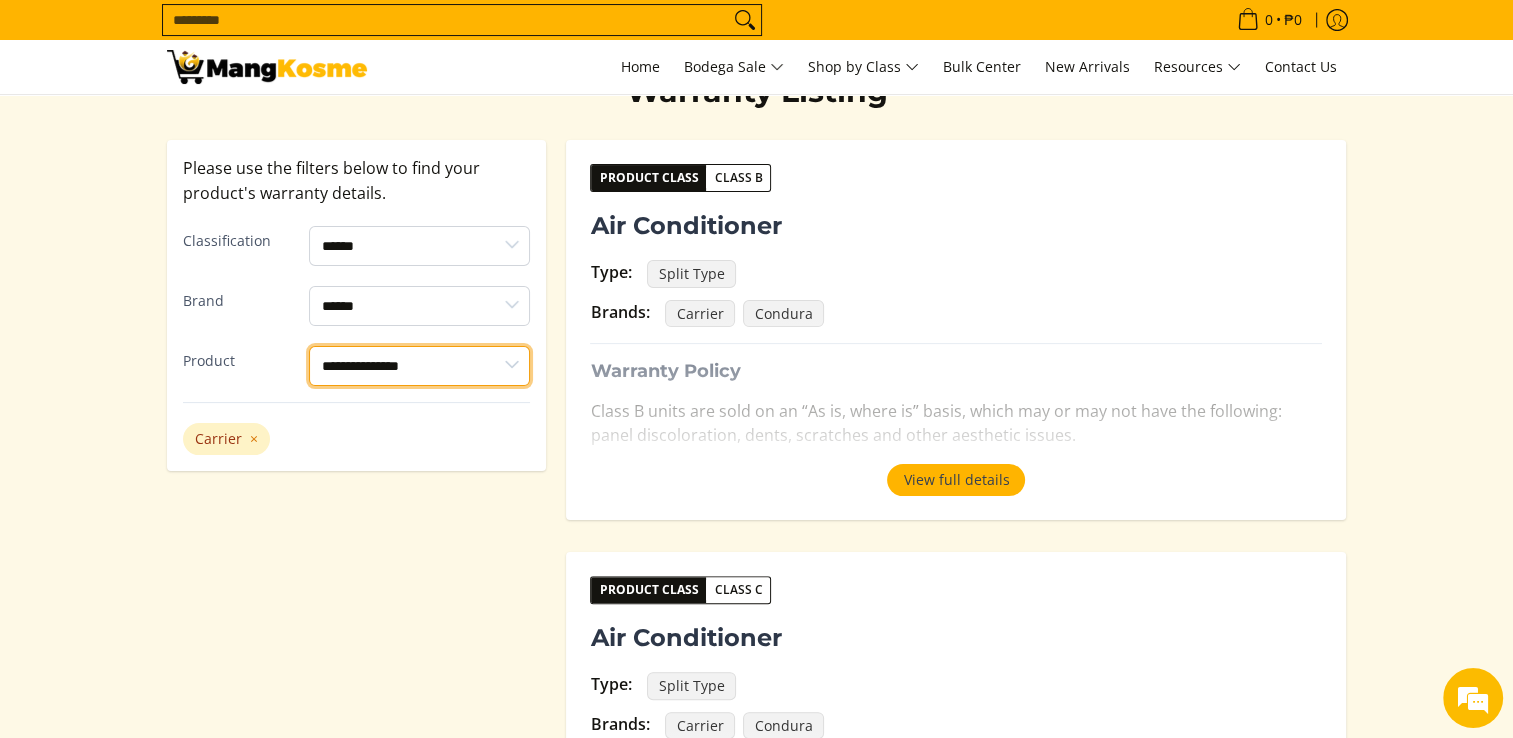 click on "**********" at bounding box center [419, 366] 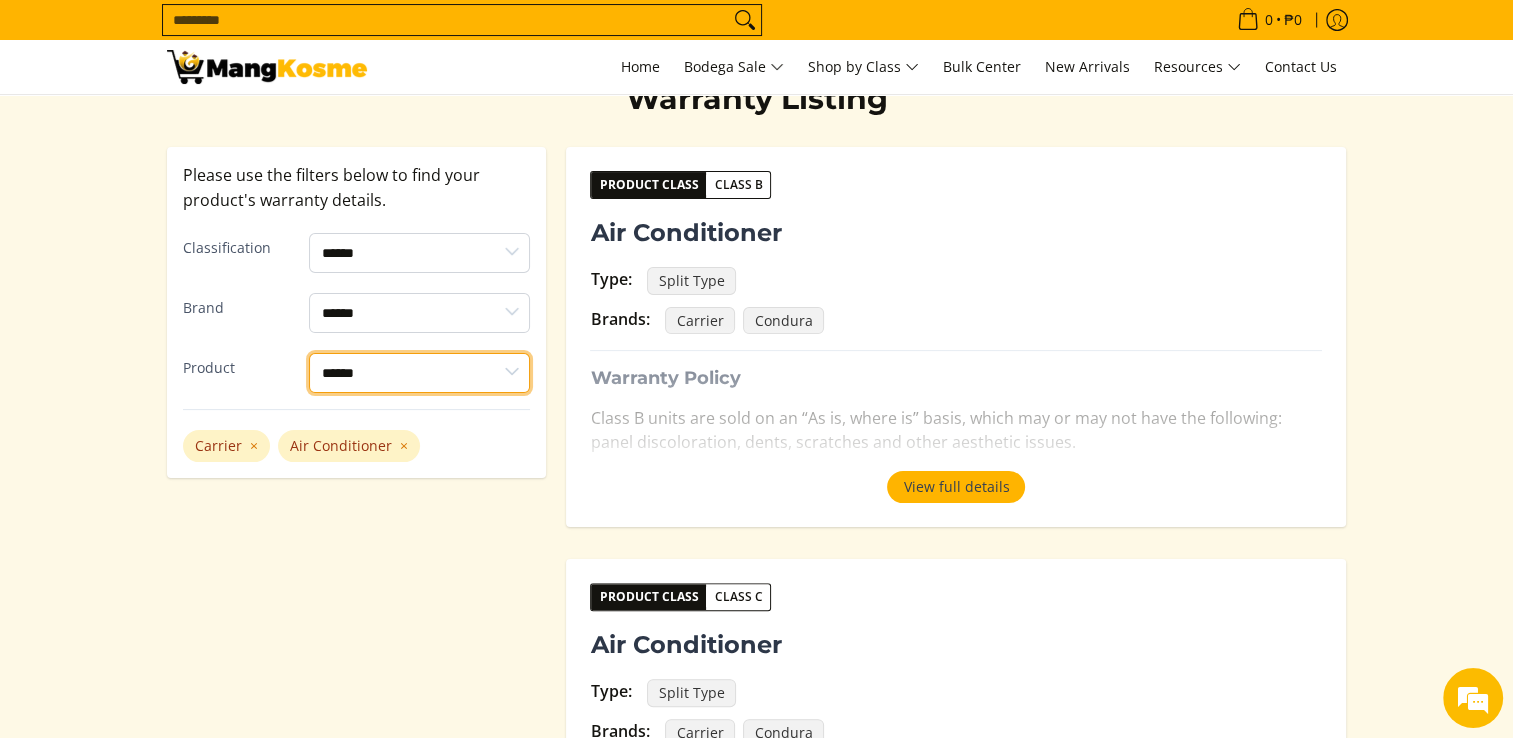 scroll, scrollTop: 362, scrollLeft: 0, axis: vertical 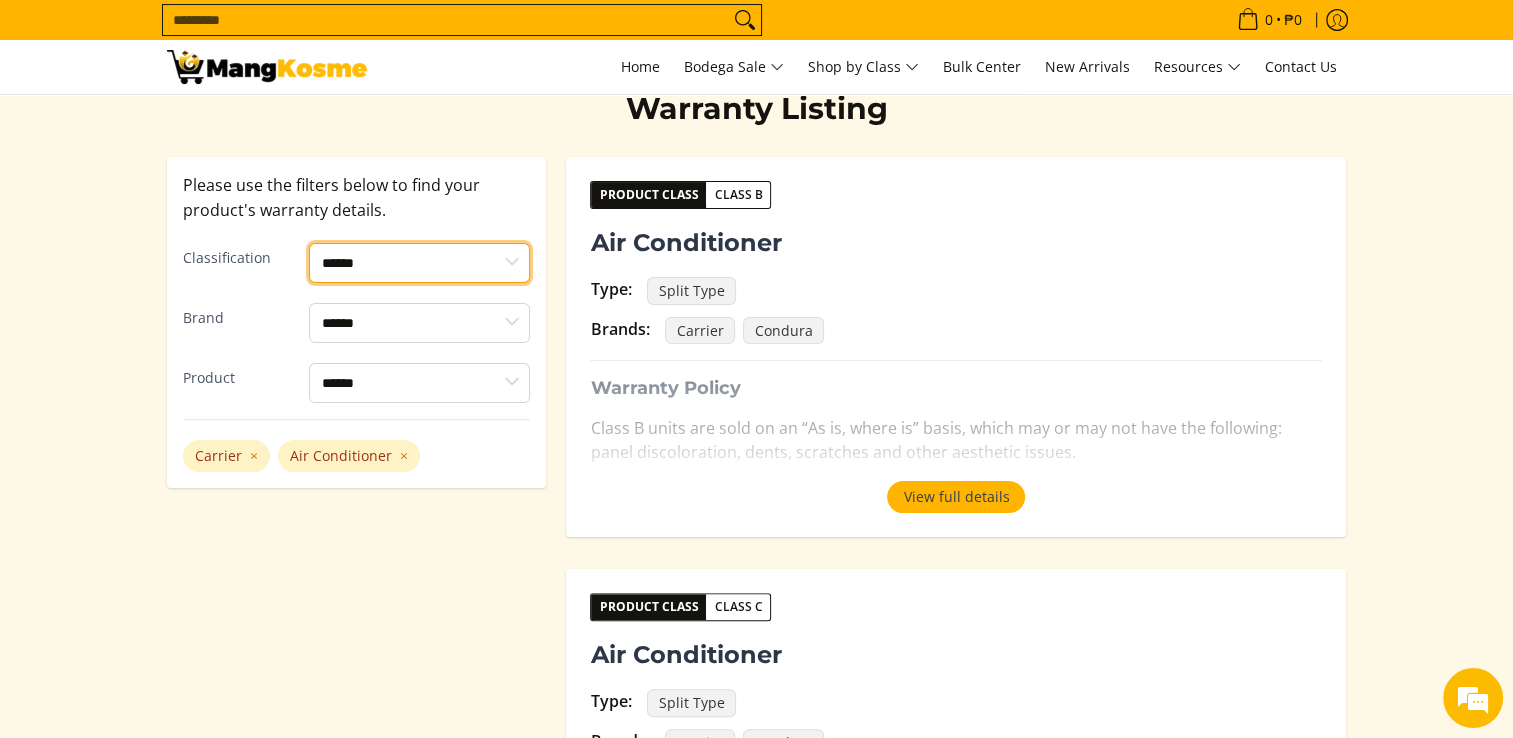 click on "****** ******* *******" at bounding box center (419, 263) 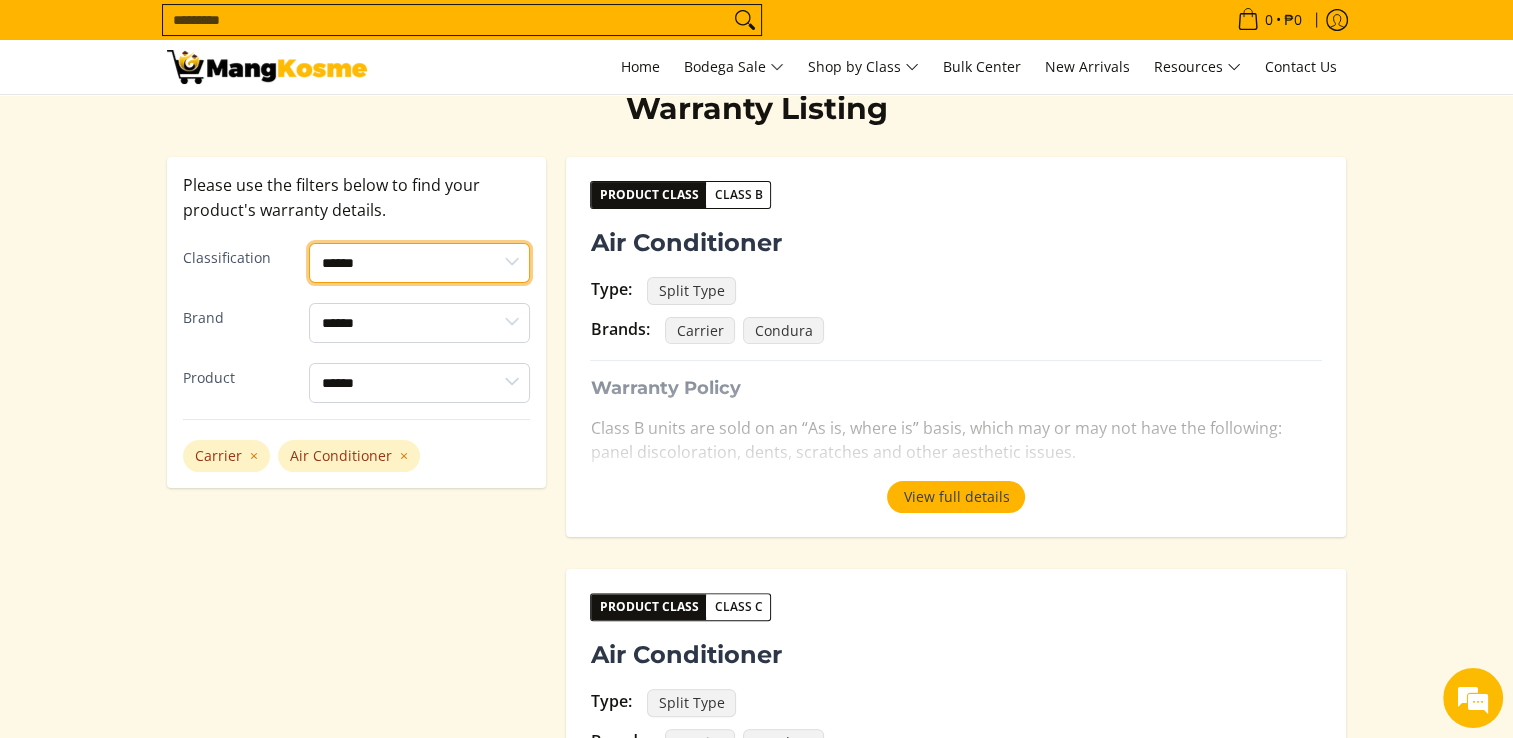 select on "*******" 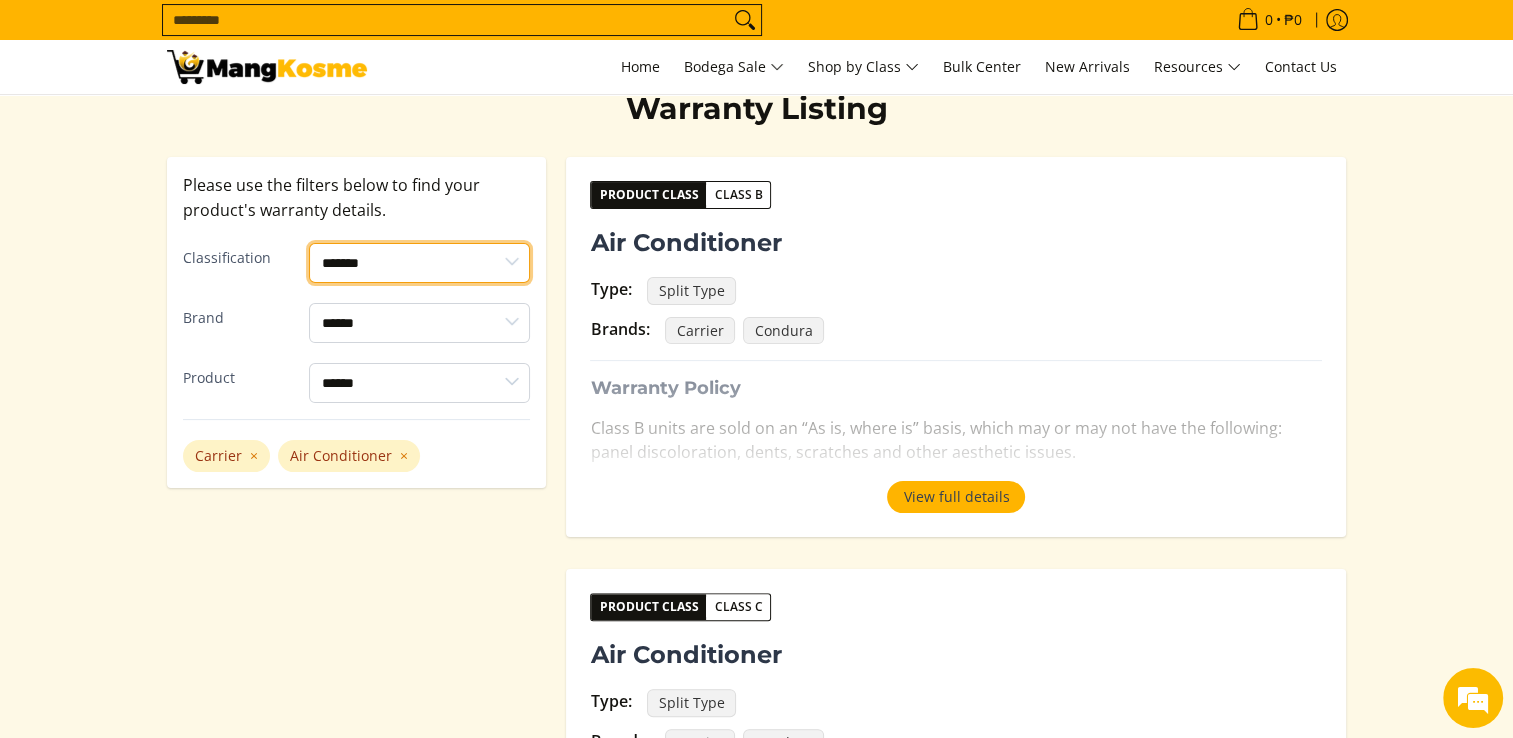 click on "****** ******* *******" at bounding box center (419, 263) 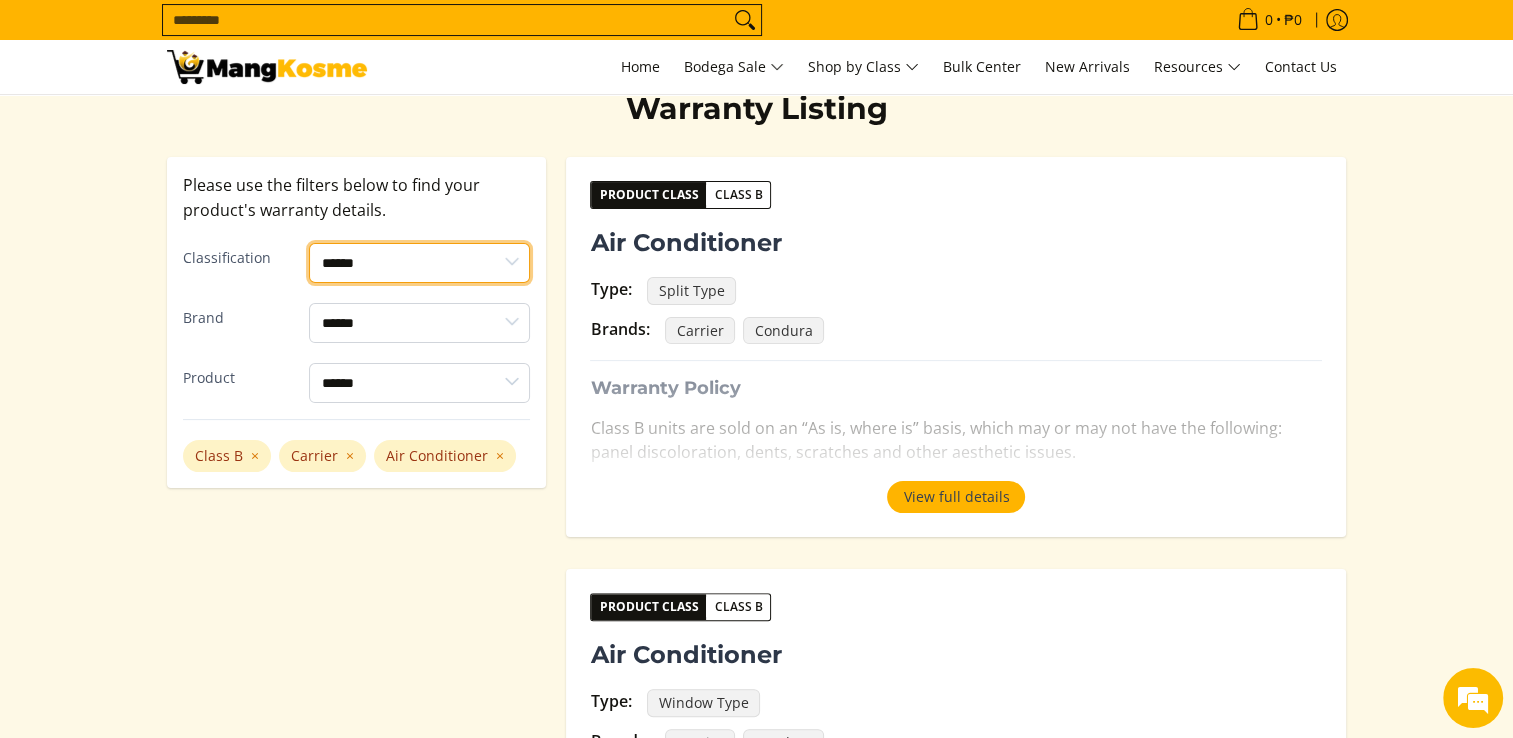 click on "****** ******* *******" at bounding box center [419, 263] 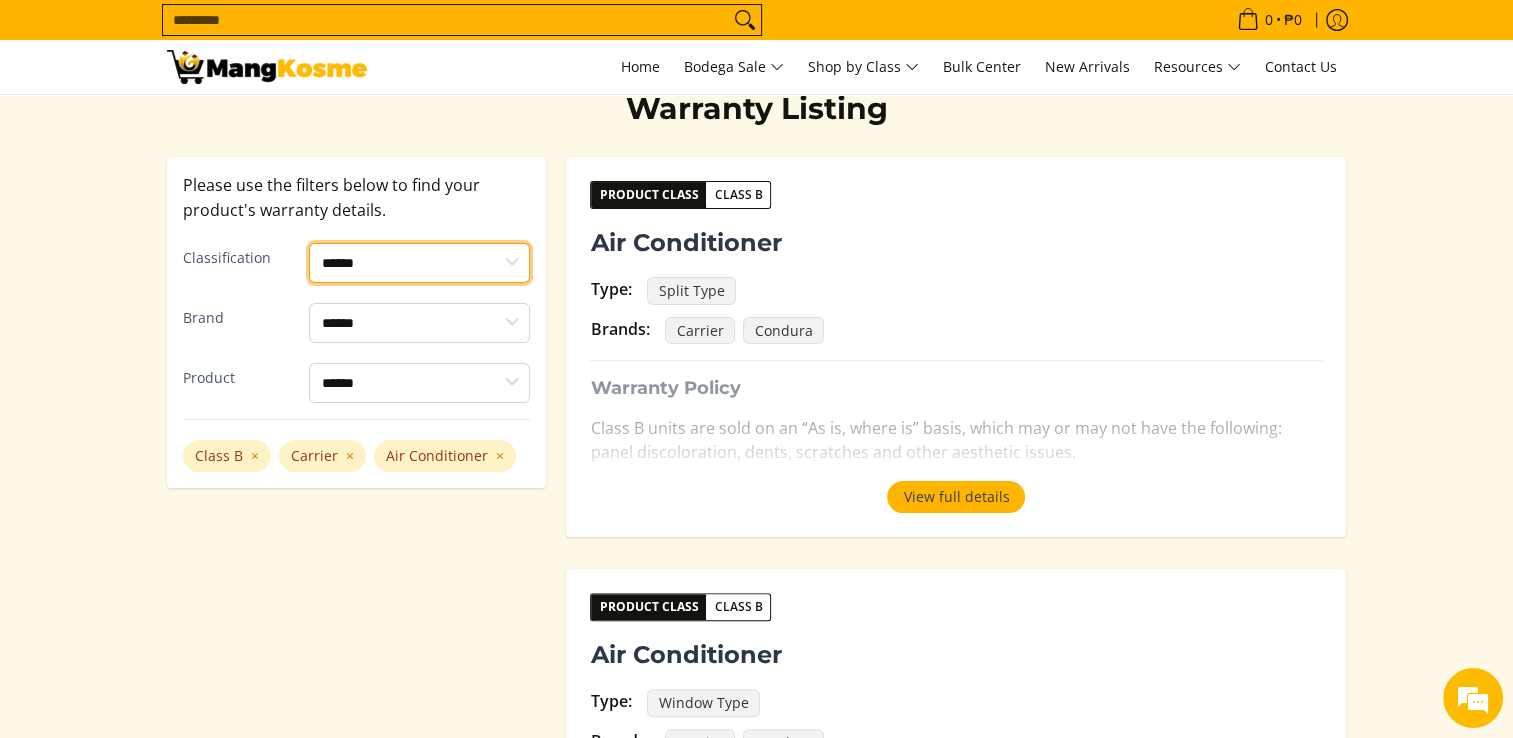 select 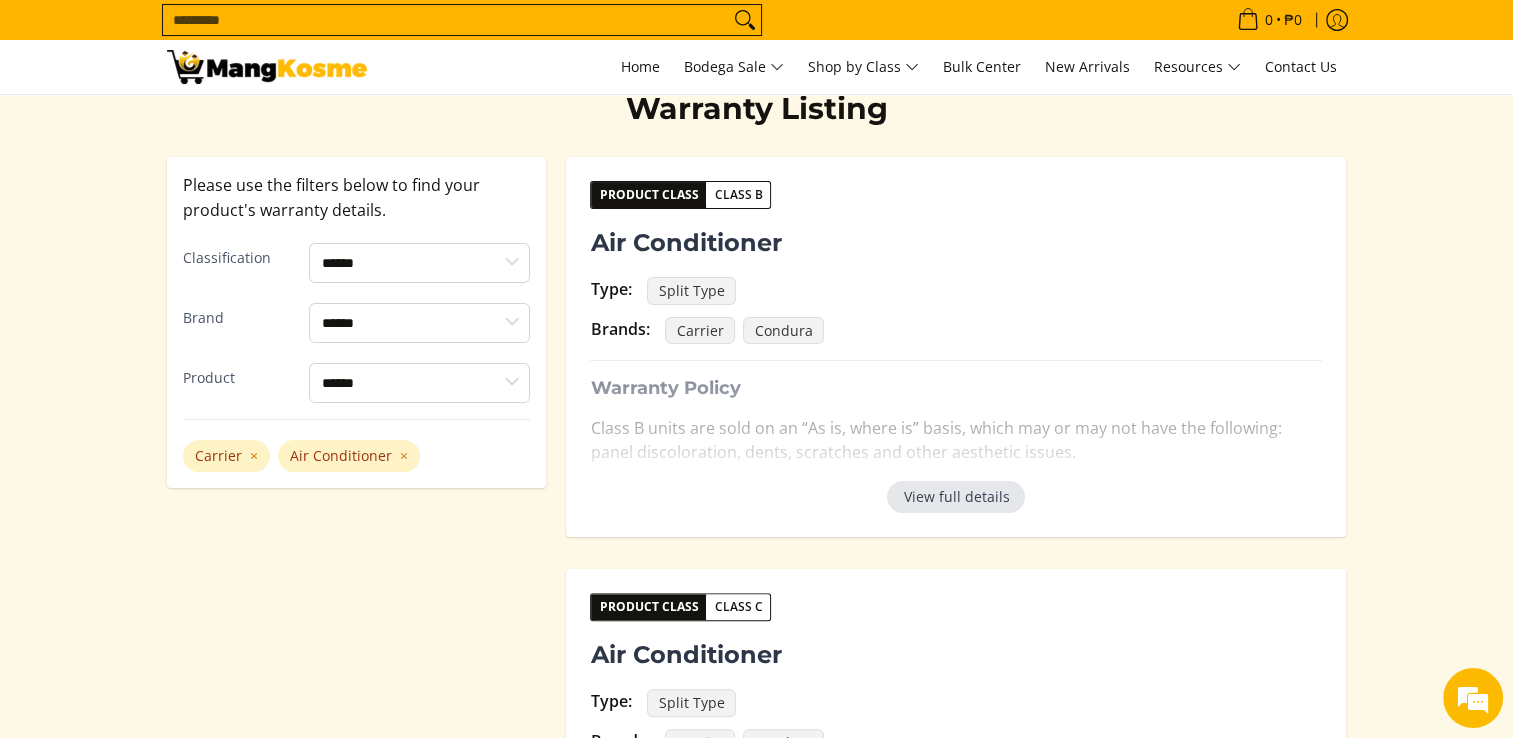 click on "View full details" at bounding box center (956, 497) 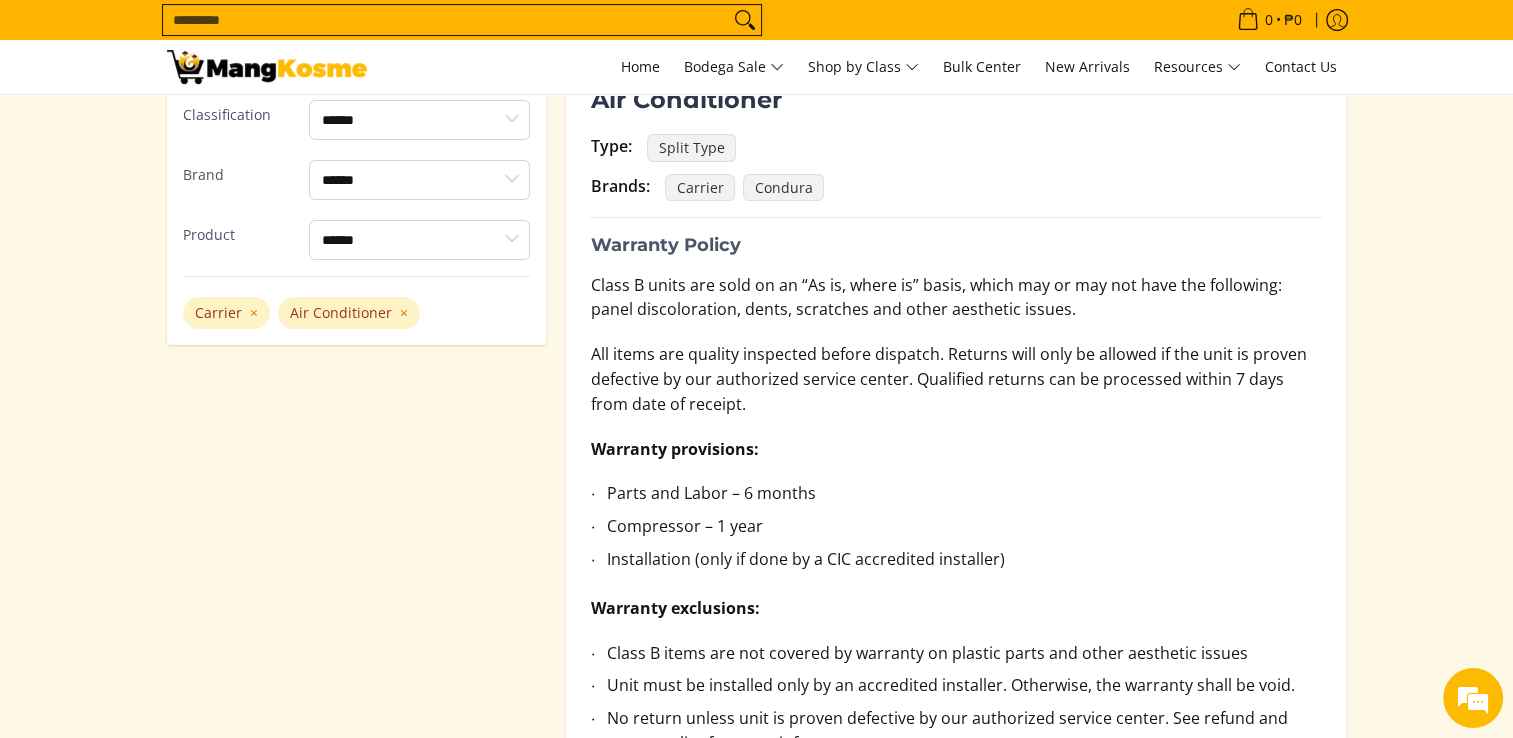 scroll, scrollTop: 476, scrollLeft: 0, axis: vertical 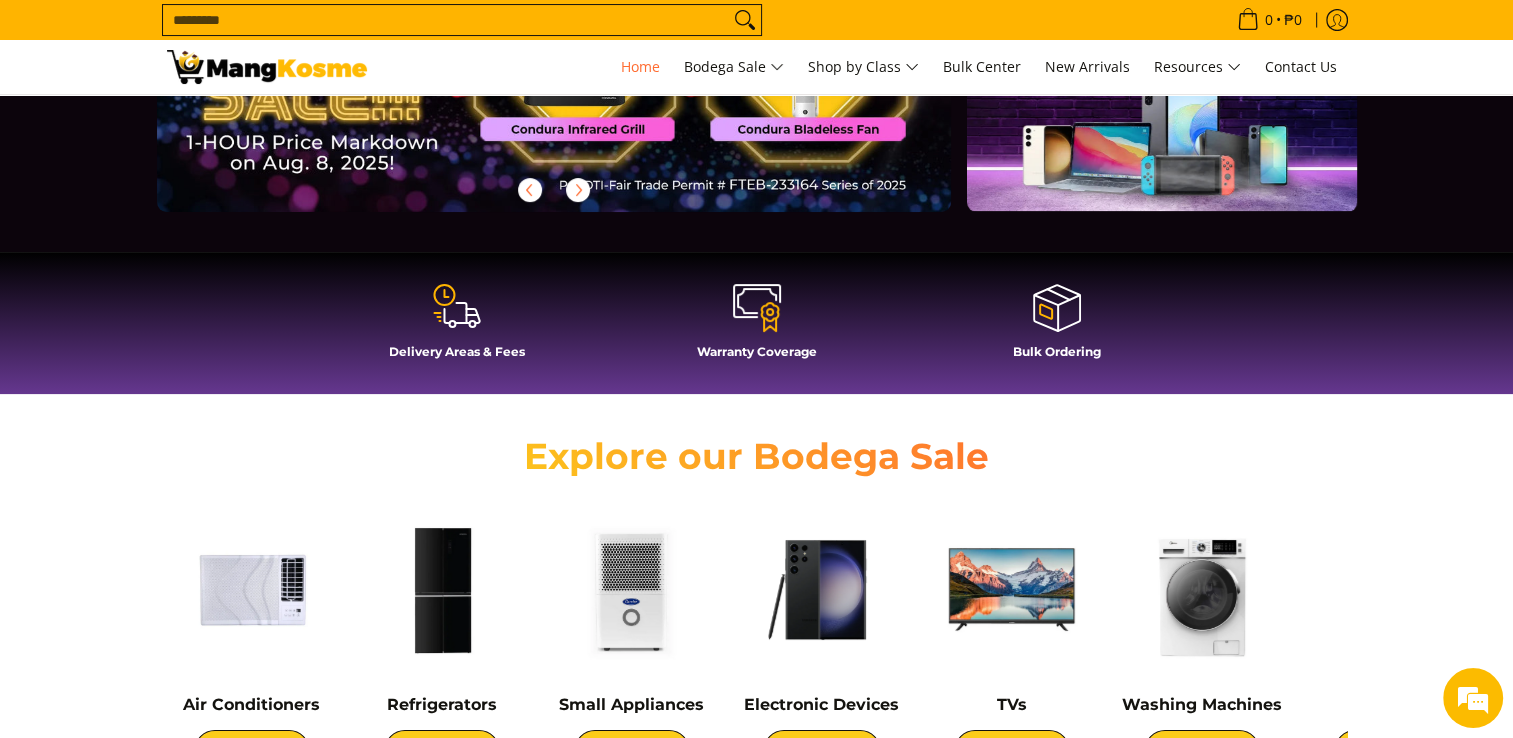 click 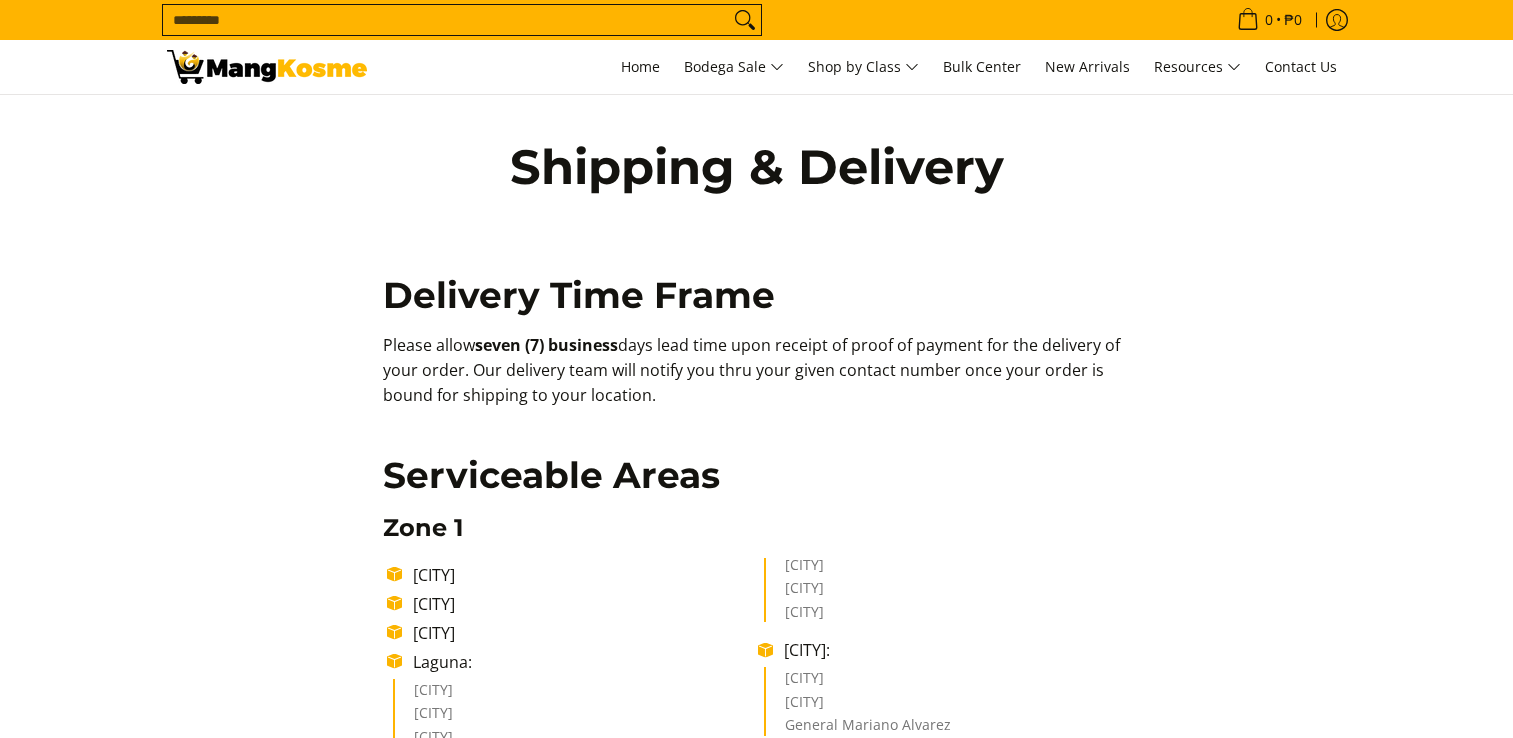 scroll, scrollTop: 82, scrollLeft: 0, axis: vertical 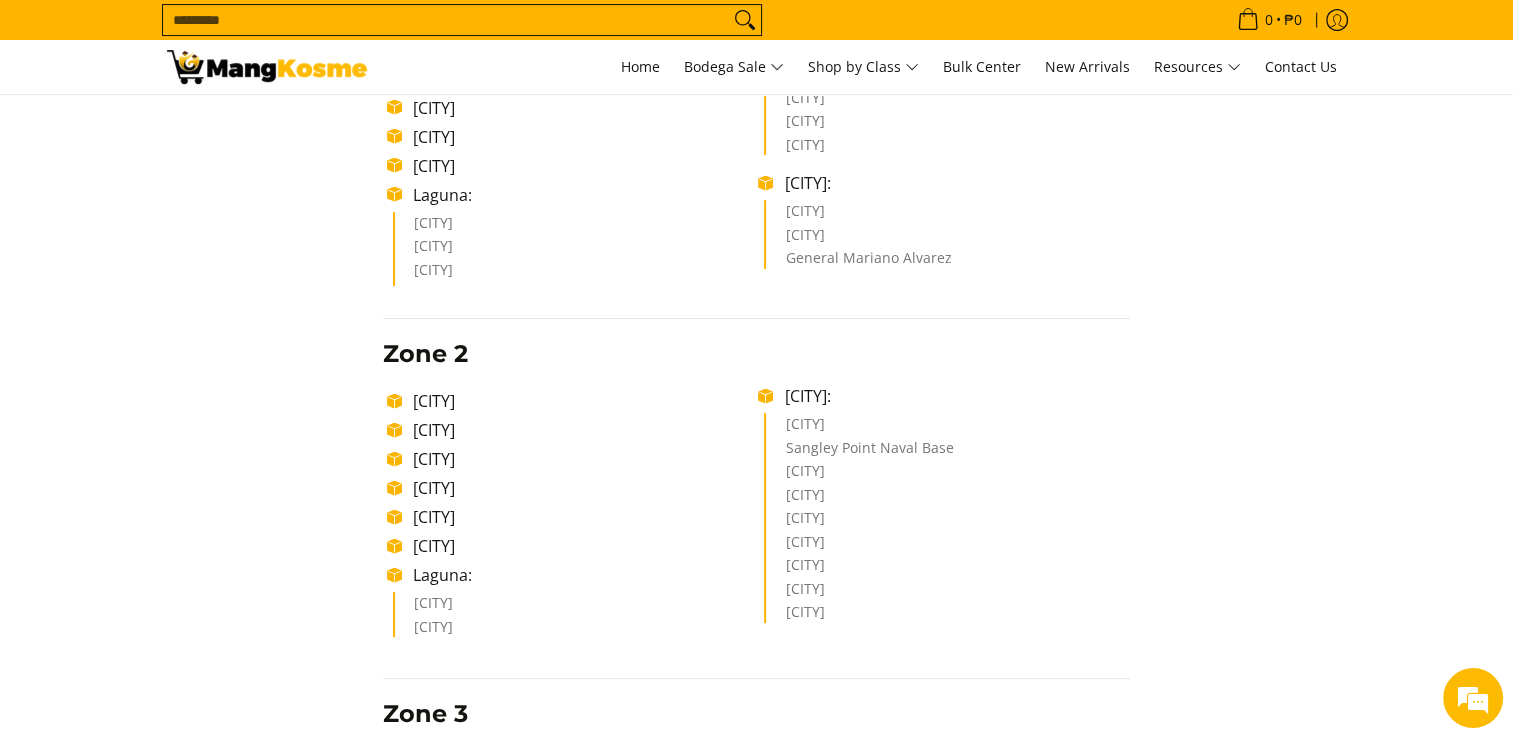 click on "[CITY]" at bounding box center [947, 594] 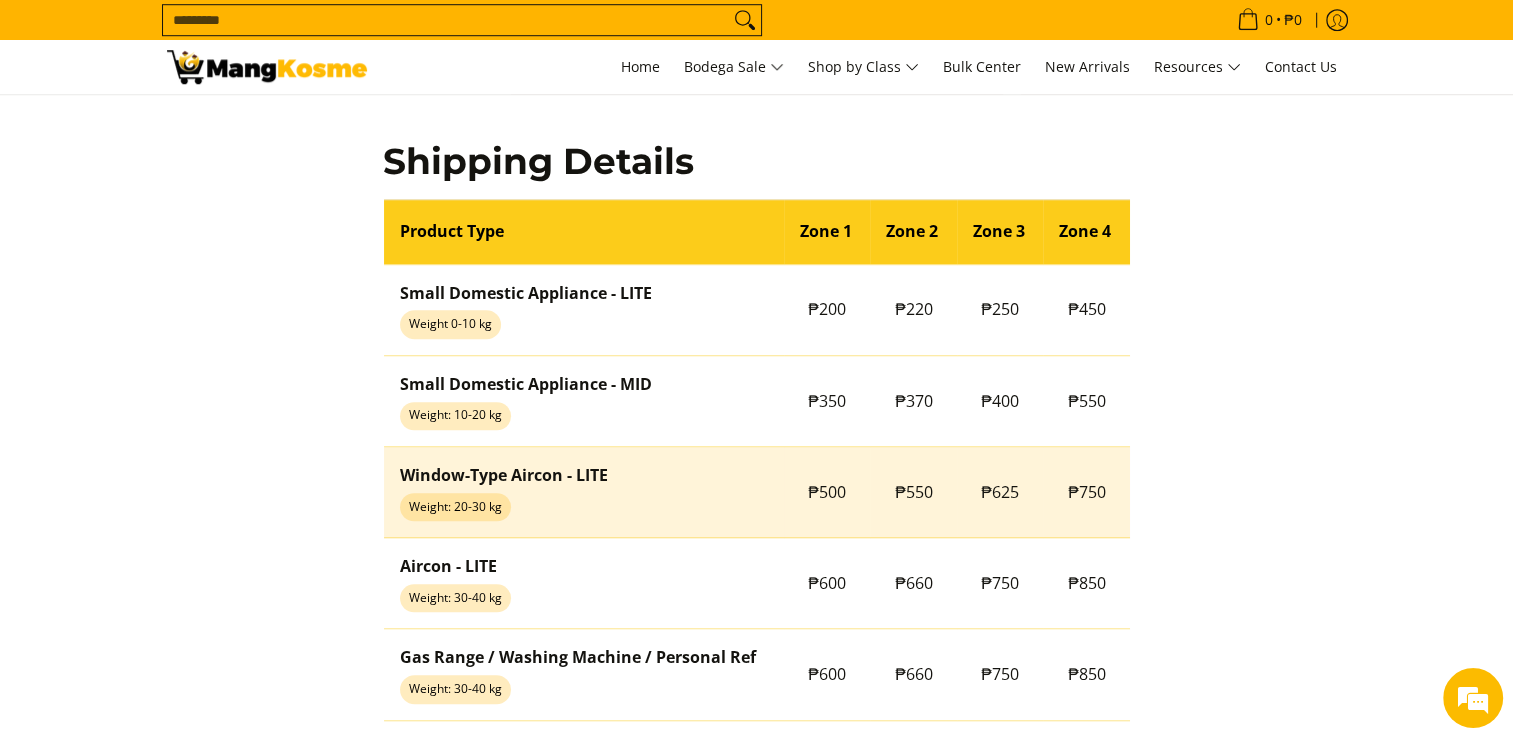 scroll, scrollTop: 1503, scrollLeft: 0, axis: vertical 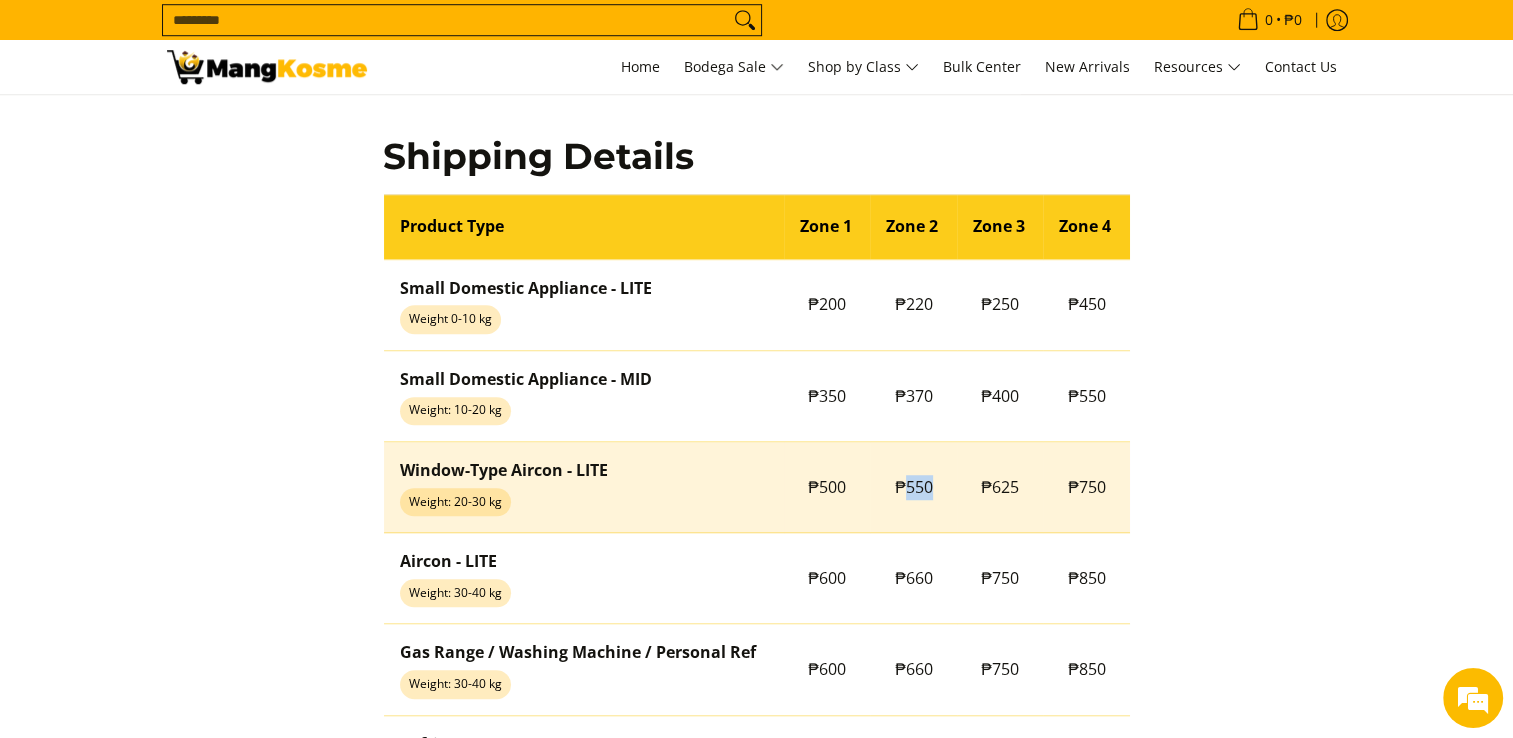 drag, startPoint x: 898, startPoint y: 489, endPoint x: 972, endPoint y: 486, distance: 74.06078 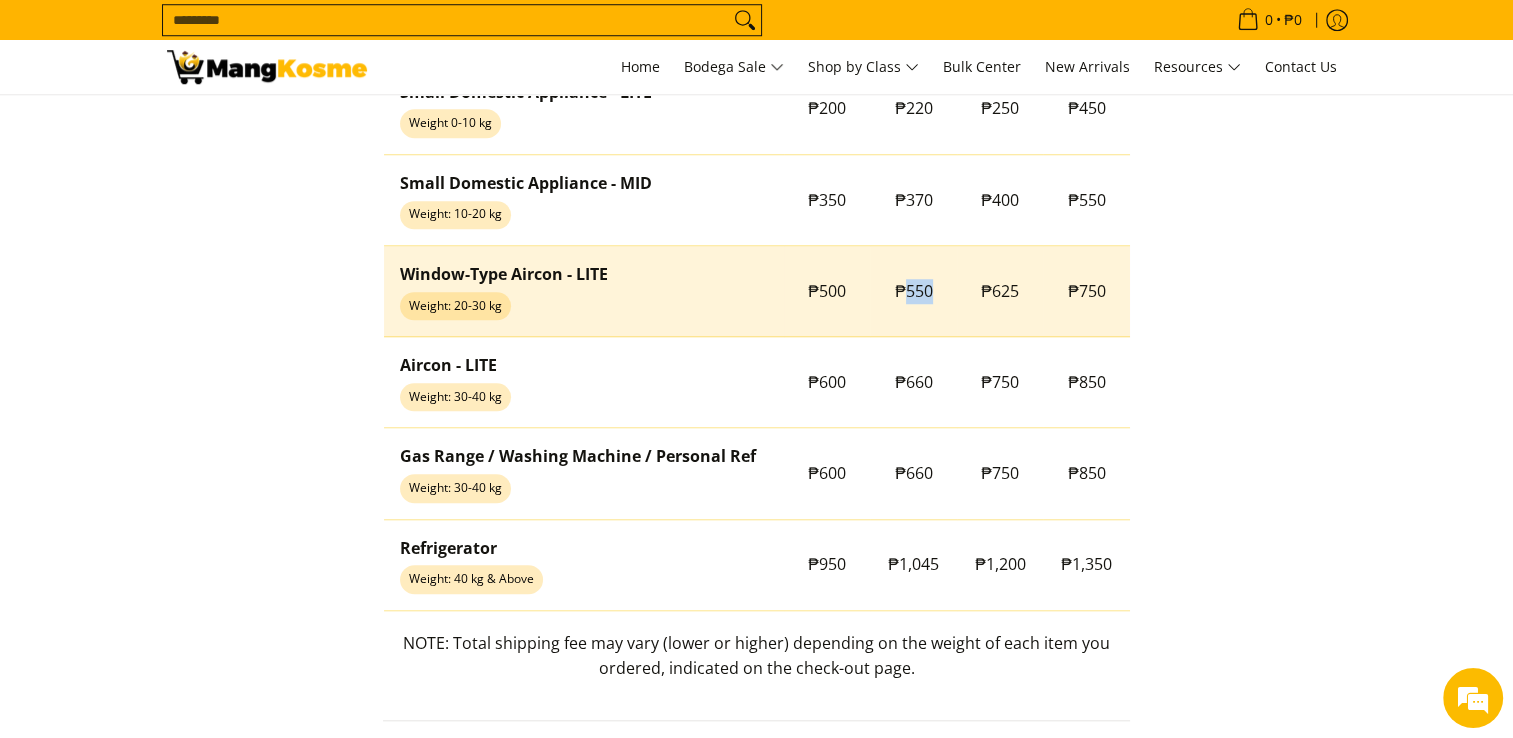 scroll, scrollTop: 1704, scrollLeft: 0, axis: vertical 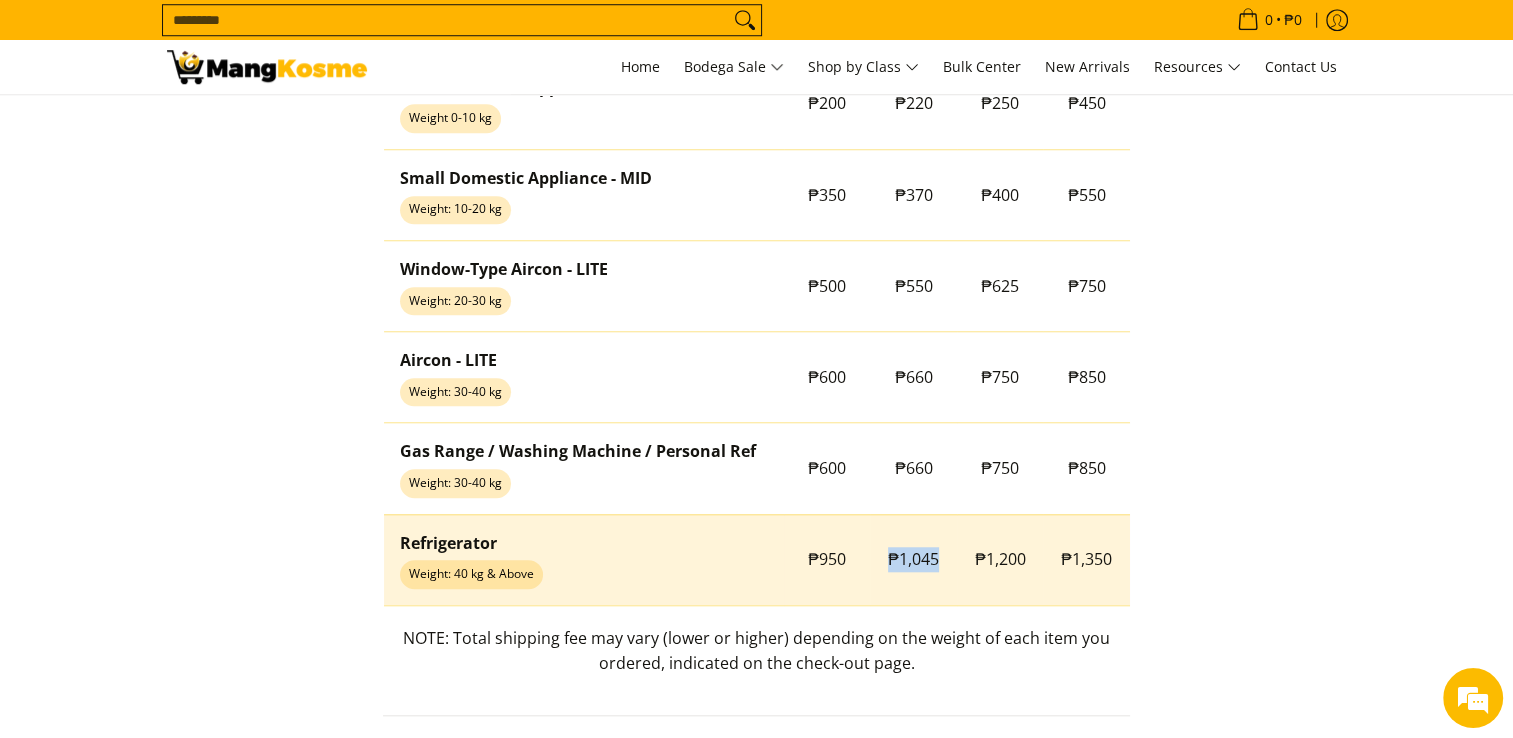 drag, startPoint x: 972, startPoint y: 486, endPoint x: 950, endPoint y: 551, distance: 68.622154 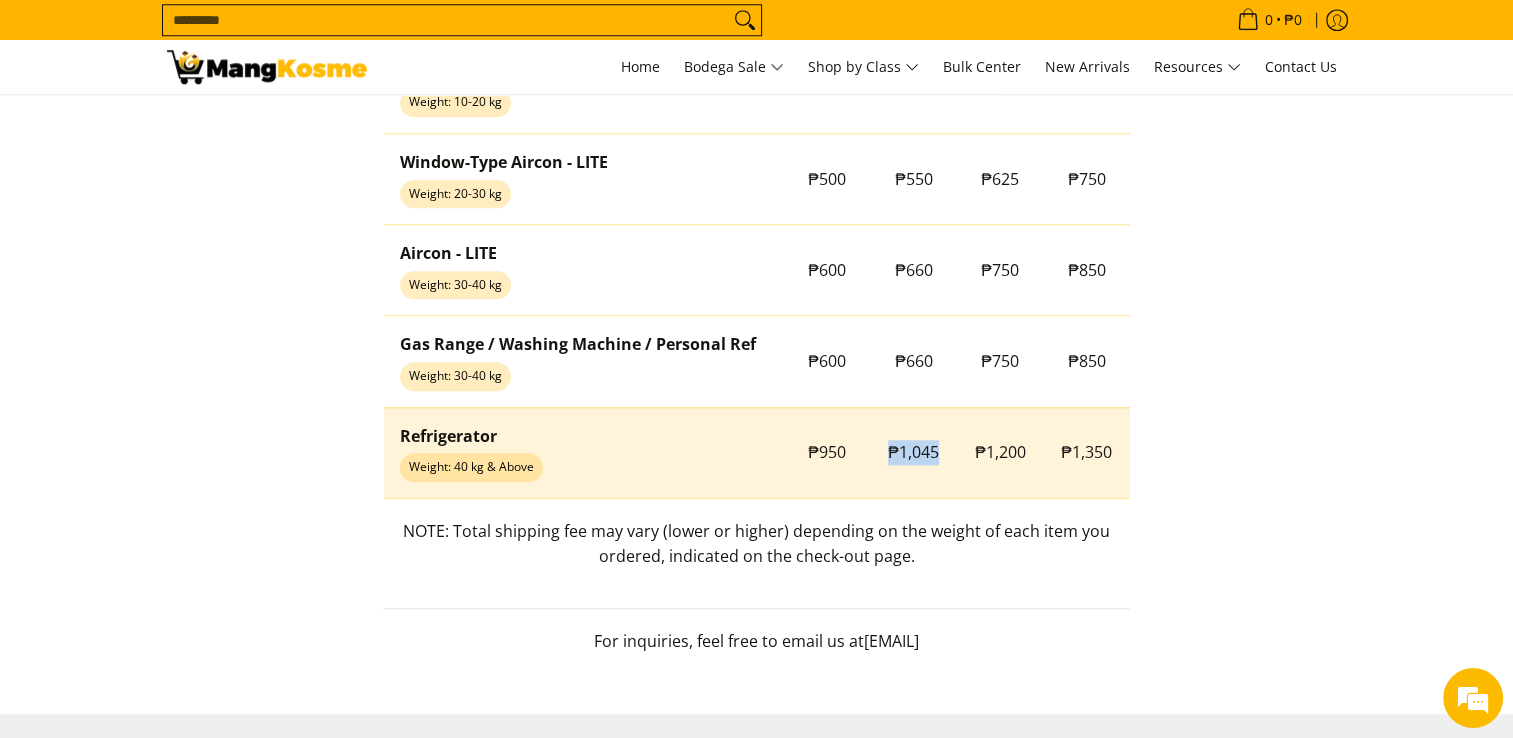scroll, scrollTop: 1812, scrollLeft: 0, axis: vertical 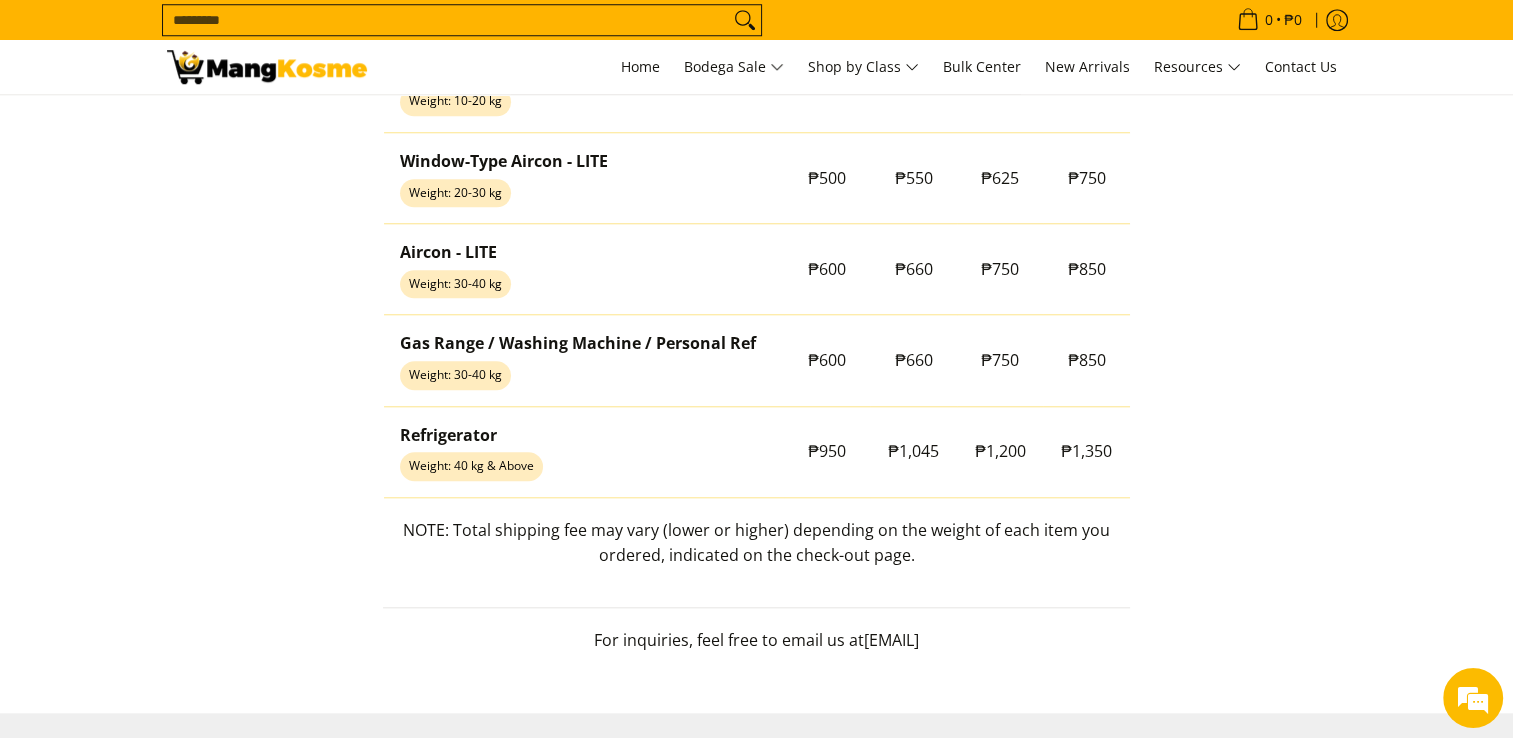drag, startPoint x: 950, startPoint y: 551, endPoint x: 1124, endPoint y: 602, distance: 181.32016 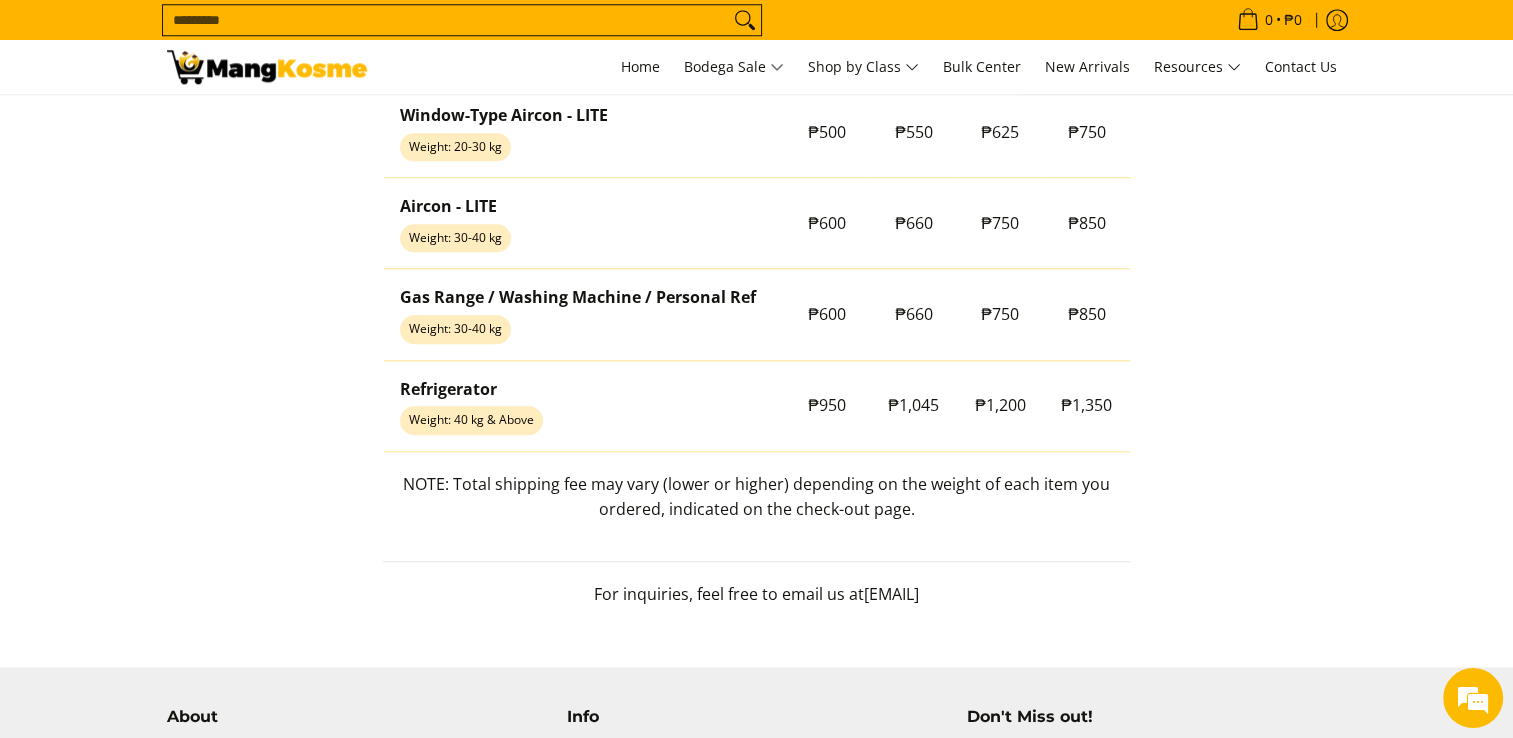scroll, scrollTop: 1856, scrollLeft: 0, axis: vertical 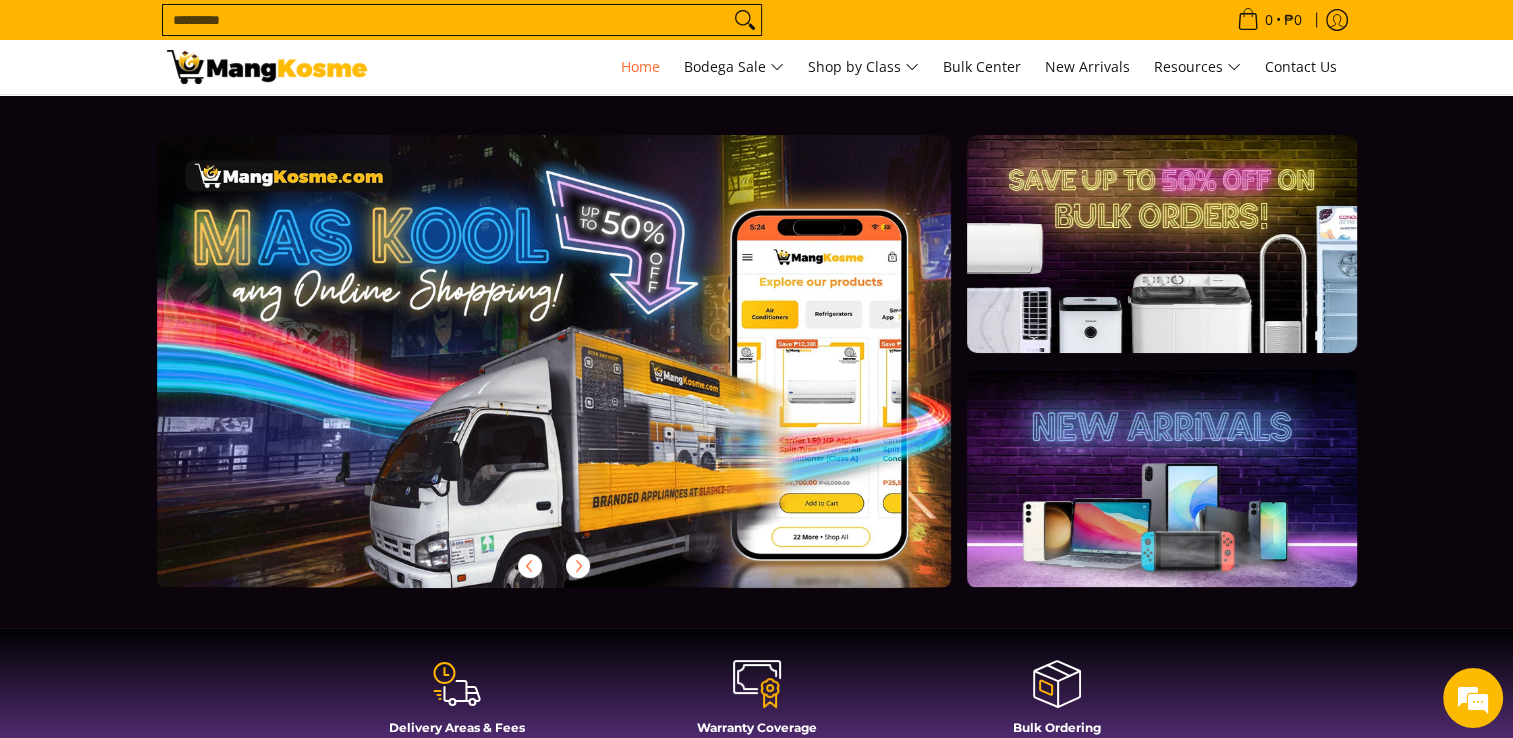 click at bounding box center (267, 67) 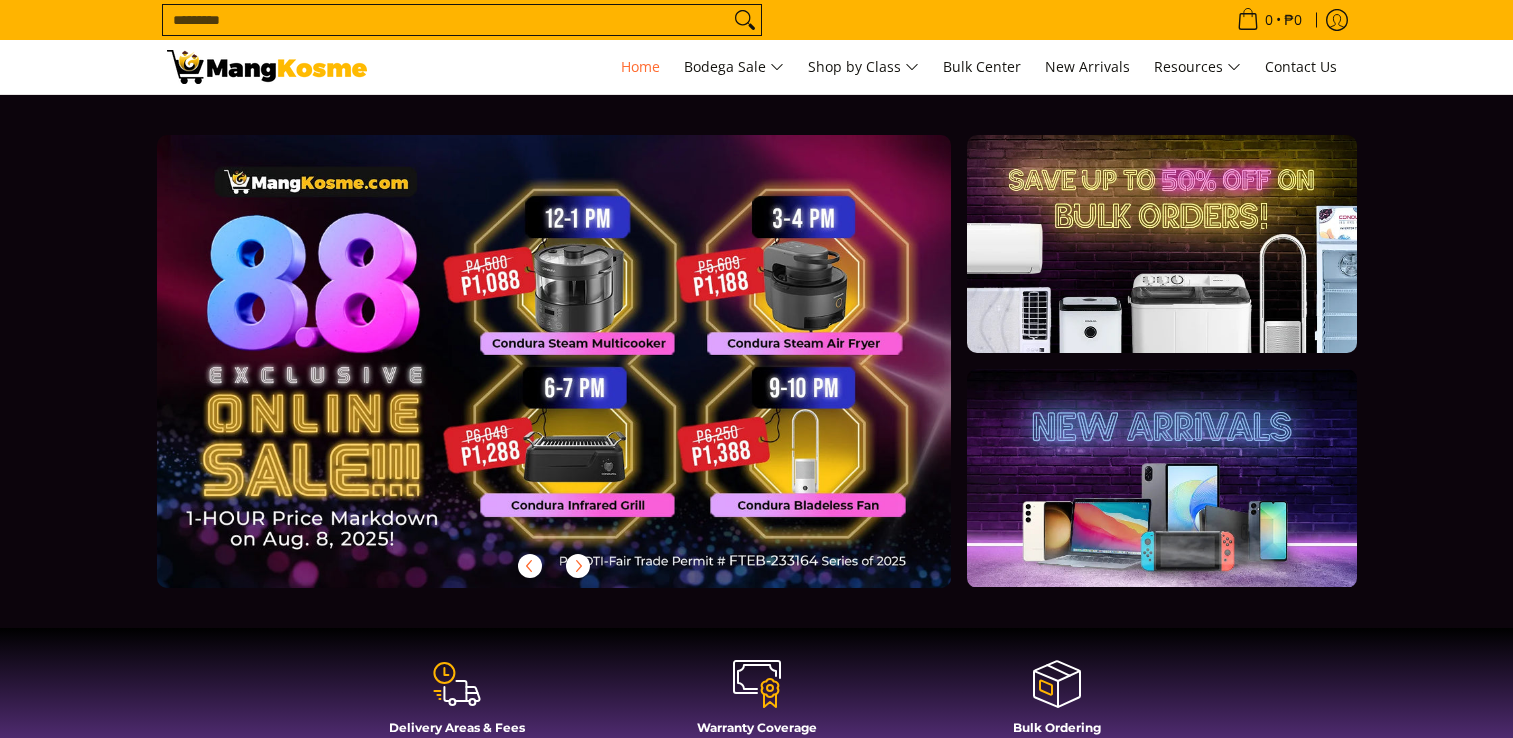 scroll, scrollTop: 0, scrollLeft: 0, axis: both 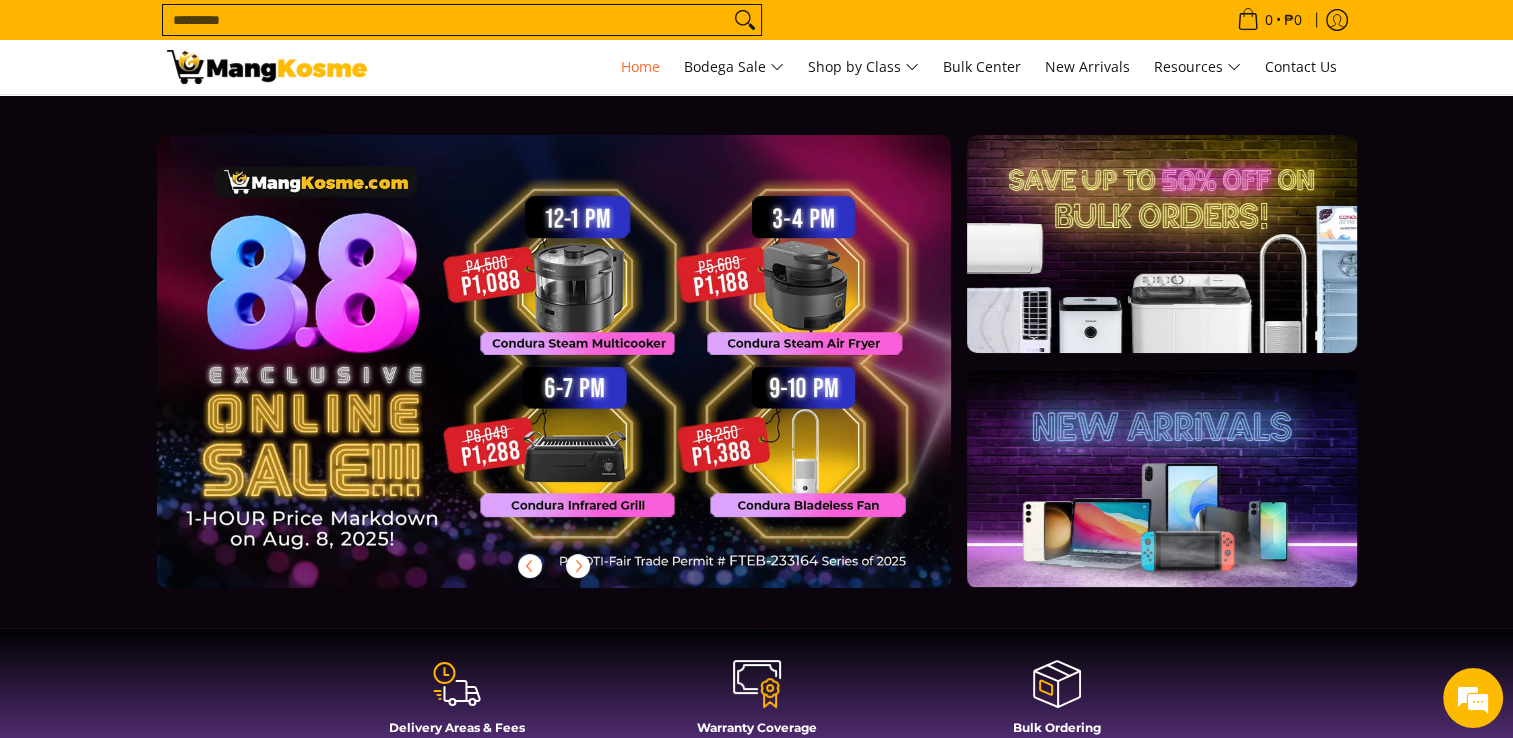 click at bounding box center [267, 67] 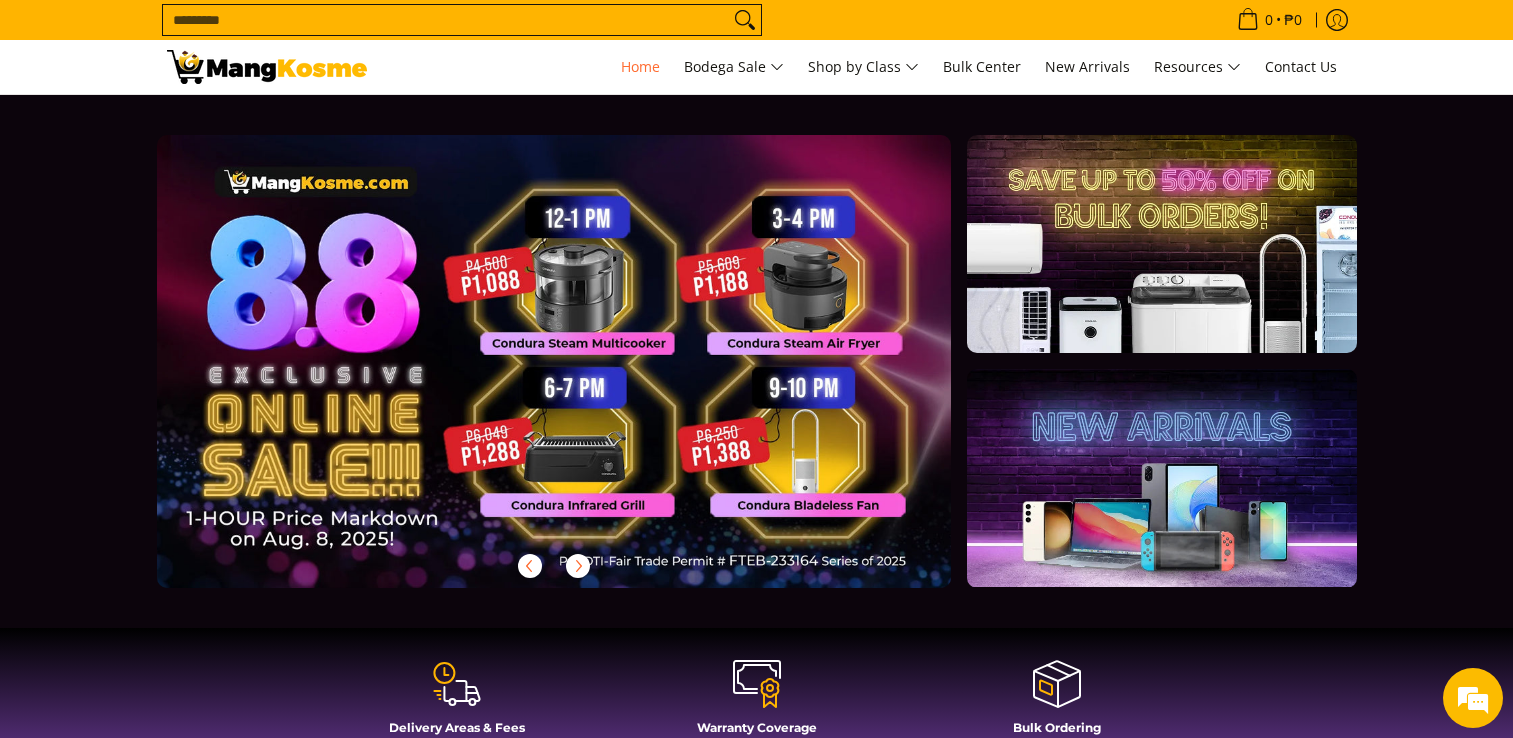 scroll, scrollTop: 0, scrollLeft: 0, axis: both 